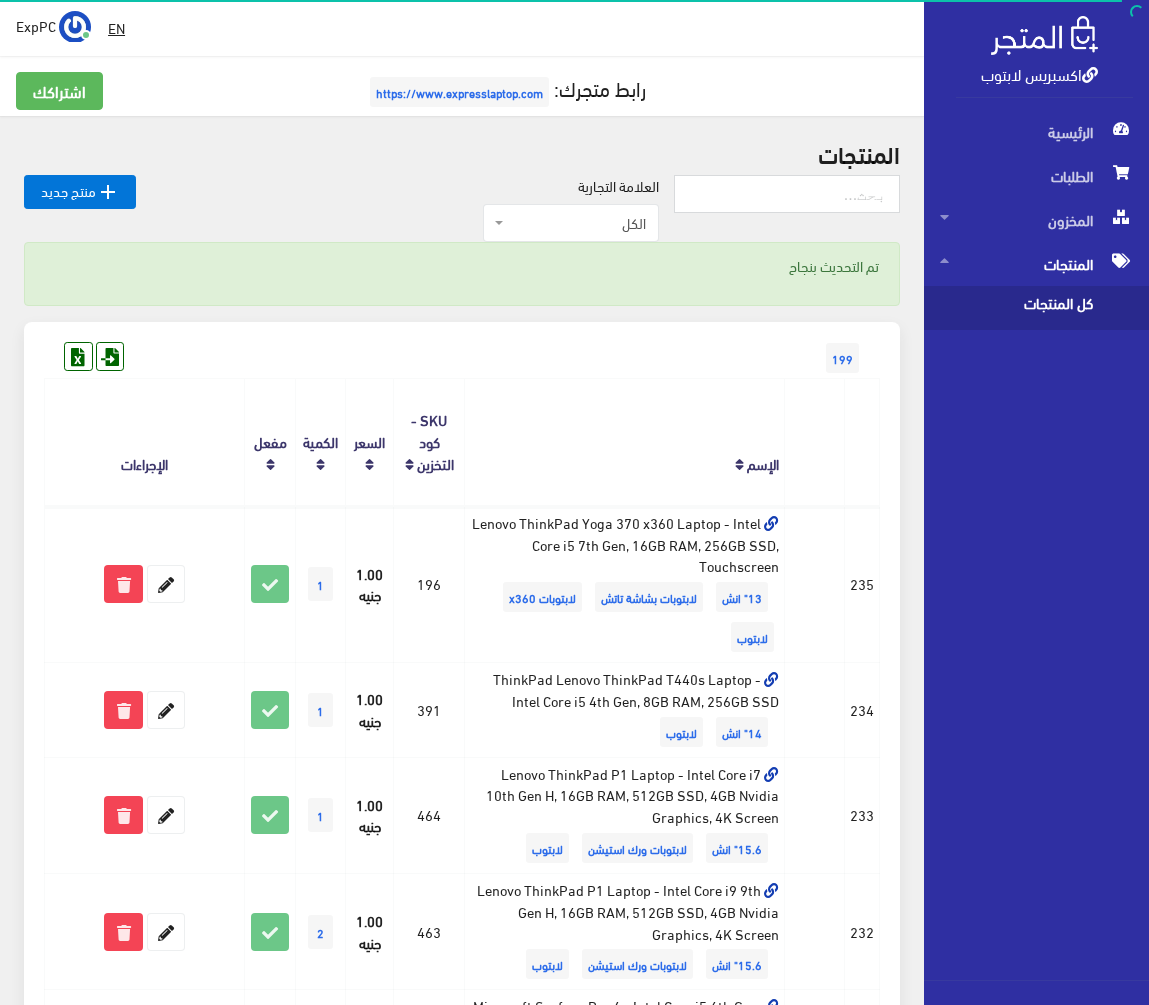 scroll, scrollTop: 0, scrollLeft: 0, axis: both 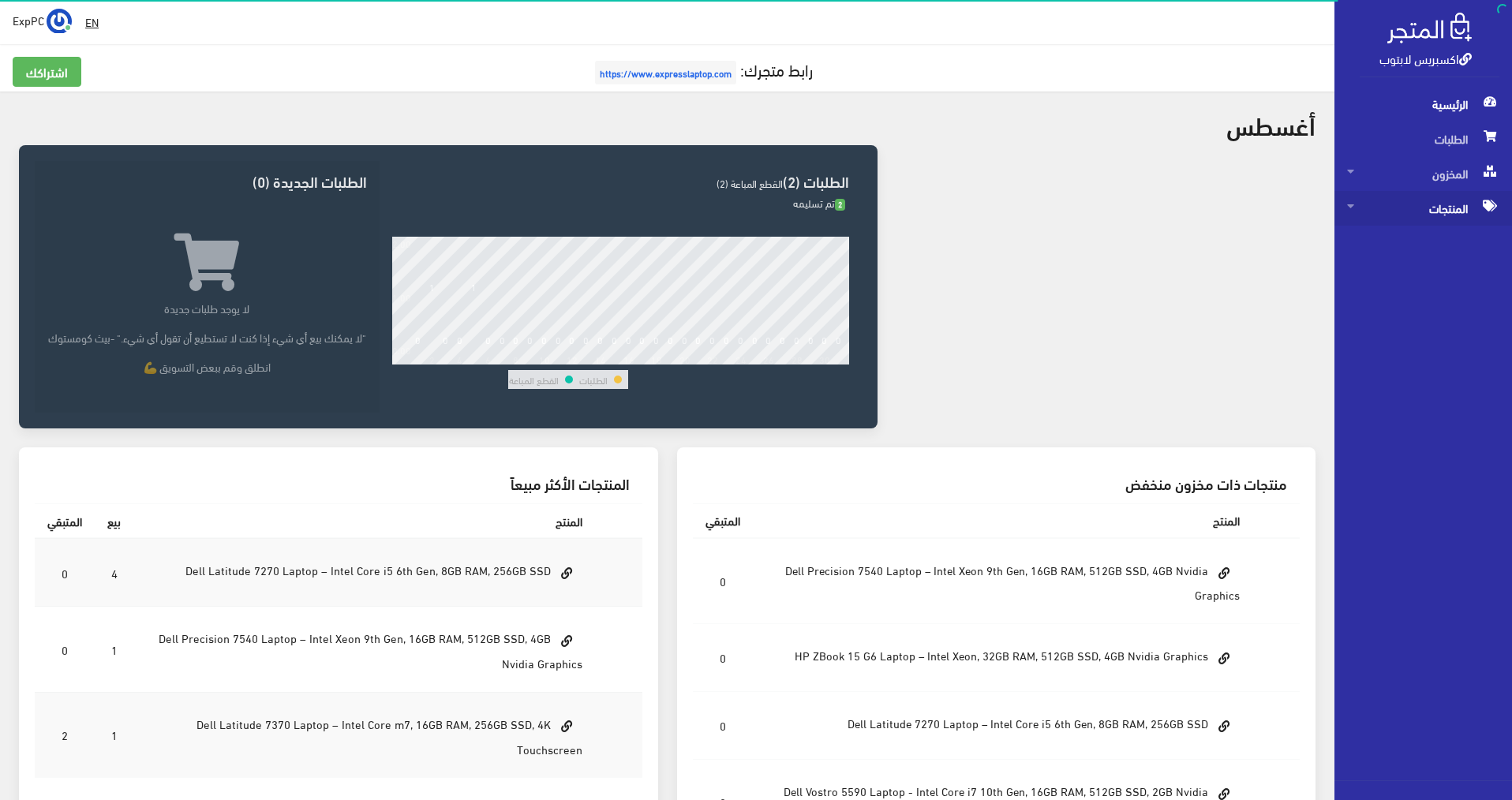 click on "المنتجات" at bounding box center [1423, 208] 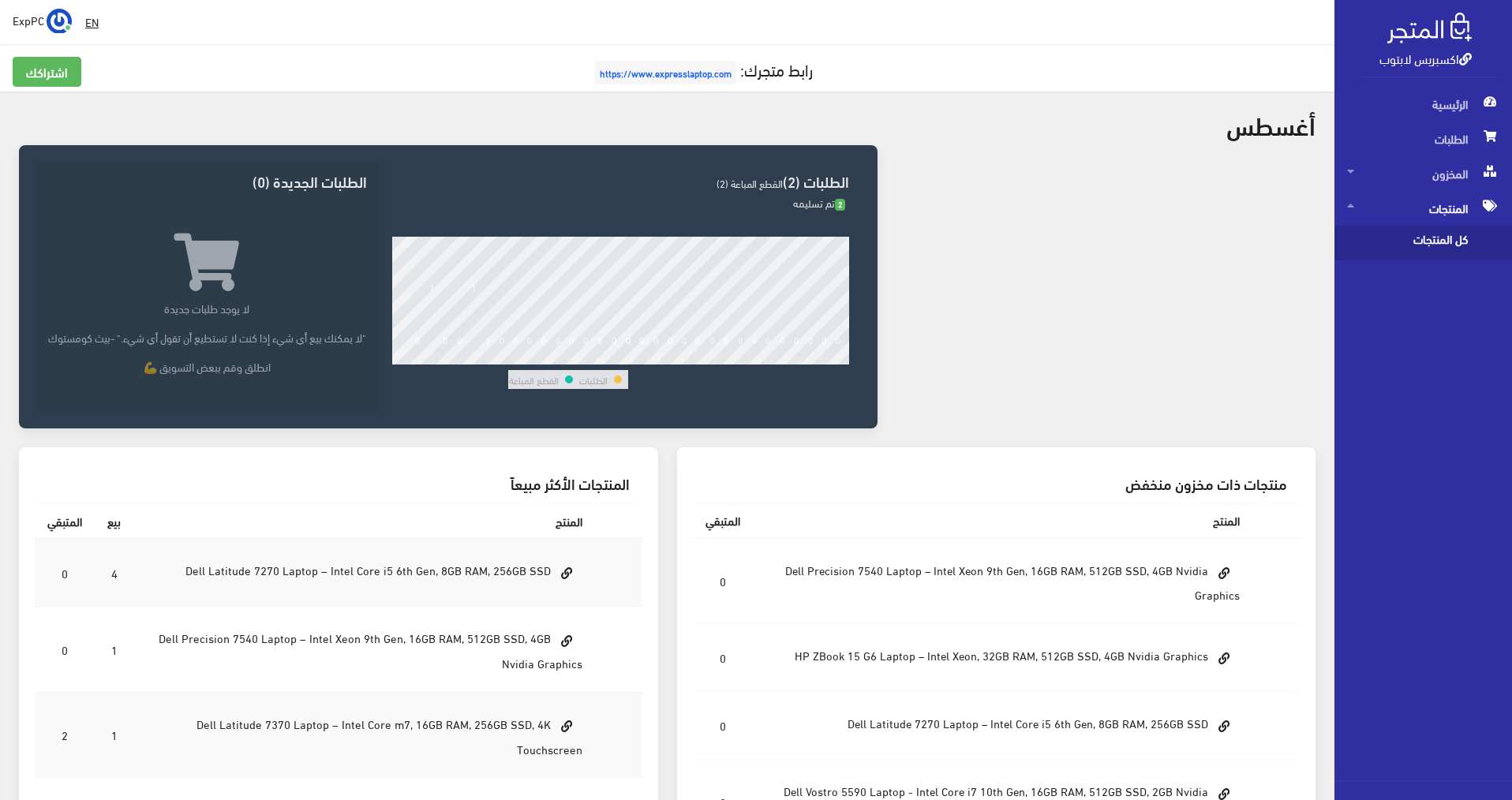 click on "كل المنتجات" at bounding box center [1407, 243] 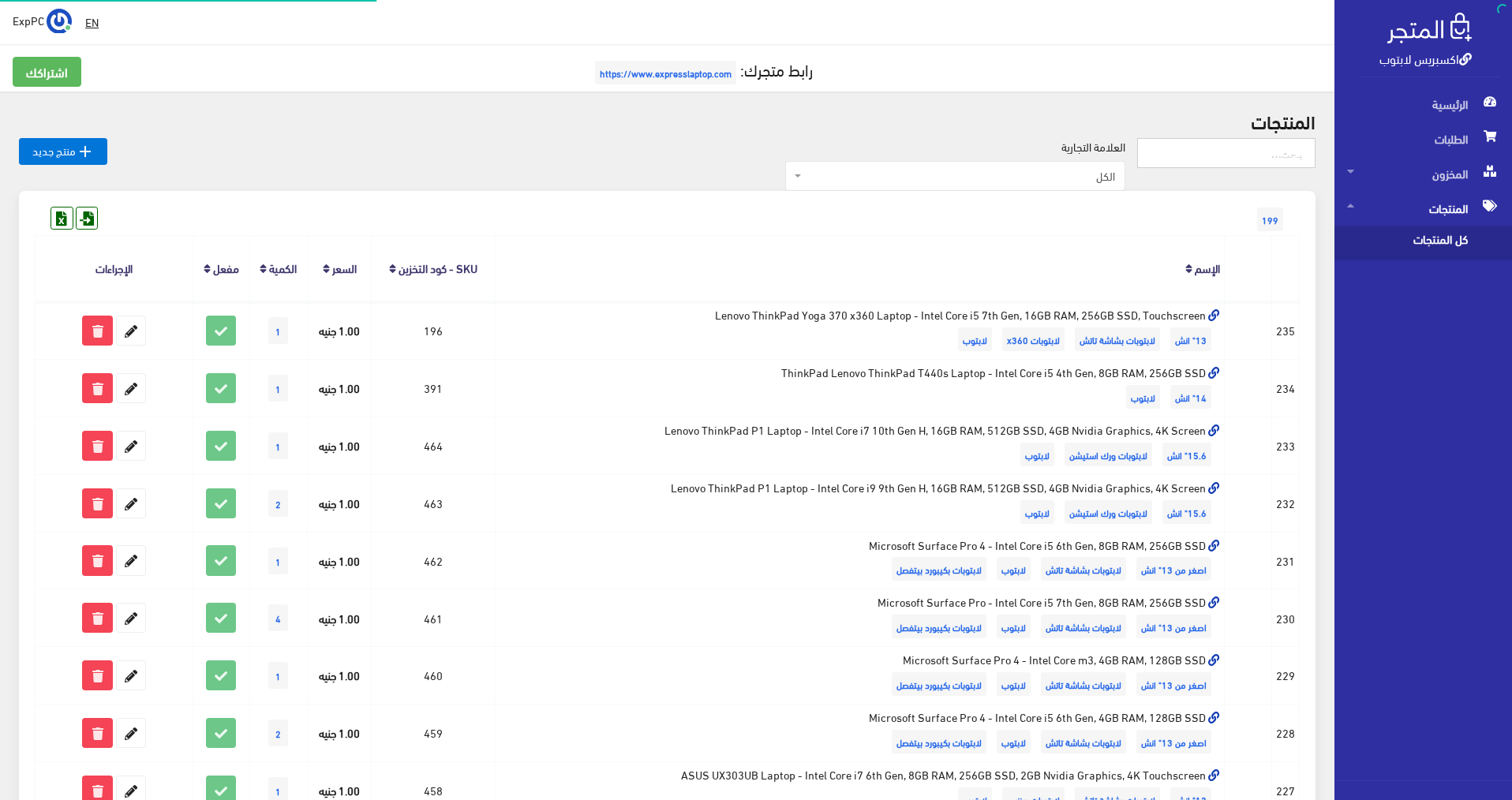 click at bounding box center [1226, 153] 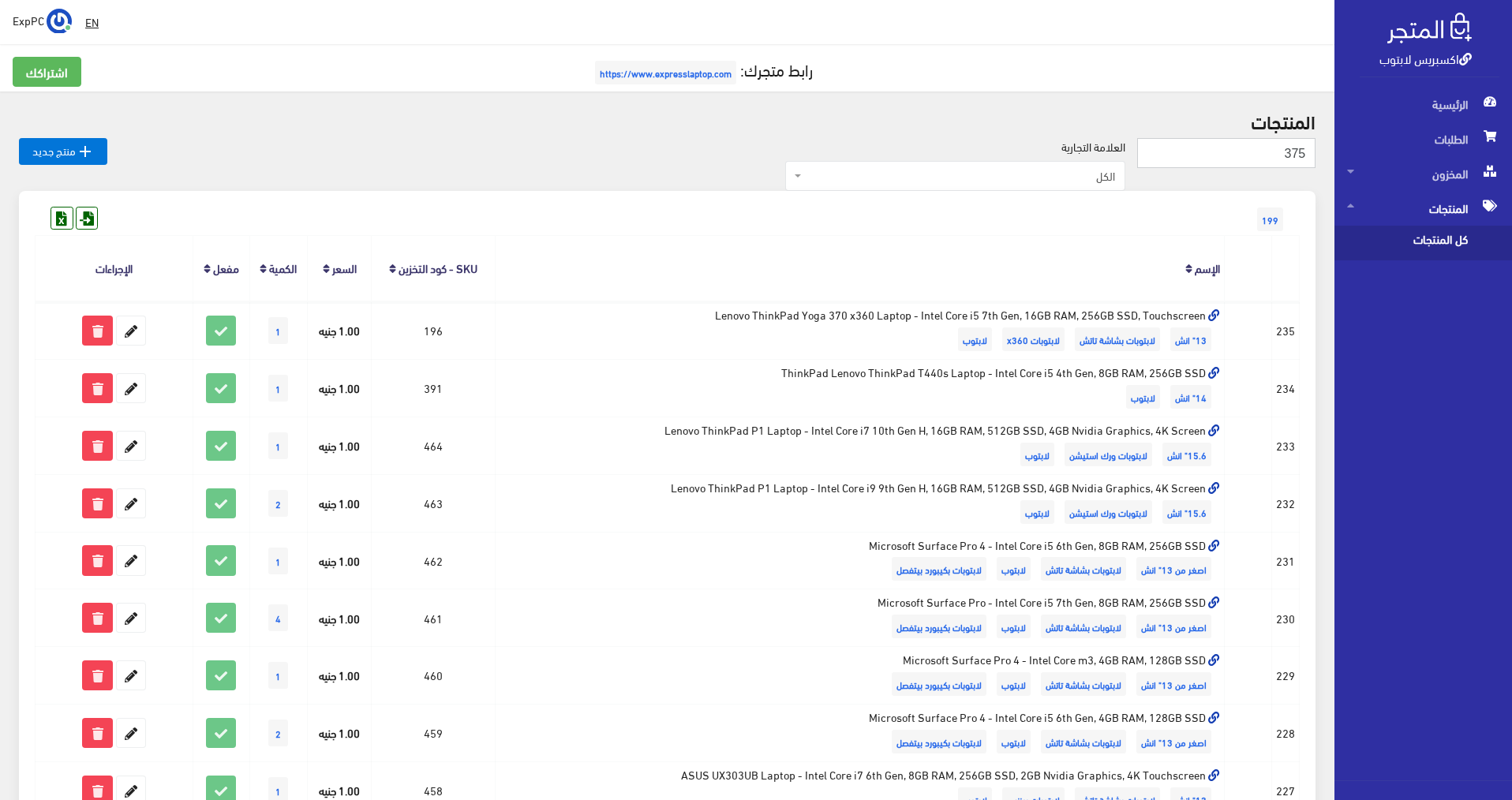 type on "375" 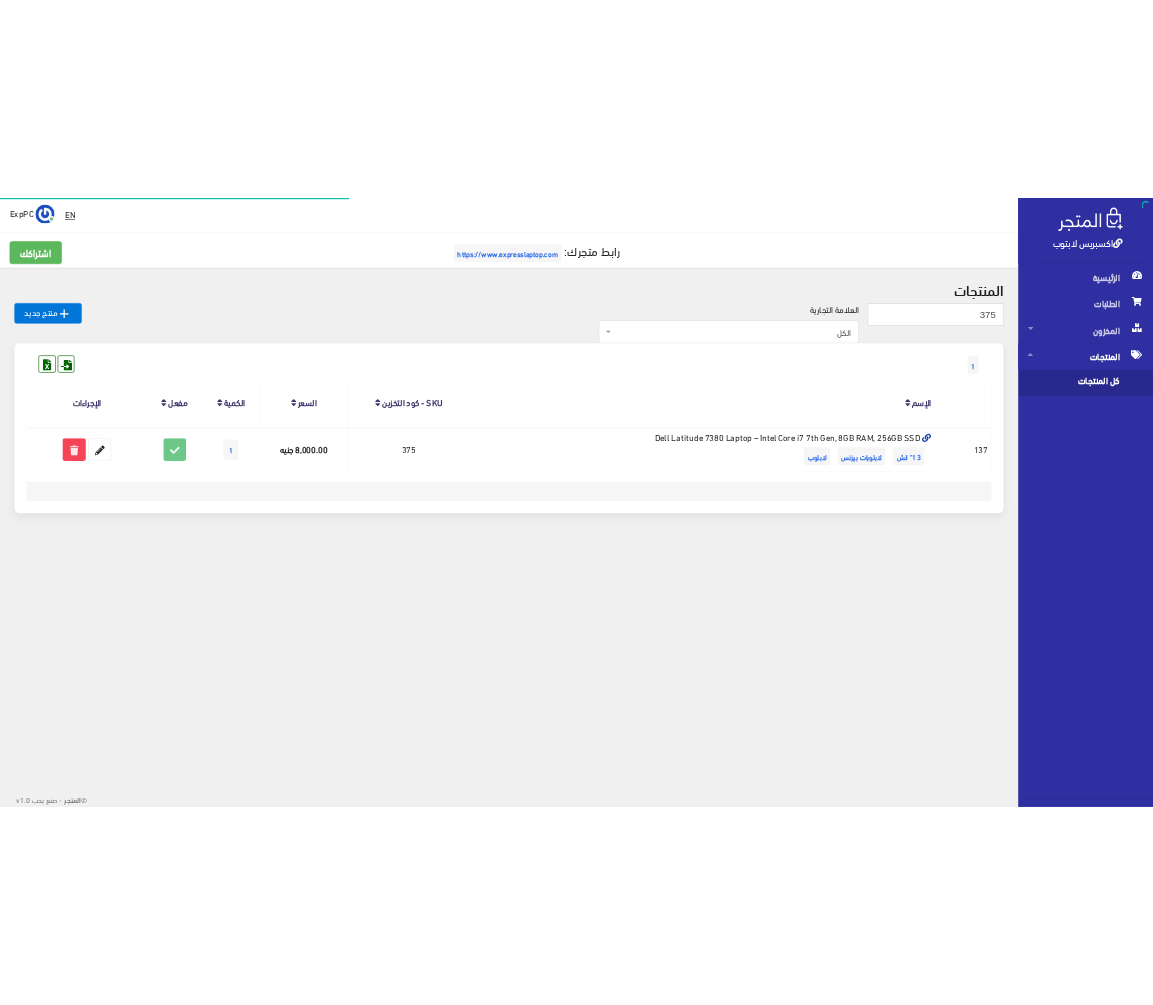 scroll, scrollTop: 0, scrollLeft: 0, axis: both 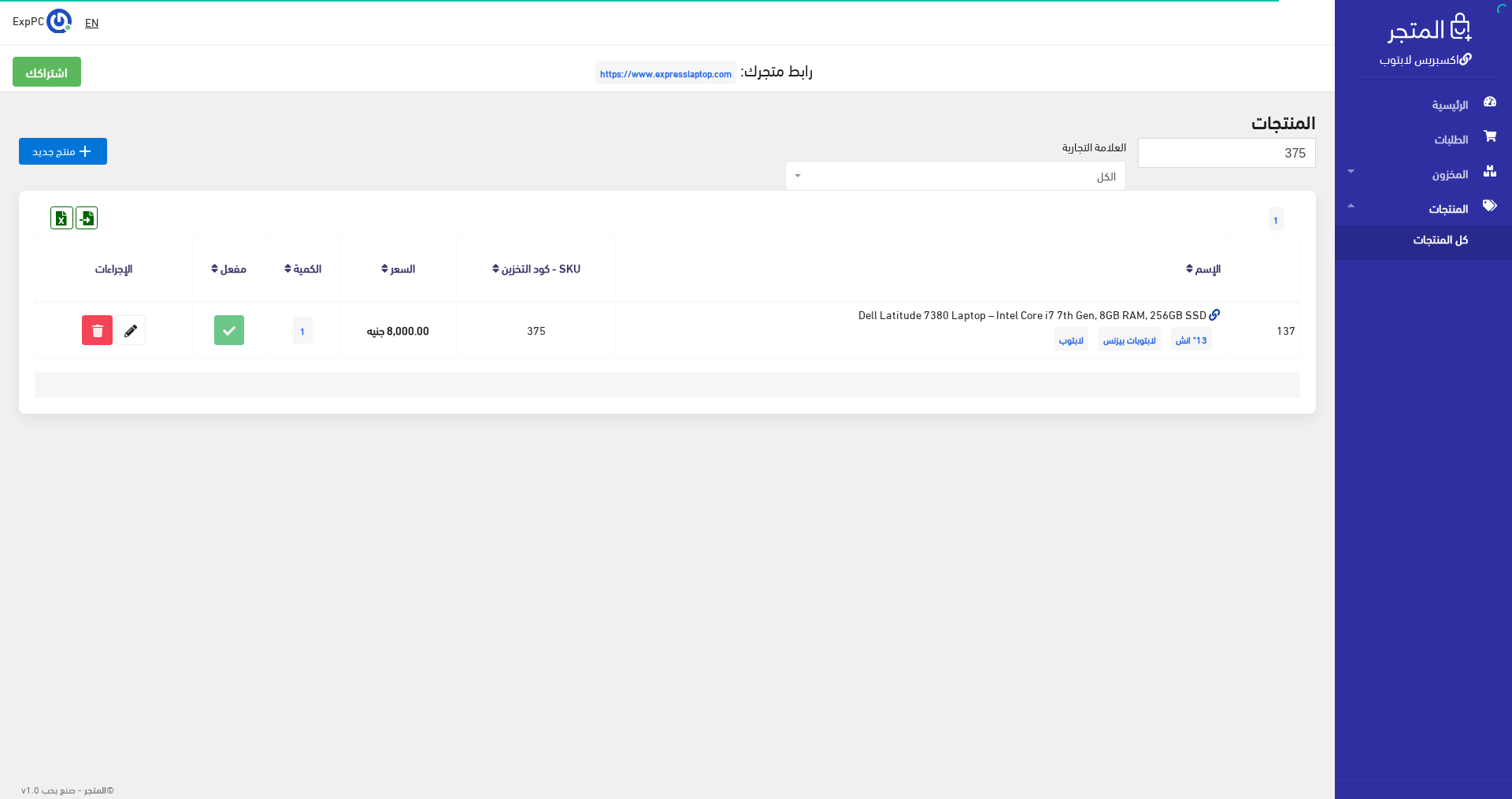 drag, startPoint x: 784, startPoint y: 12, endPoint x: 692, endPoint y: 0, distance: 92.779308 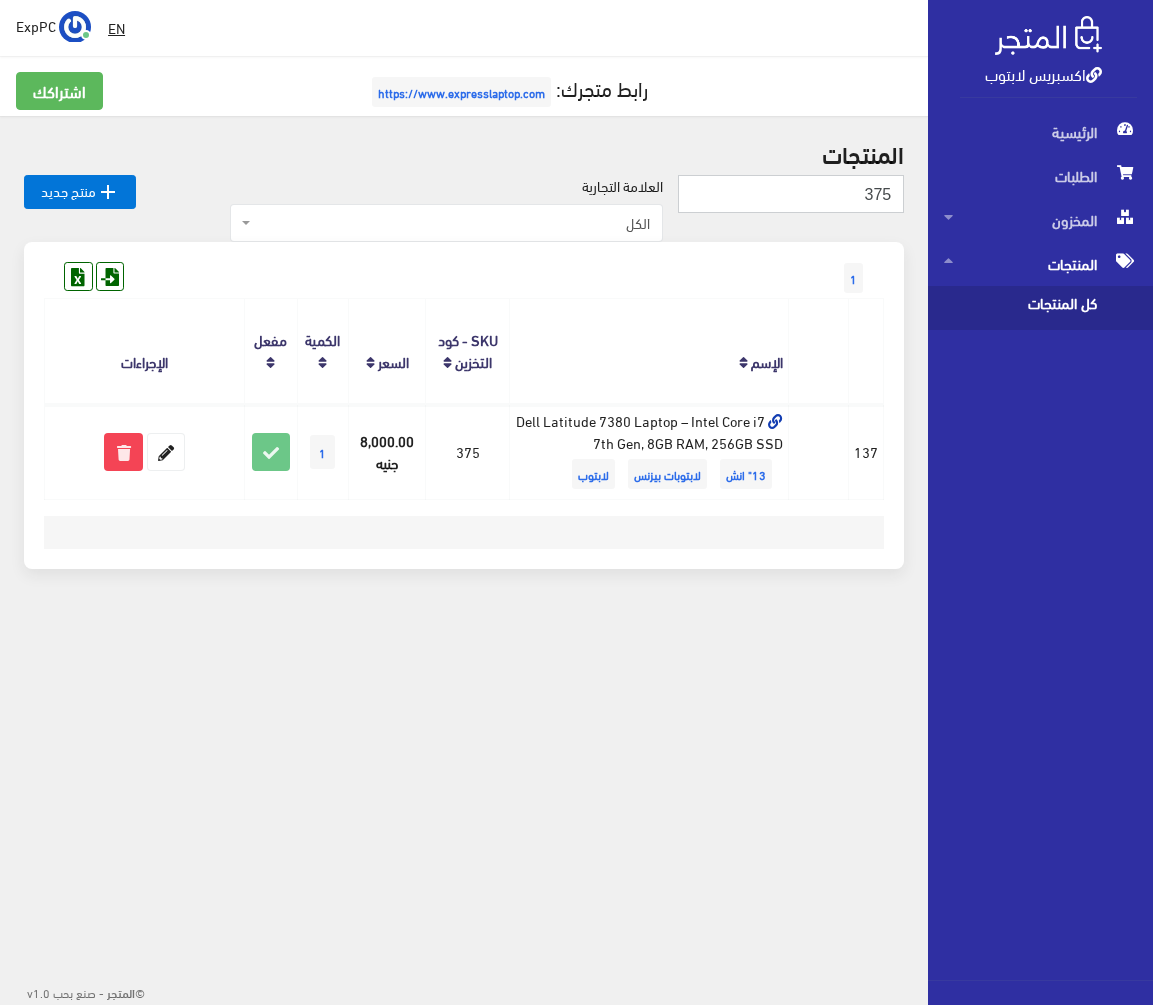 drag, startPoint x: 838, startPoint y: 195, endPoint x: 914, endPoint y: 203, distance: 76.41989 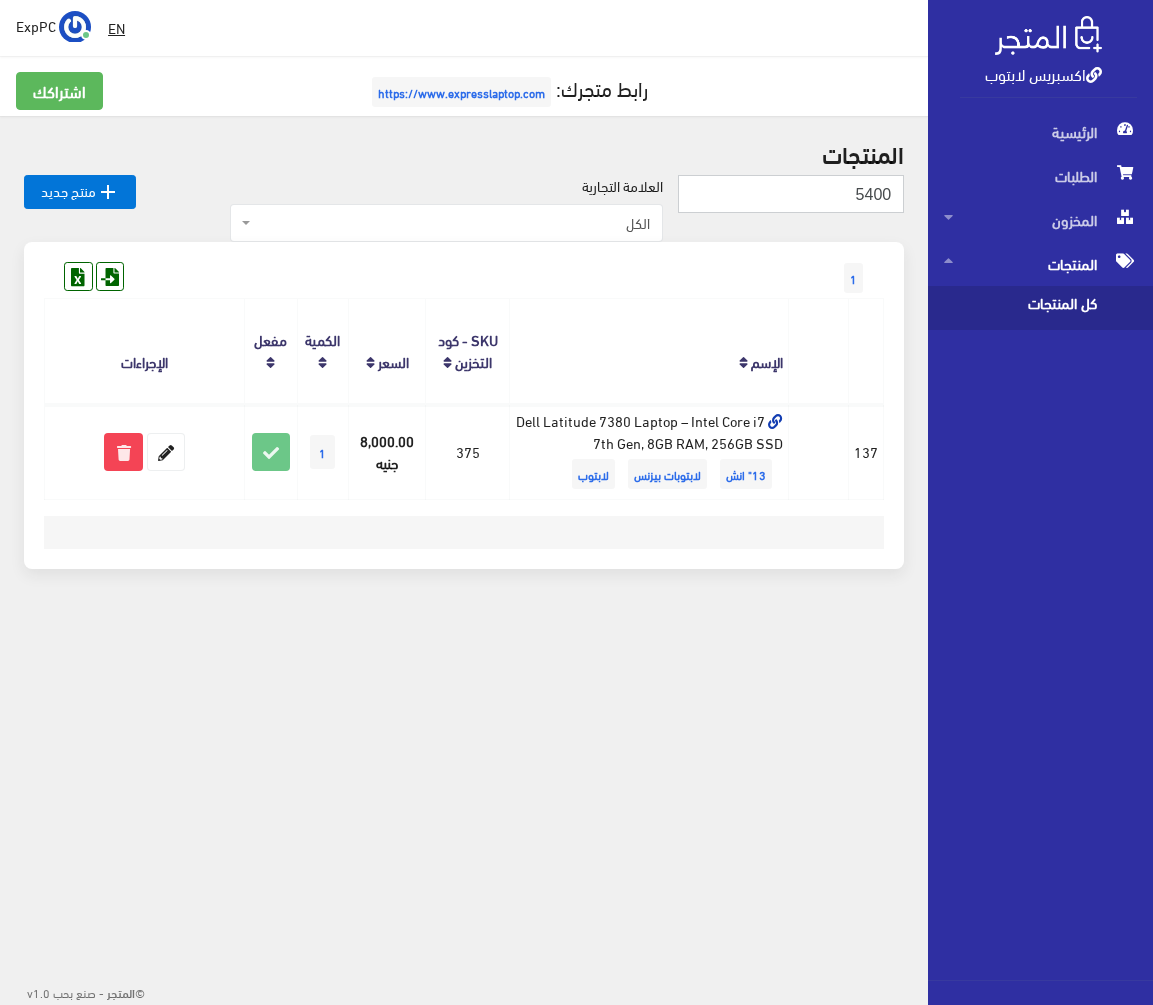 type on "5400" 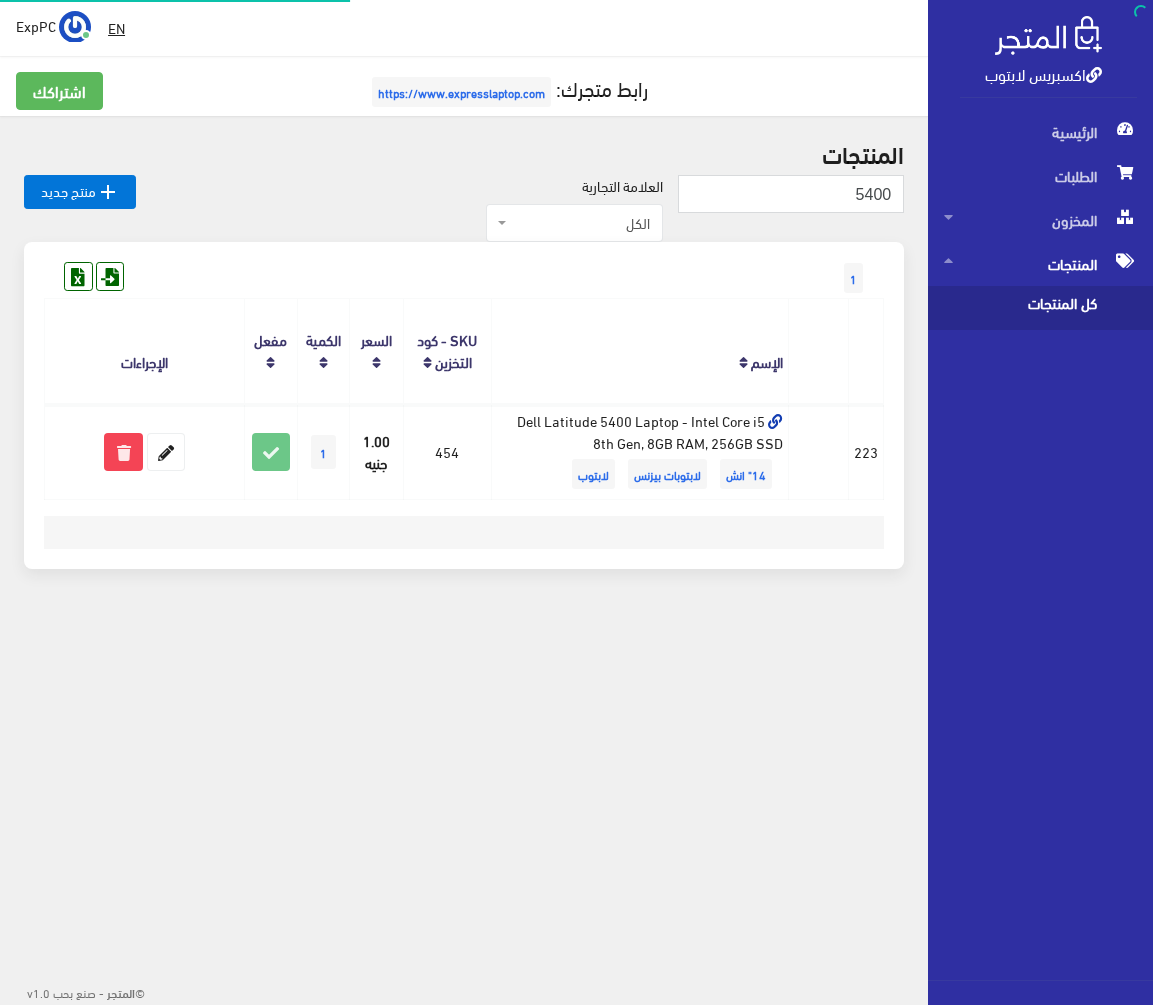 scroll, scrollTop: 0, scrollLeft: 0, axis: both 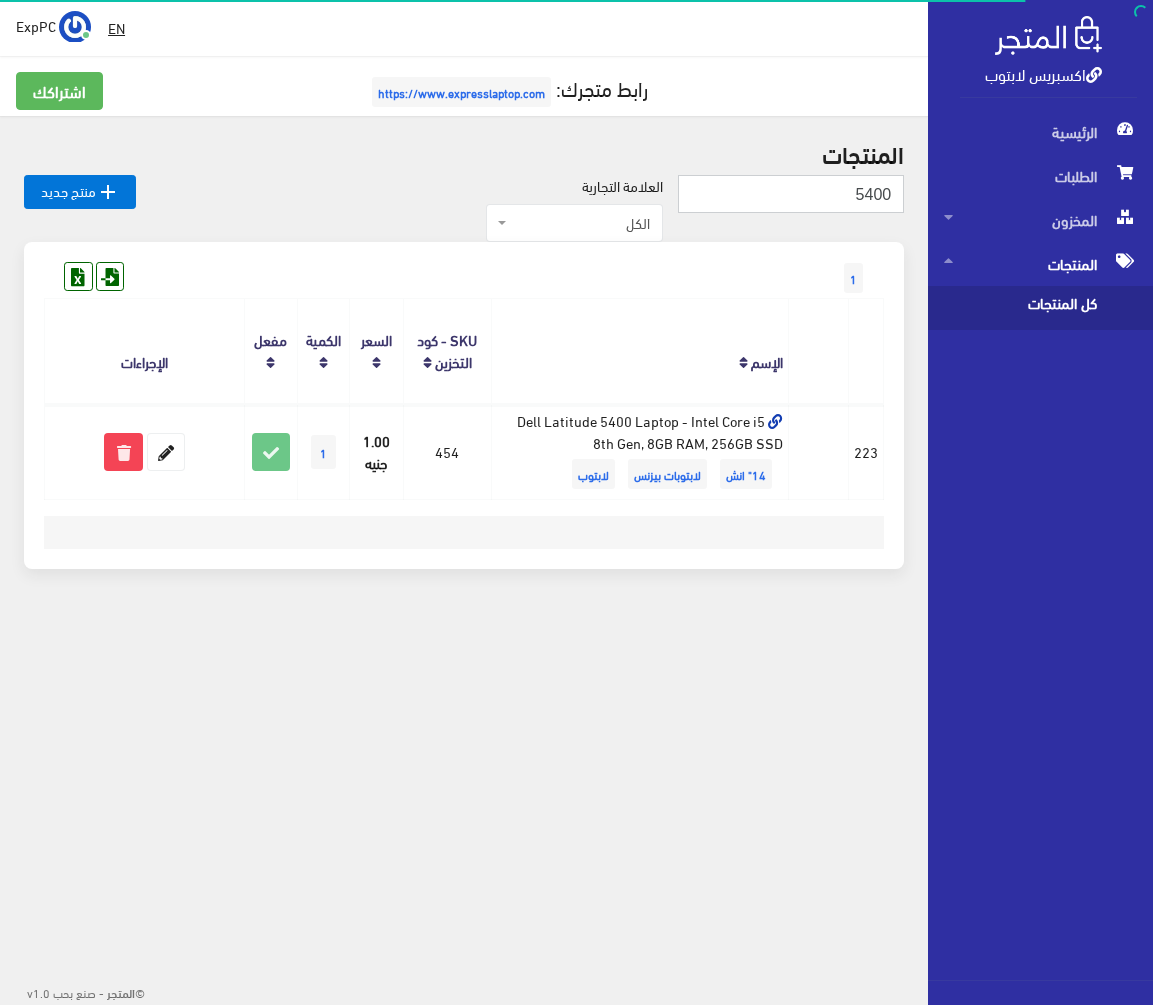 drag, startPoint x: 835, startPoint y: 187, endPoint x: 900, endPoint y: 188, distance: 65.00769 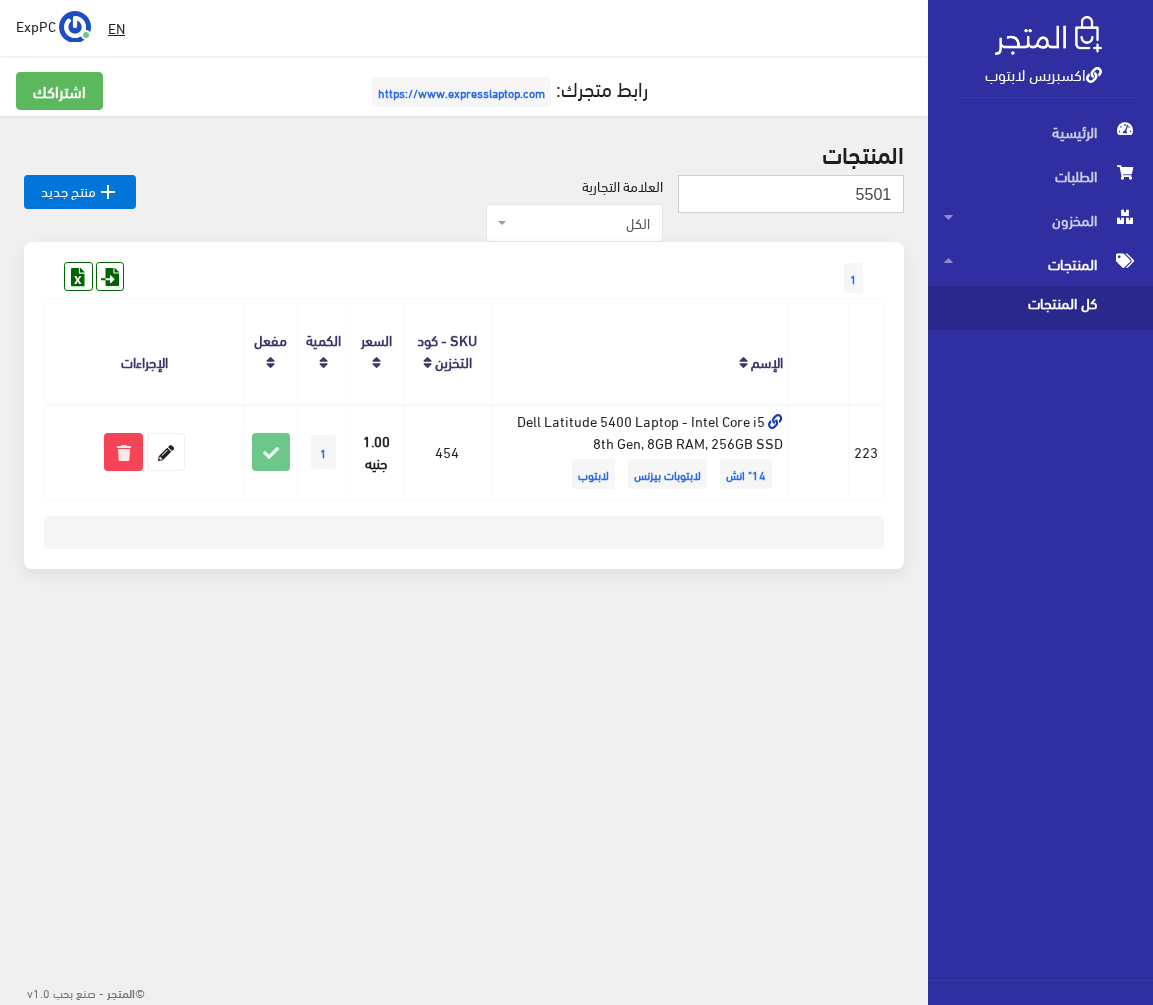 type on "5501" 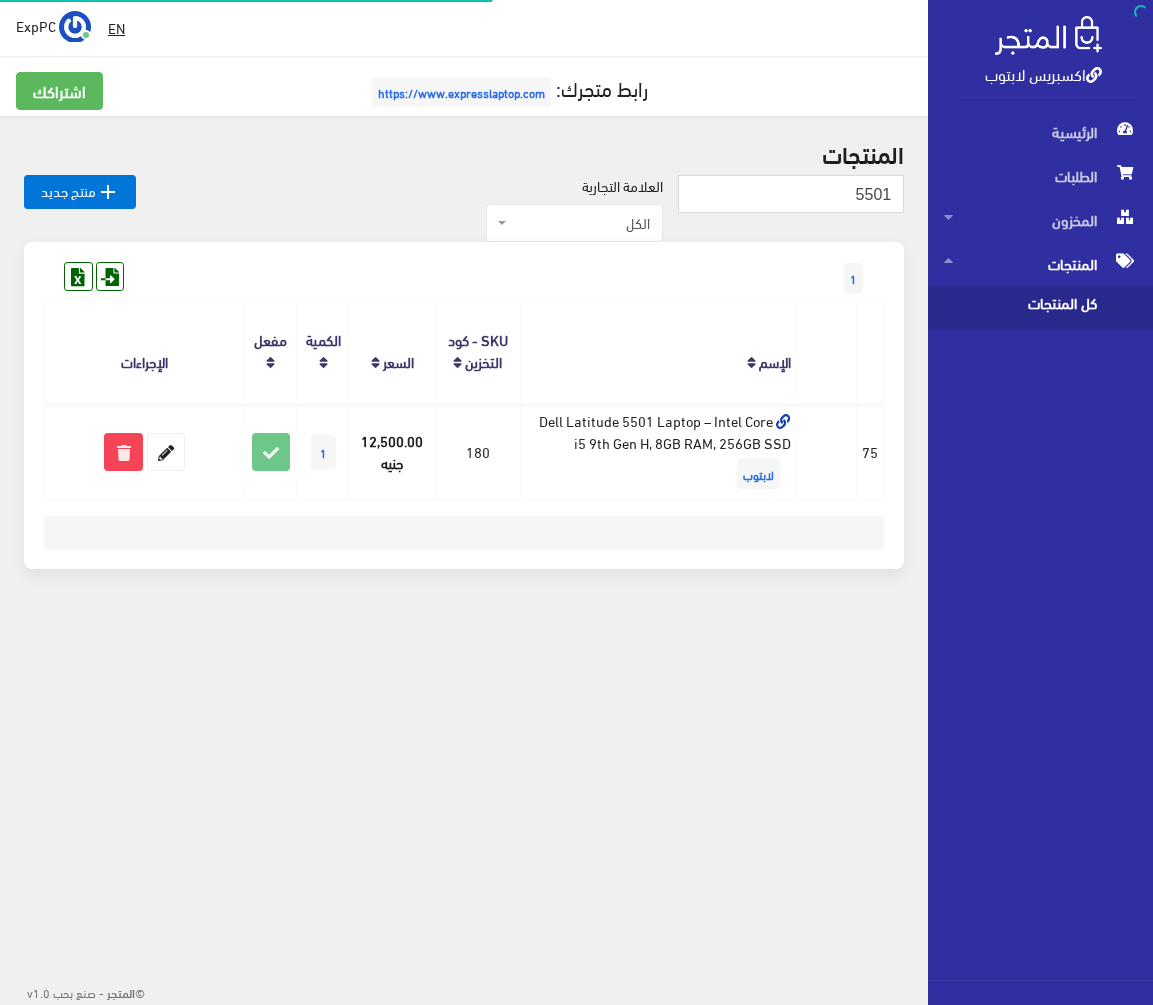 scroll, scrollTop: 0, scrollLeft: 0, axis: both 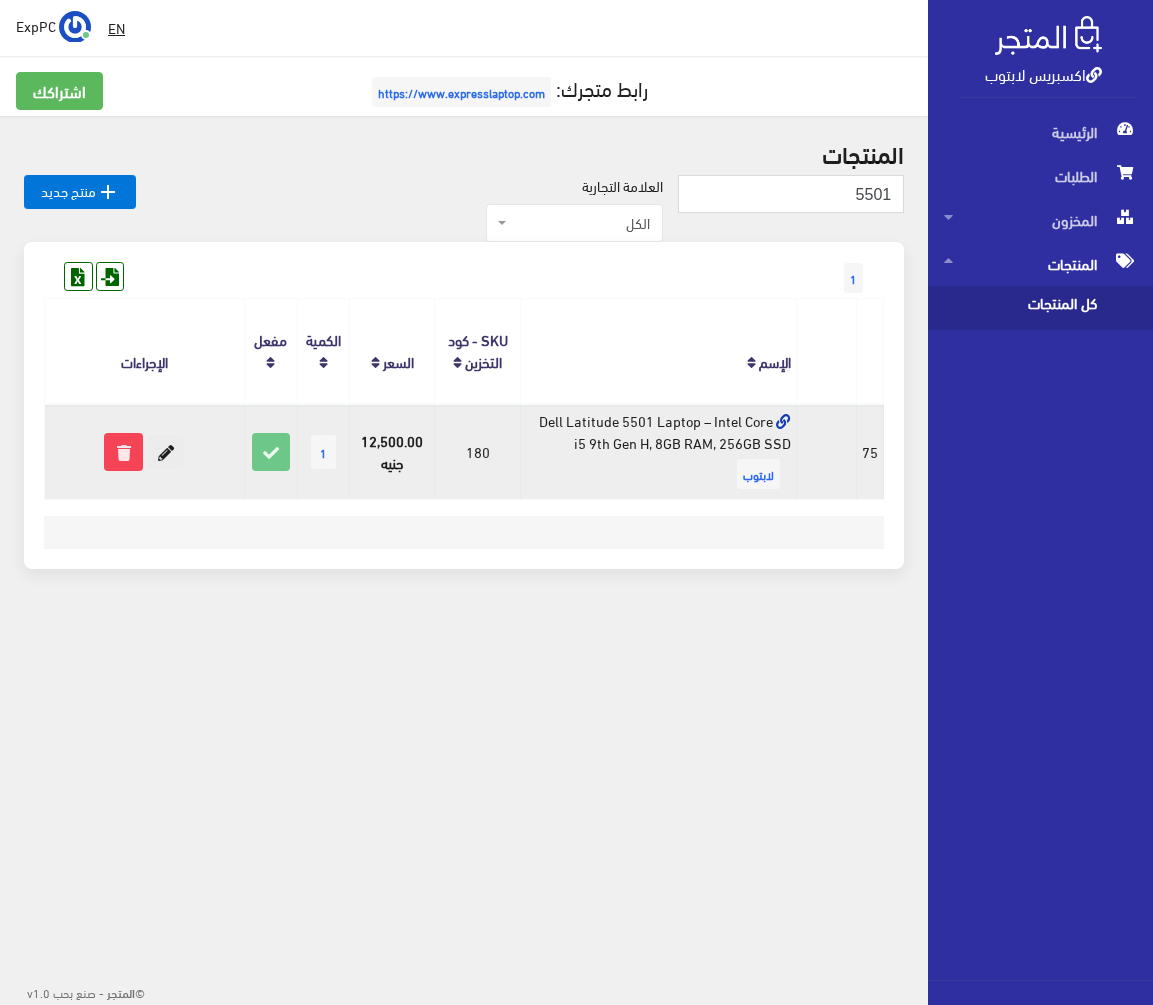 click at bounding box center [166, 452] 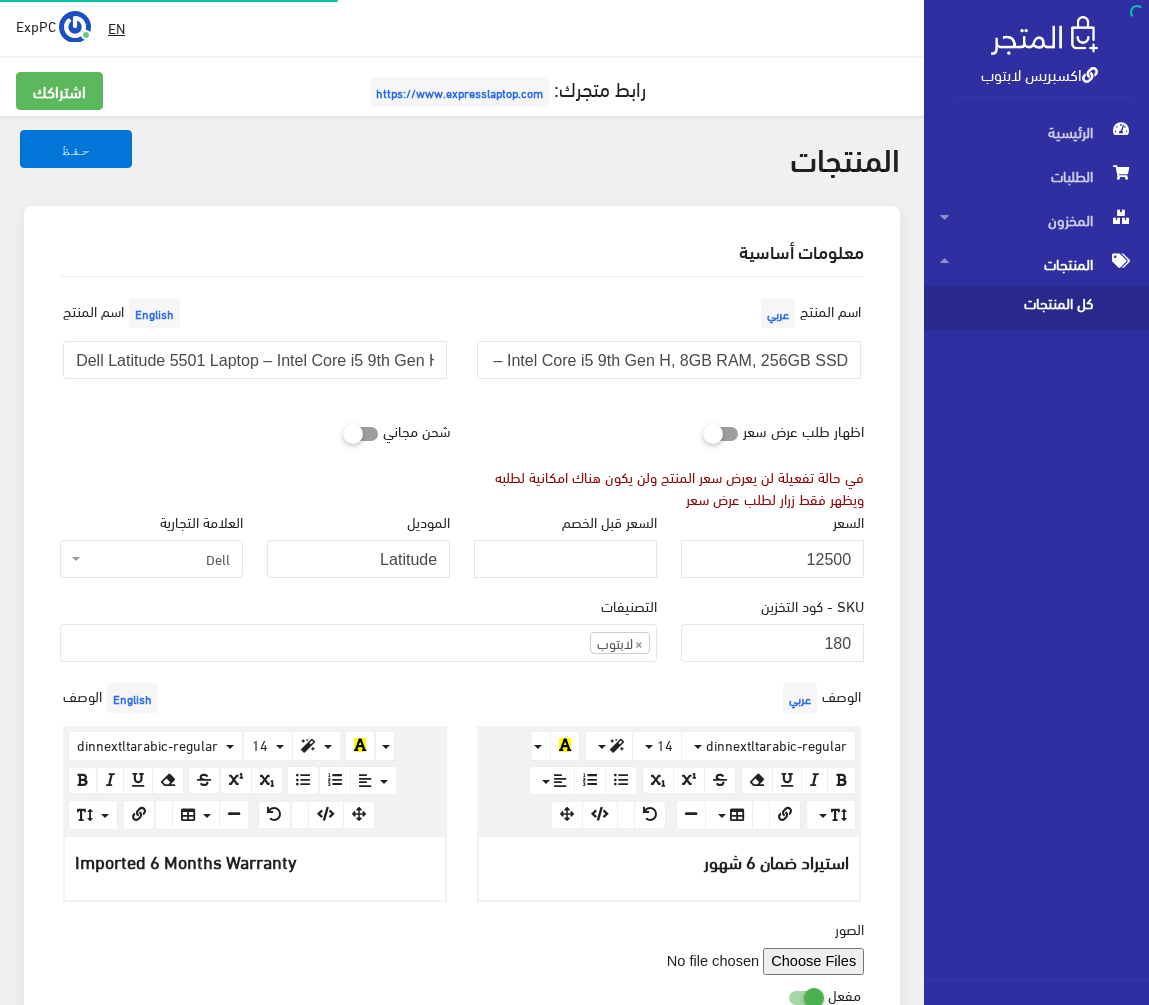 scroll, scrollTop: 0, scrollLeft: 0, axis: both 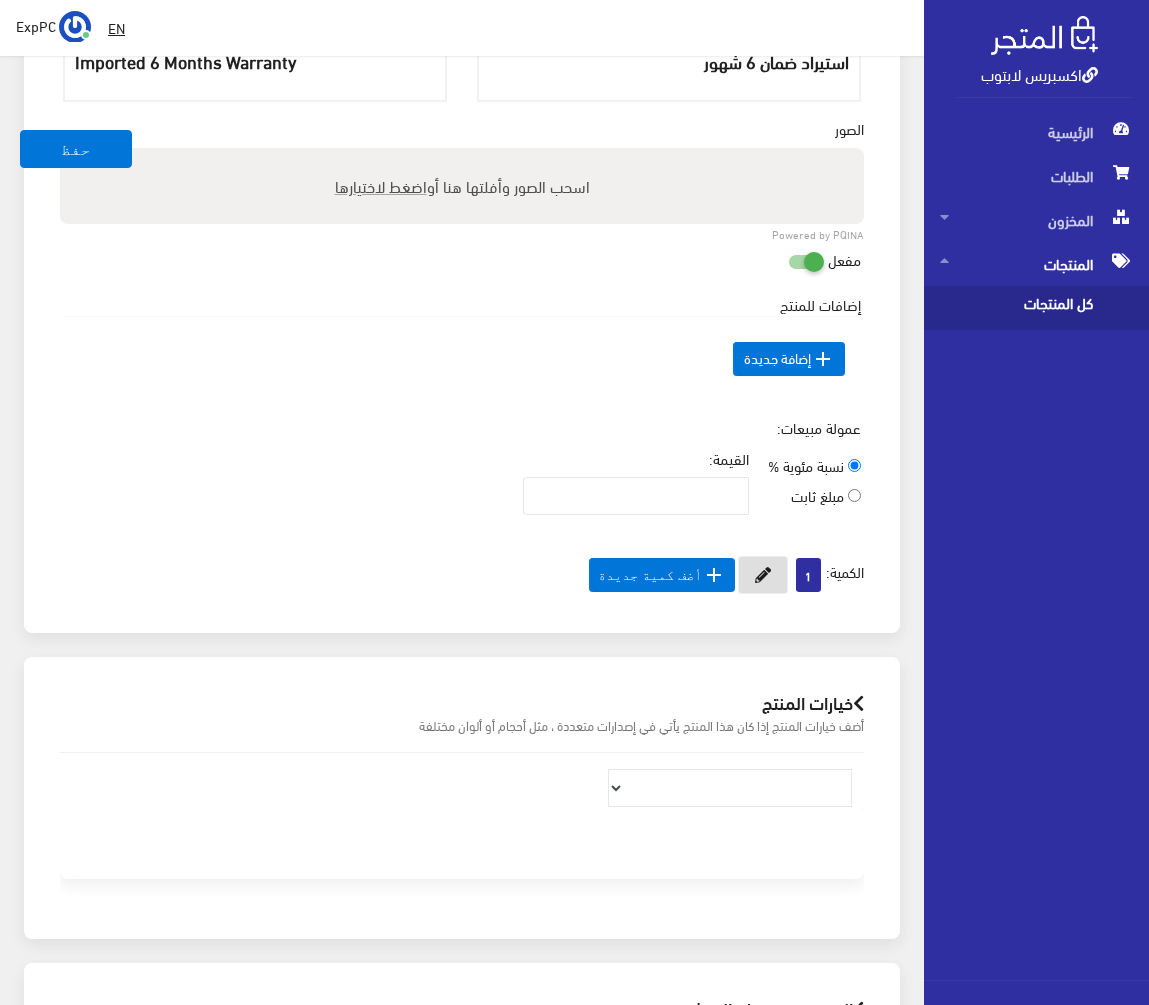 click at bounding box center (763, 575) 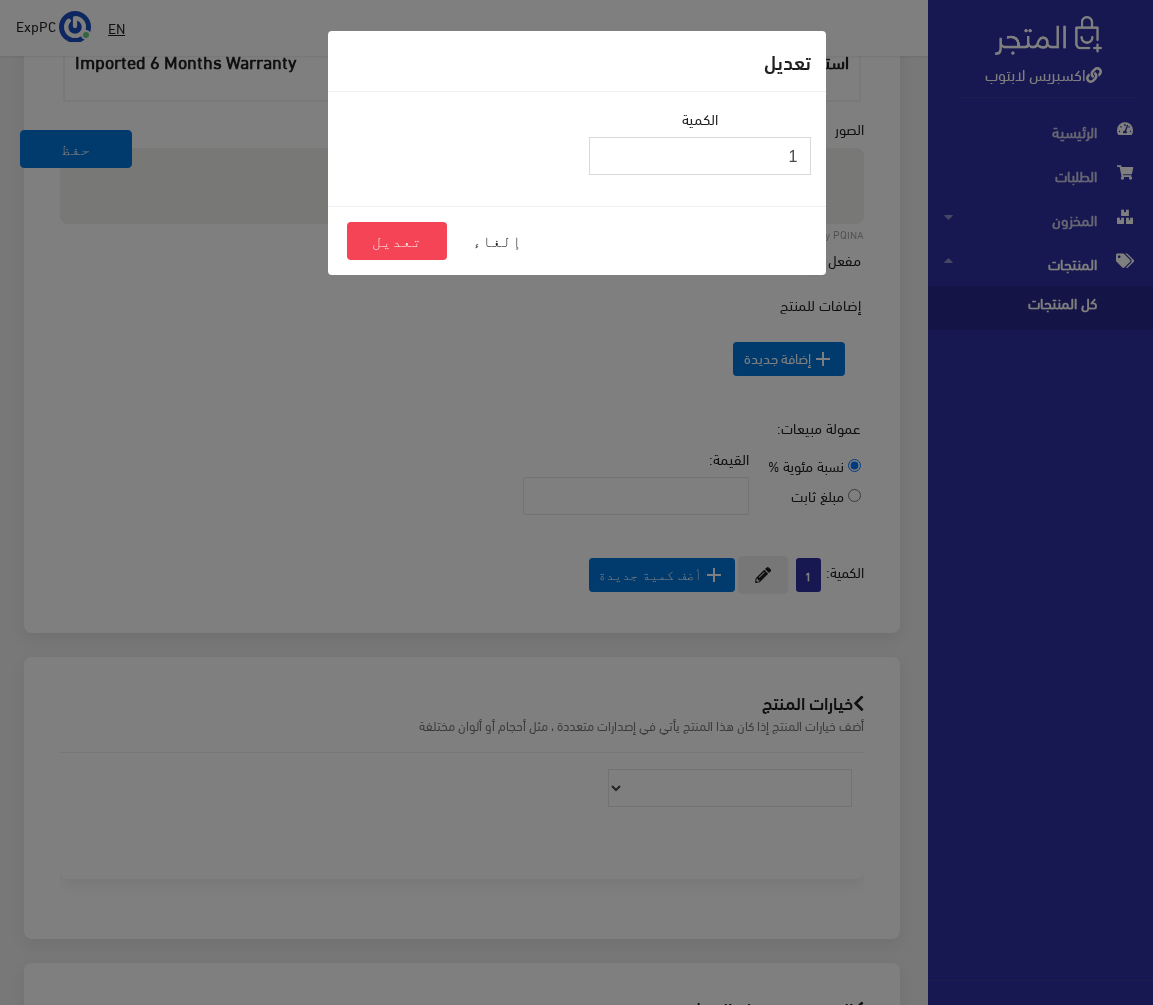drag, startPoint x: 743, startPoint y: 161, endPoint x: 818, endPoint y: 148, distance: 76.11833 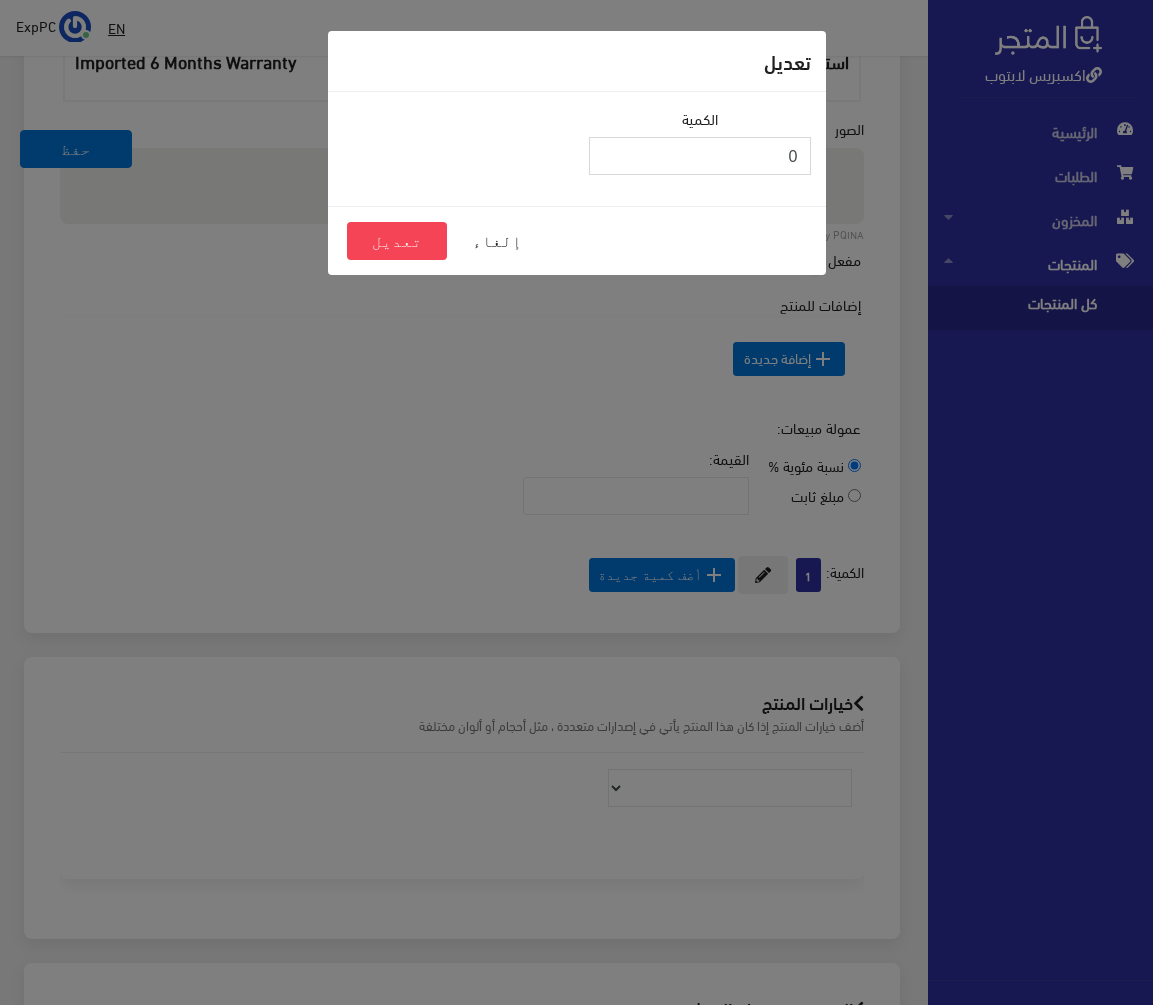 type on "0" 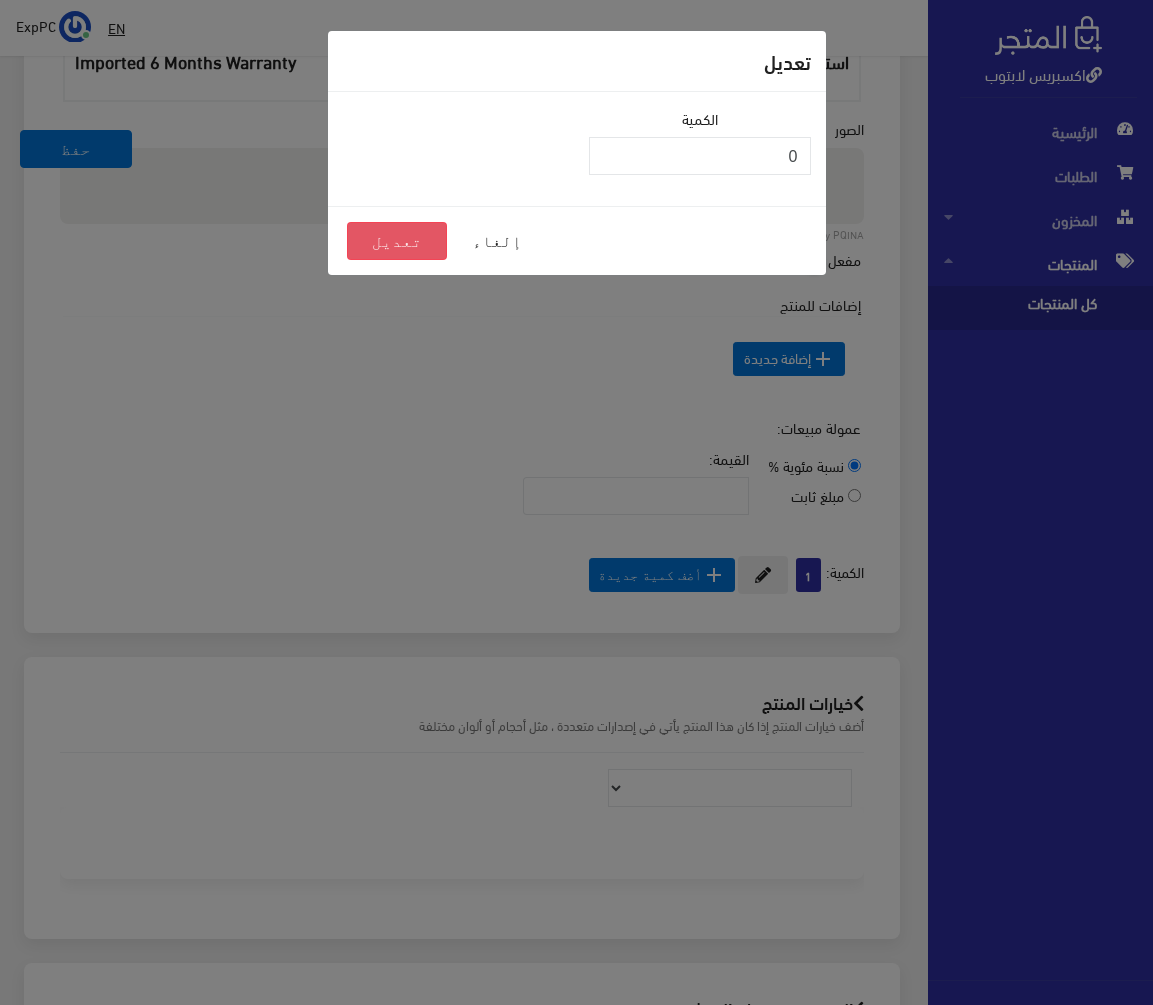 click on "تعديل" at bounding box center (397, 241) 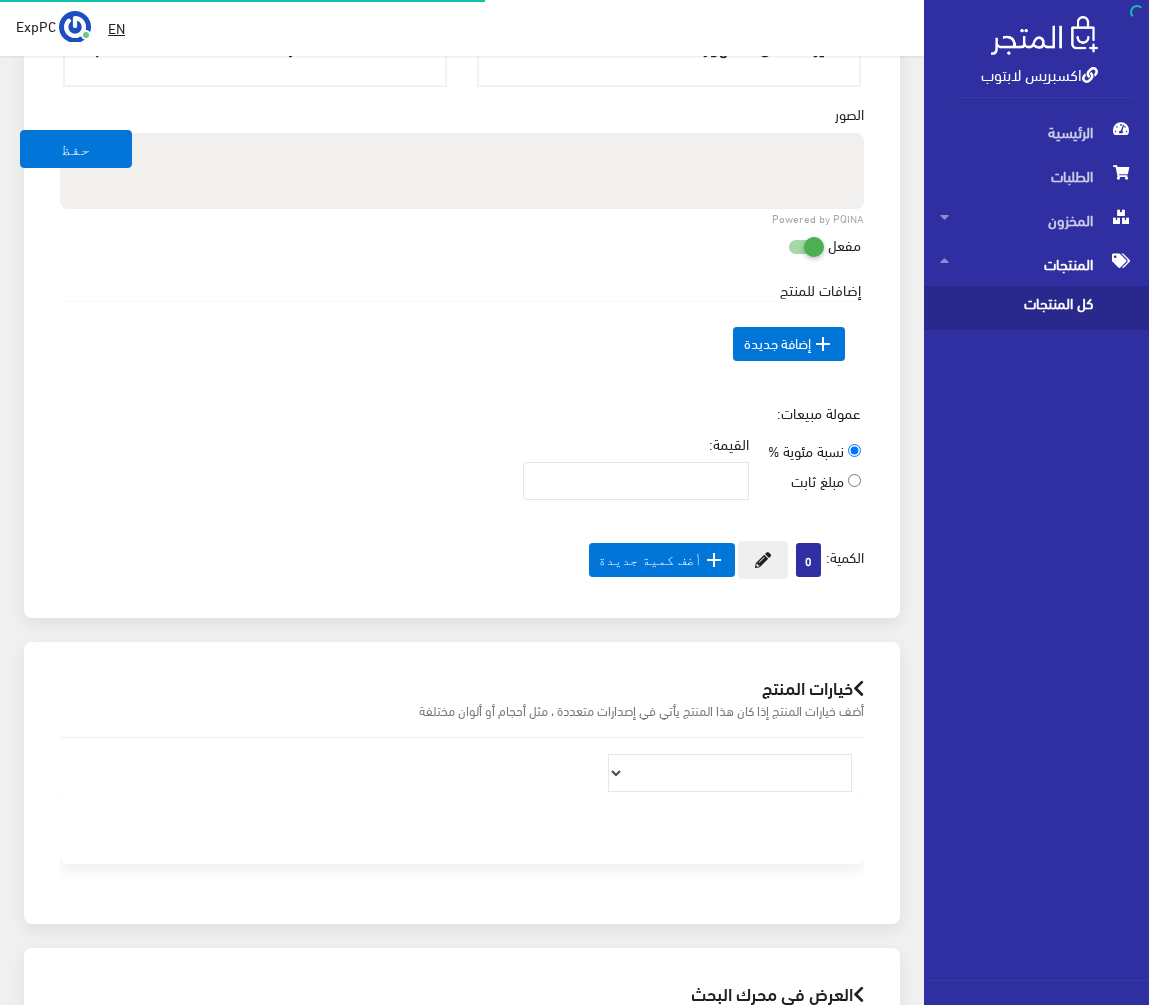 scroll, scrollTop: 815, scrollLeft: 0, axis: vertical 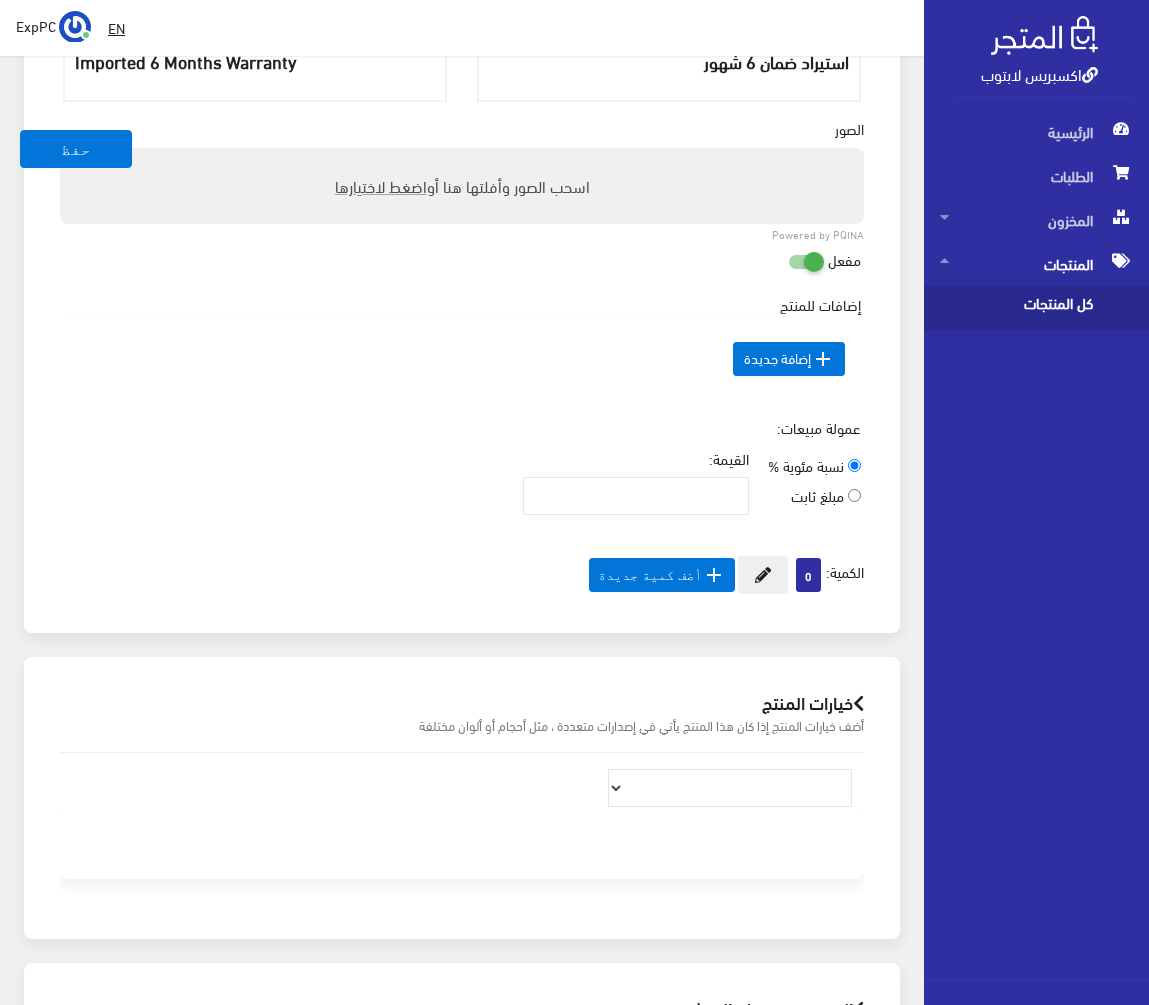 click on "كل المنتجات" at bounding box center (1016, 308) 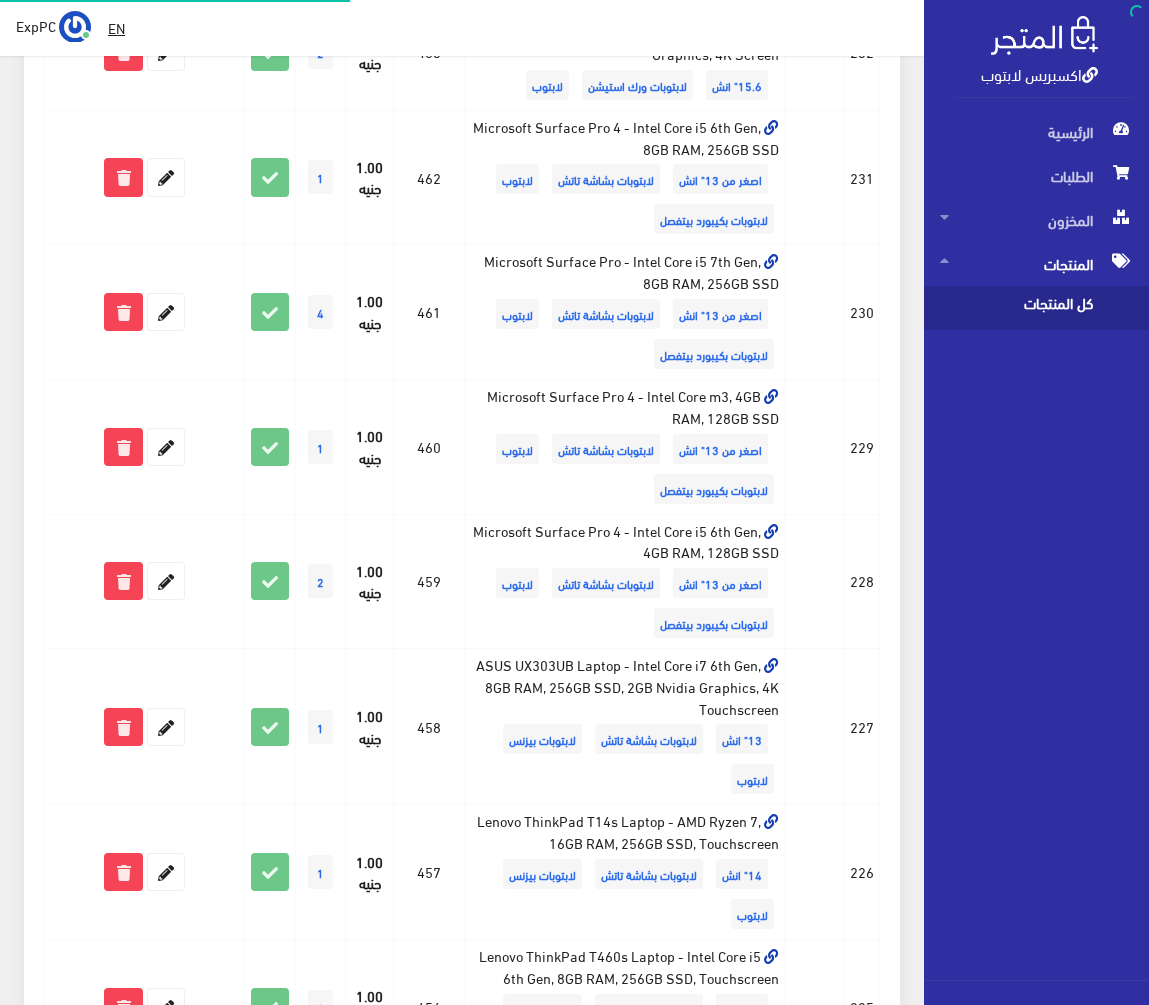 scroll, scrollTop: 0, scrollLeft: 0, axis: both 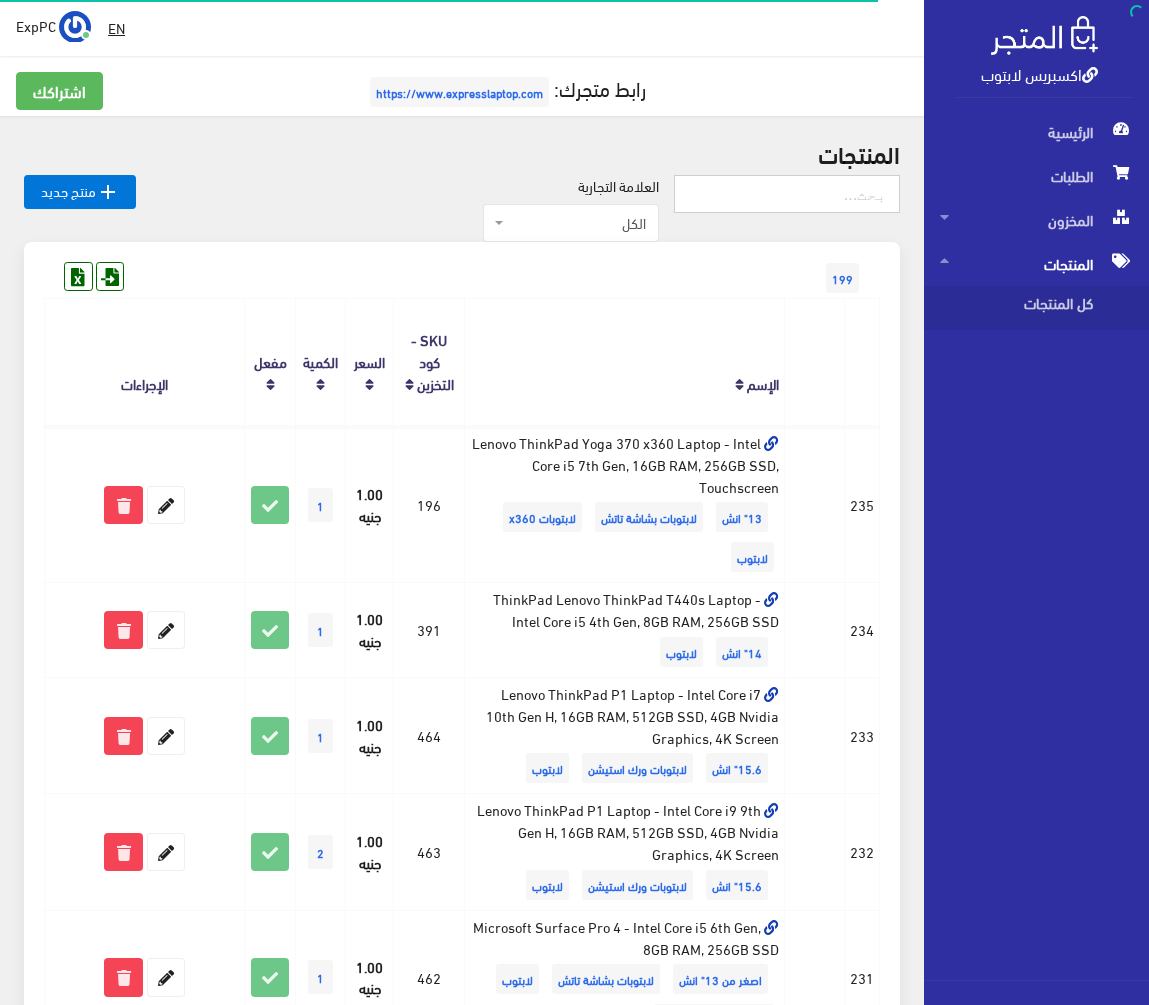 click at bounding box center [787, 194] 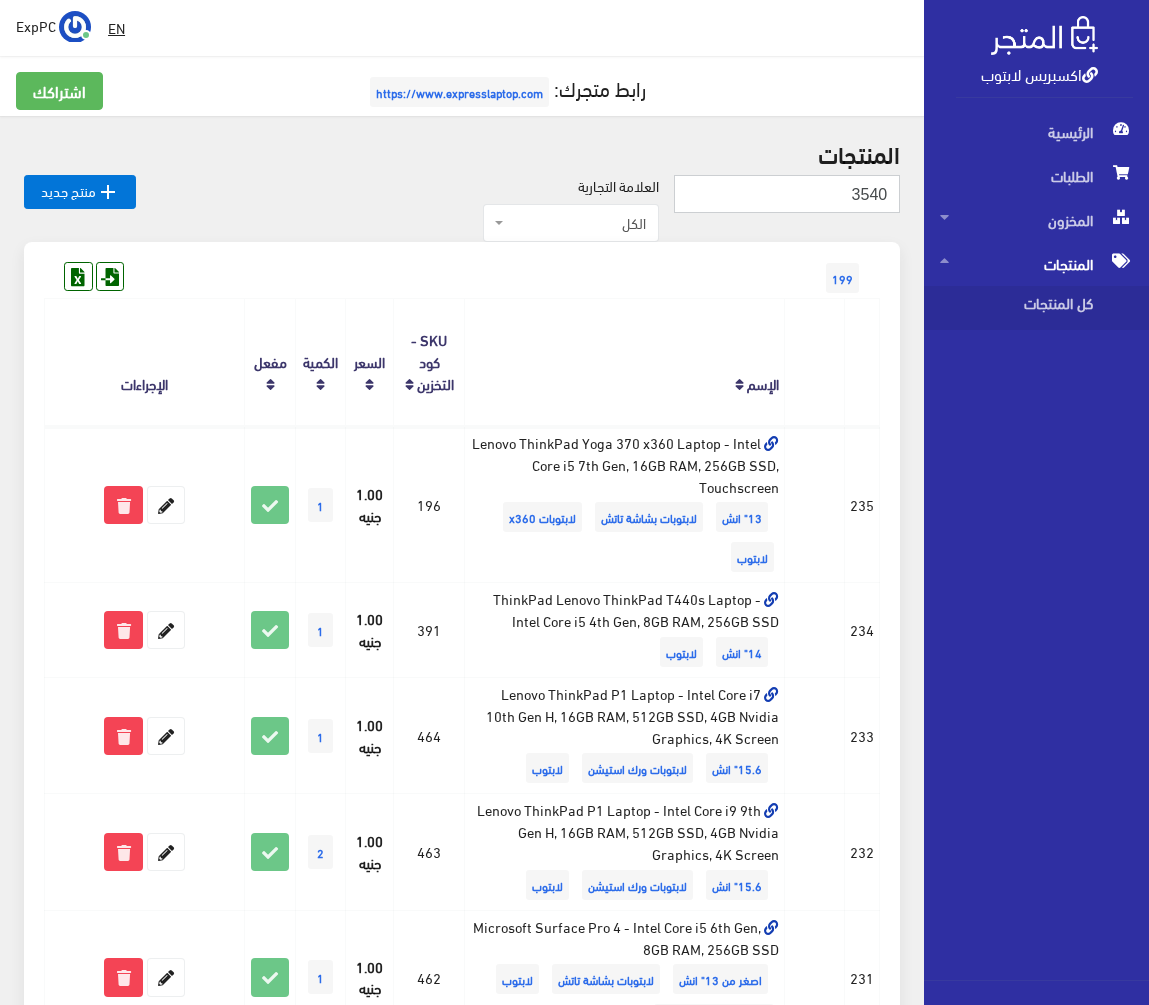 type on "3540" 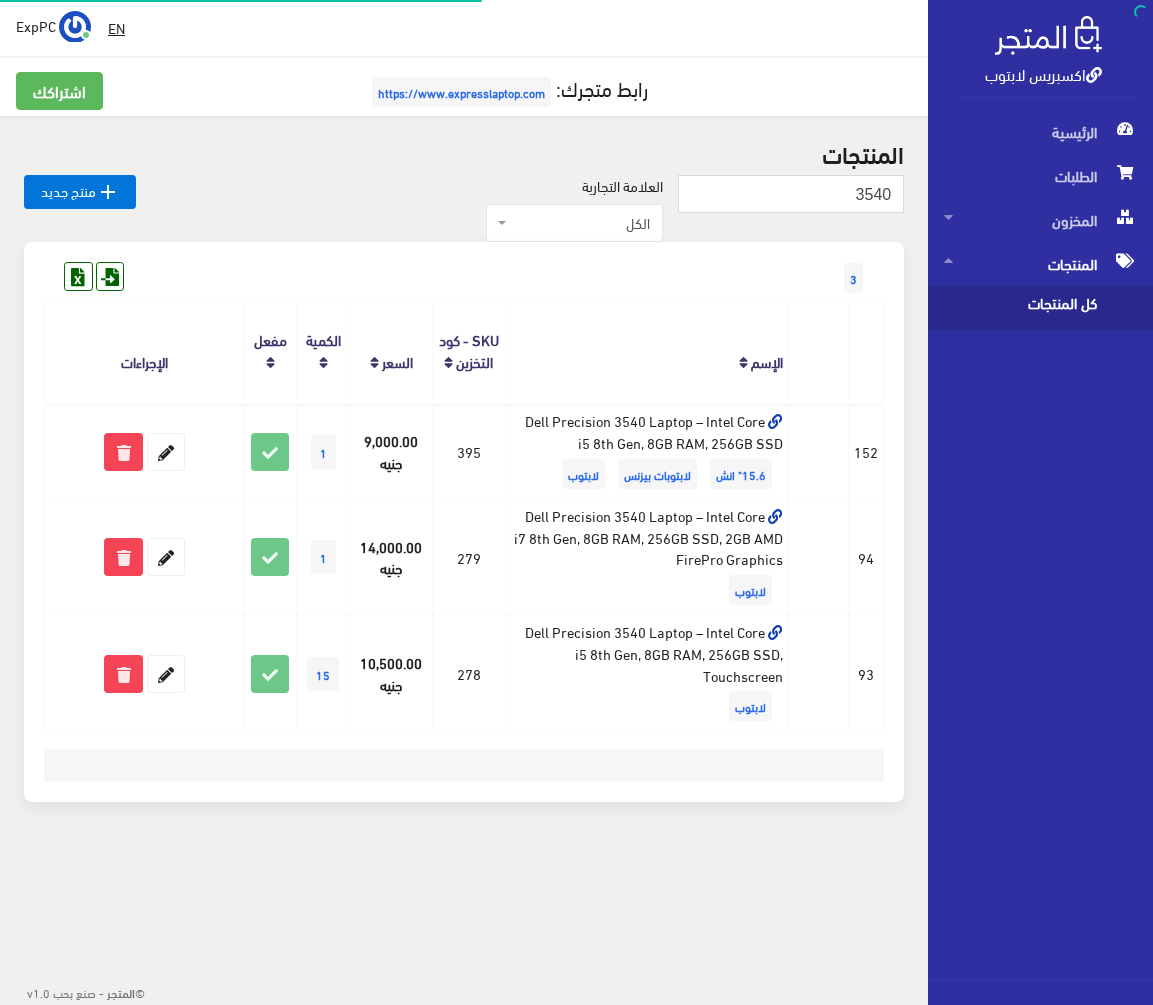 scroll, scrollTop: 0, scrollLeft: 0, axis: both 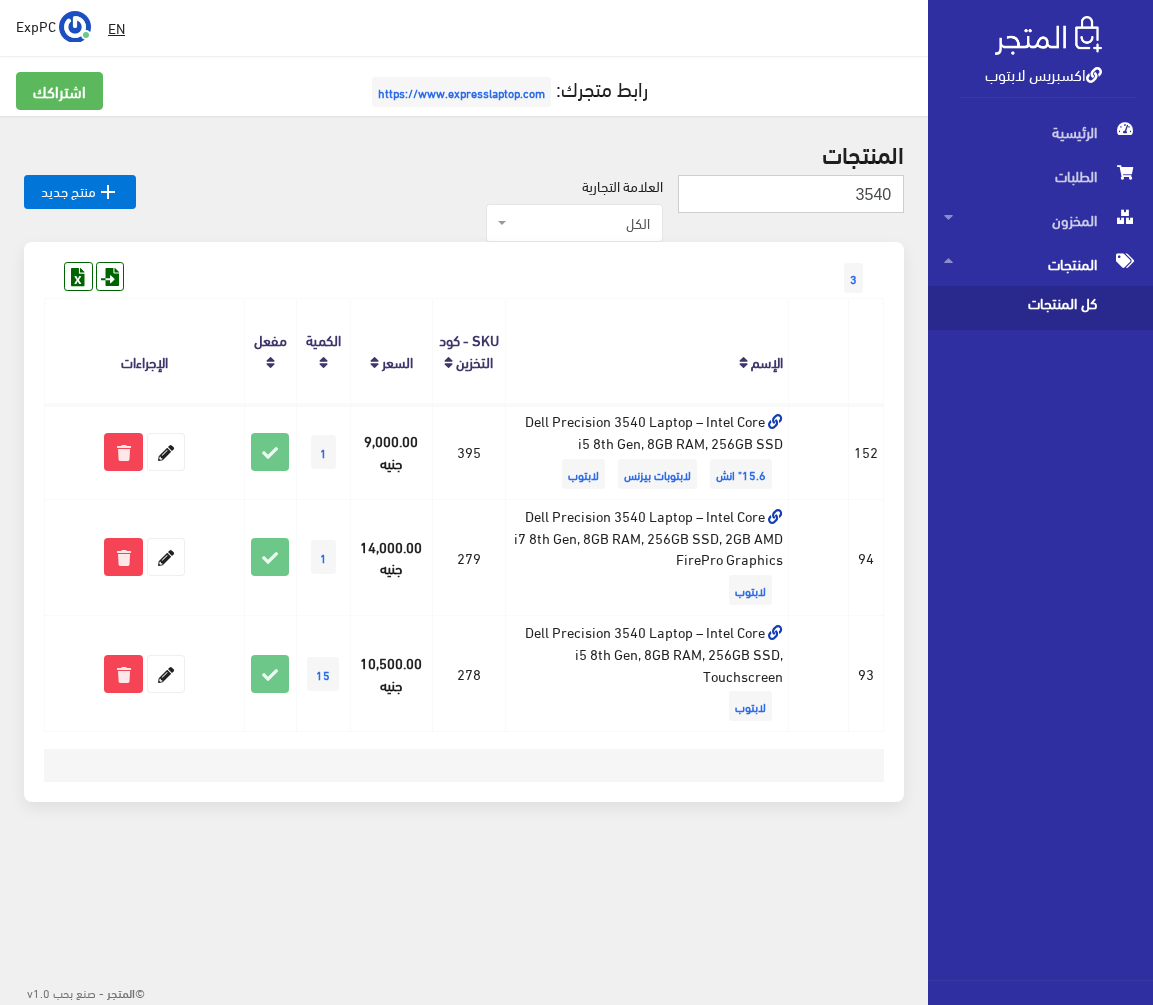 click on "3540" at bounding box center [791, 194] 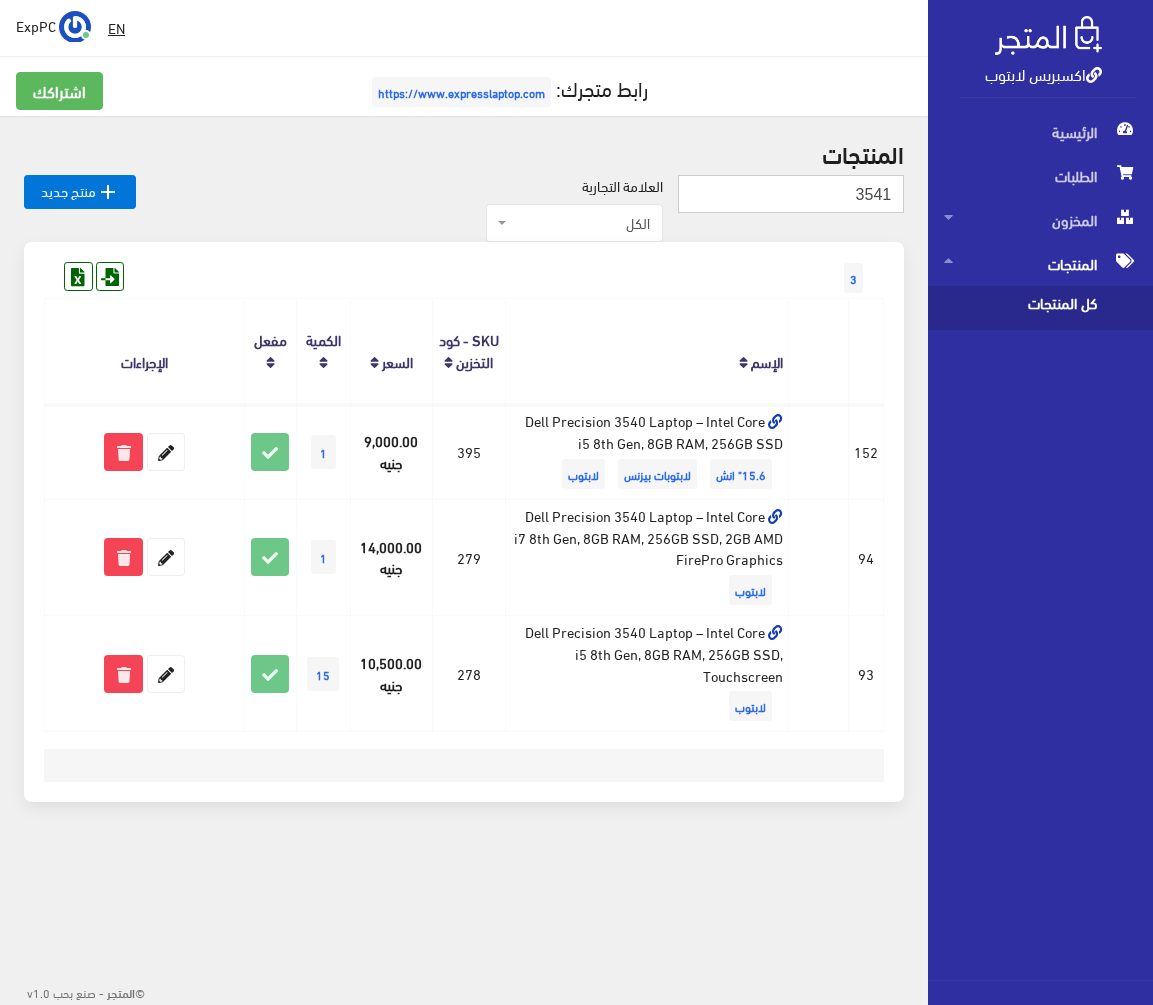 type on "3541" 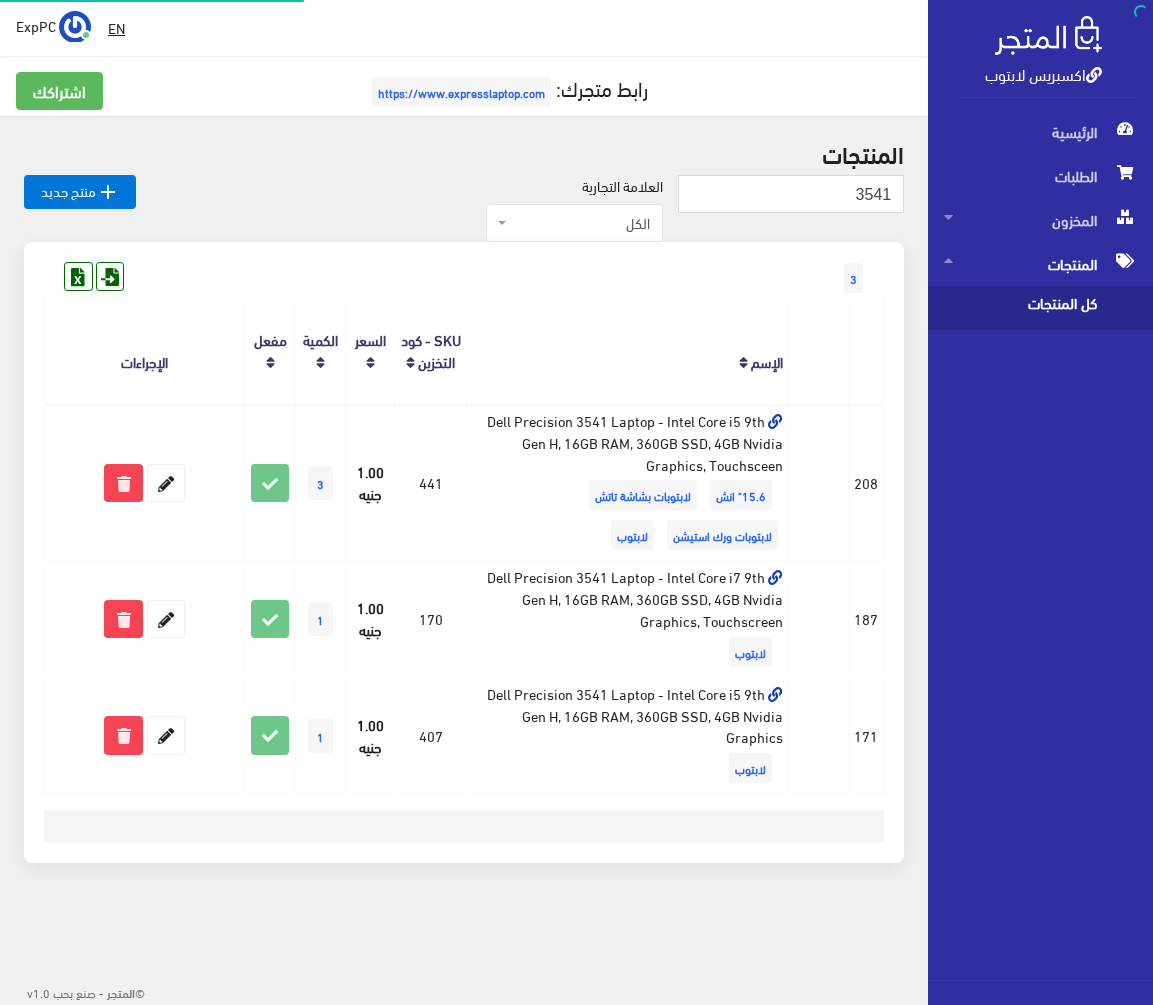 scroll, scrollTop: 0, scrollLeft: 0, axis: both 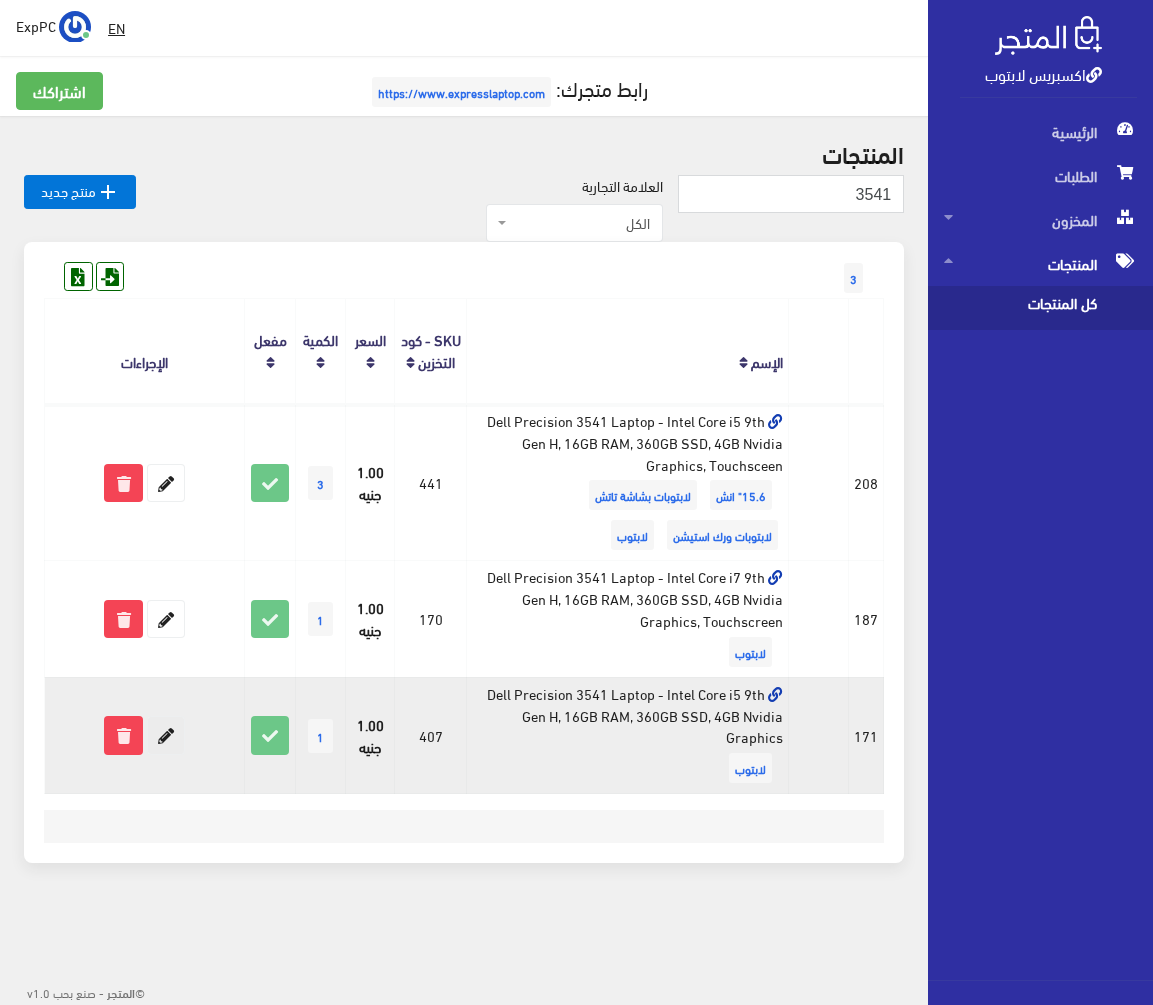 click at bounding box center [166, 735] 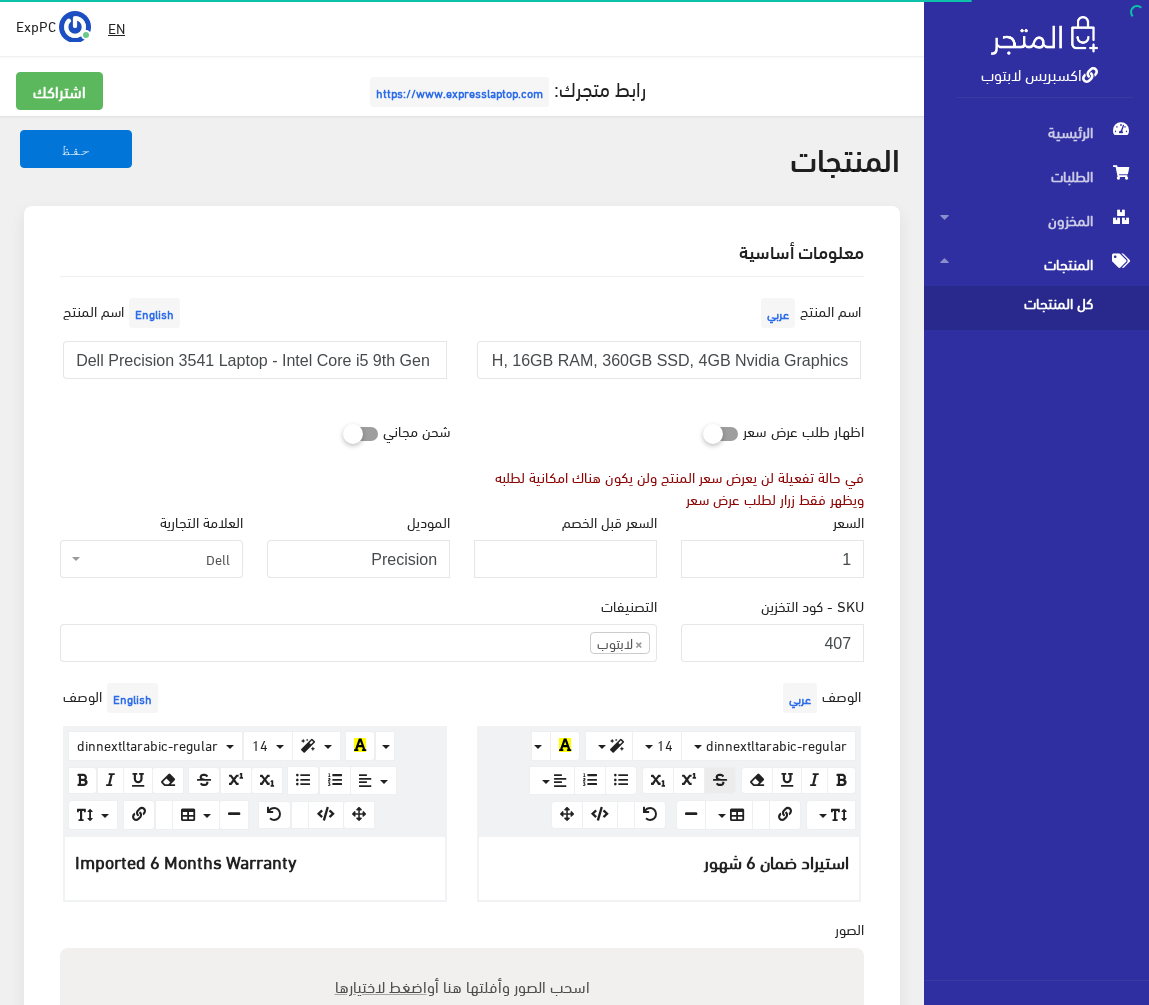 scroll, scrollTop: 0, scrollLeft: 0, axis: both 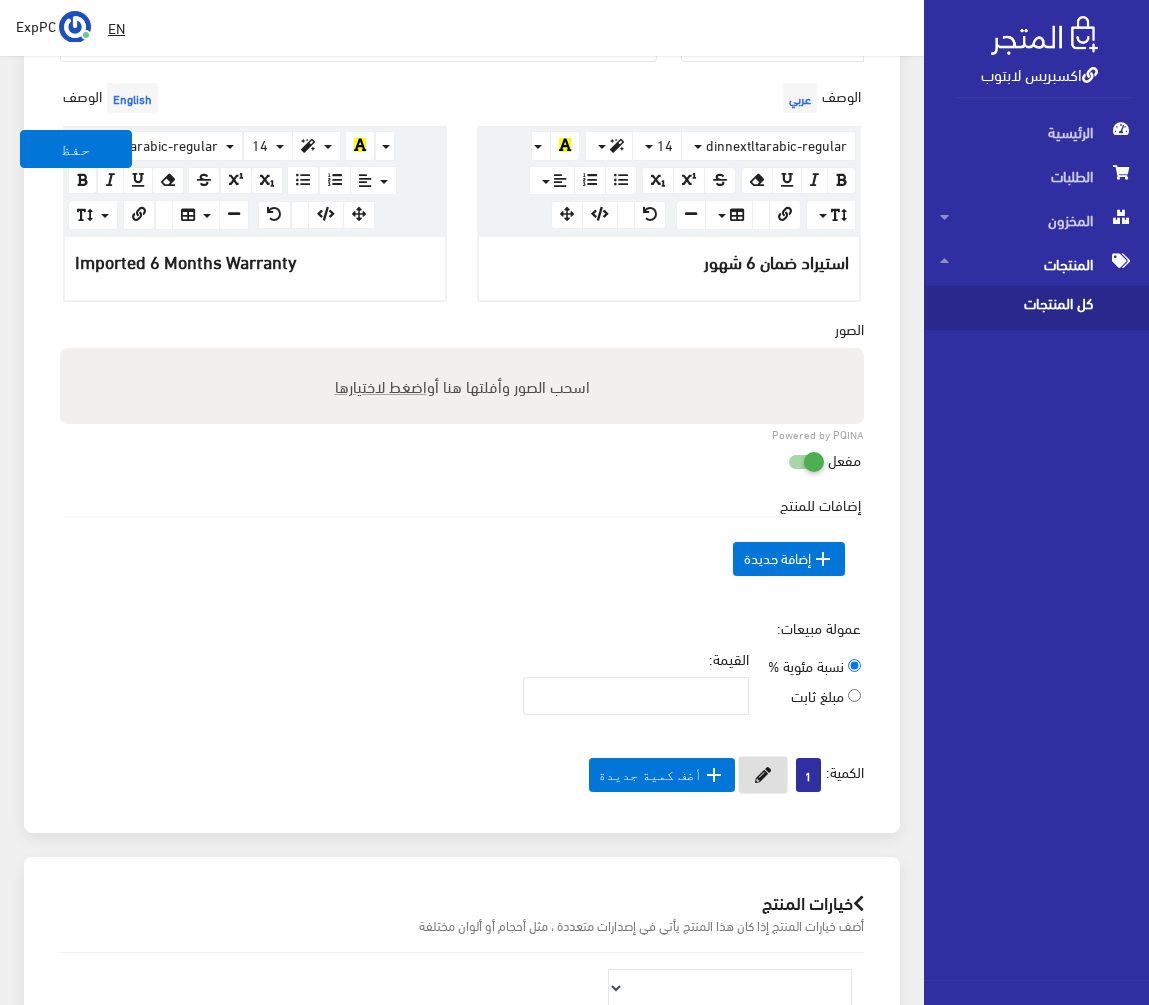 click at bounding box center [763, 775] 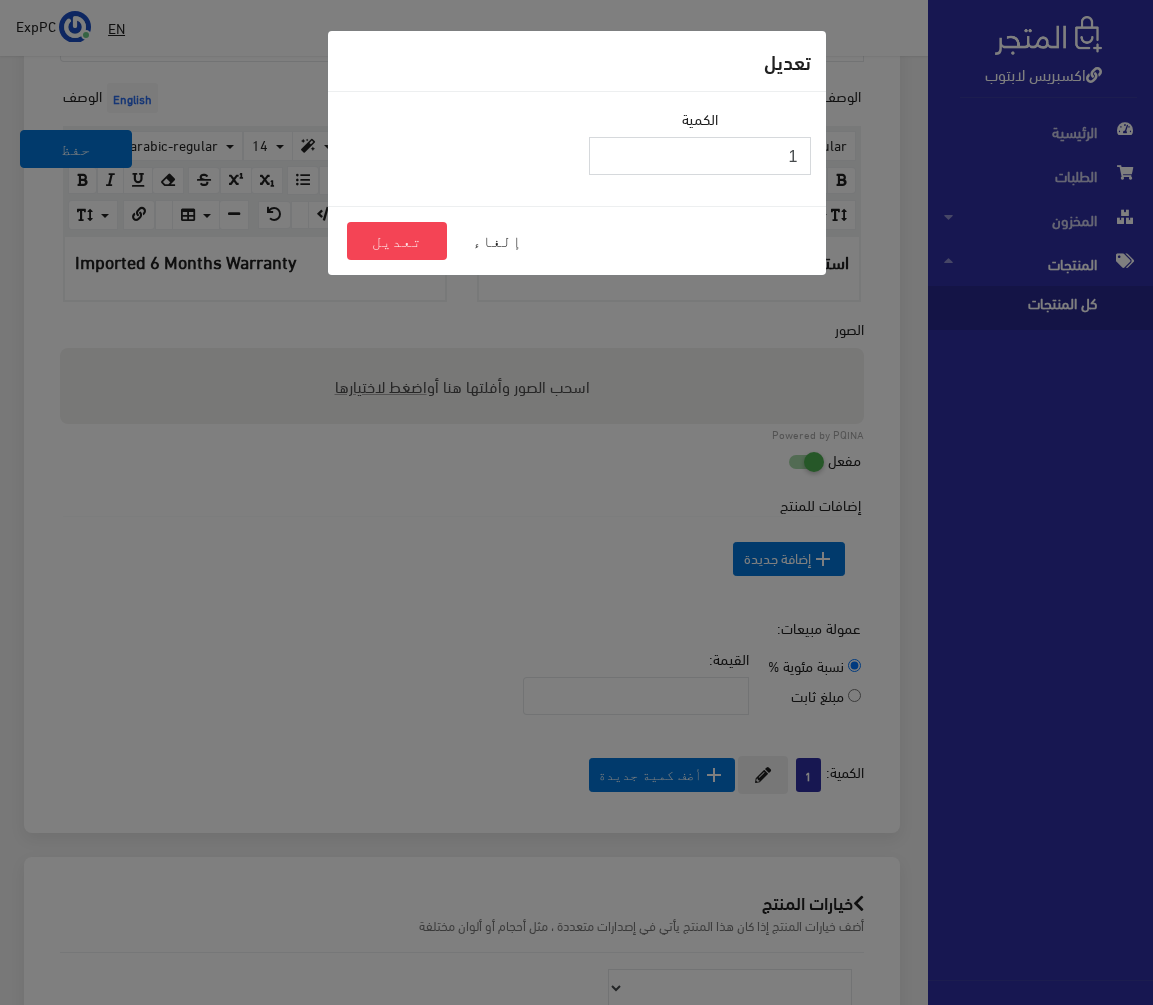 drag, startPoint x: 742, startPoint y: 148, endPoint x: 831, endPoint y: 148, distance: 89 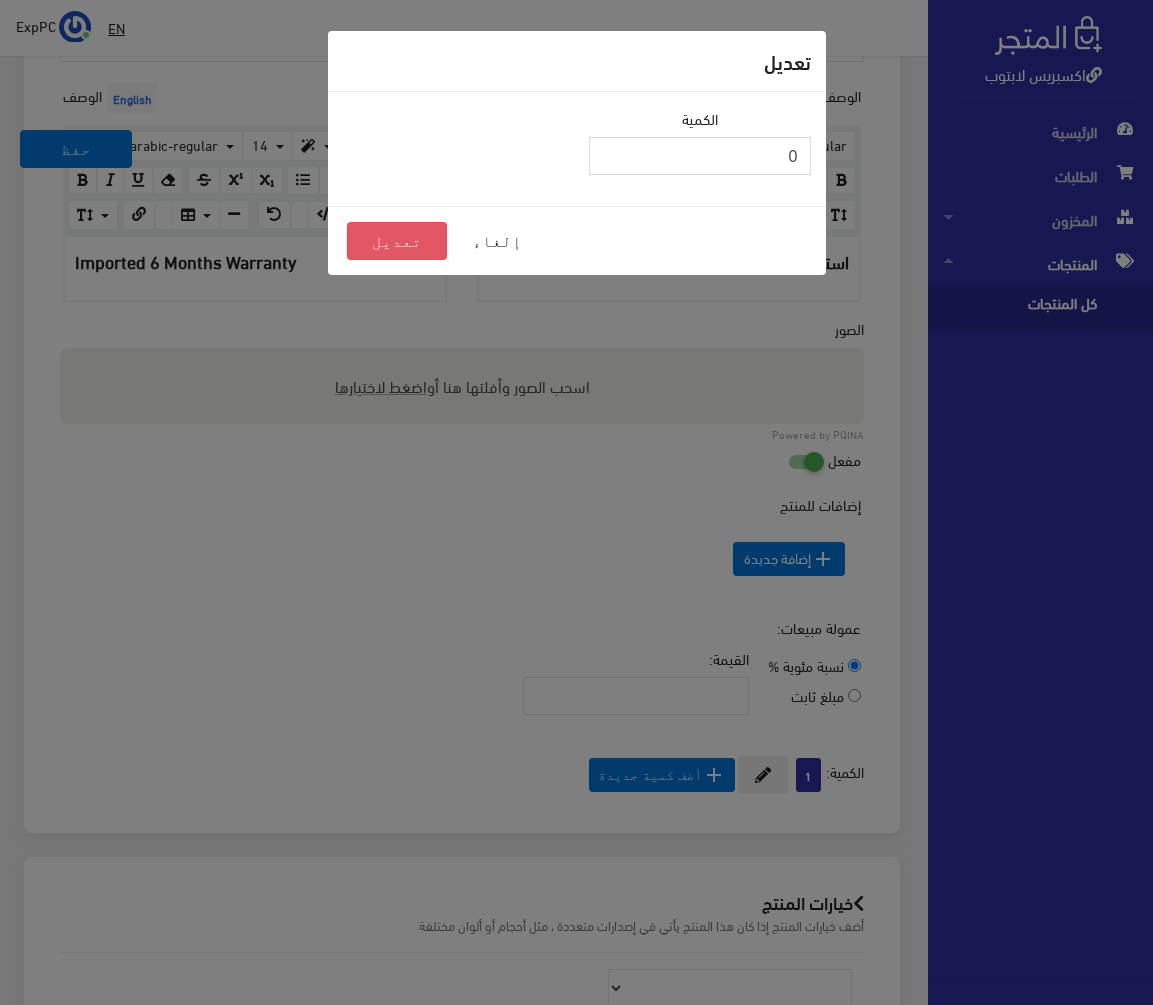 type on "0" 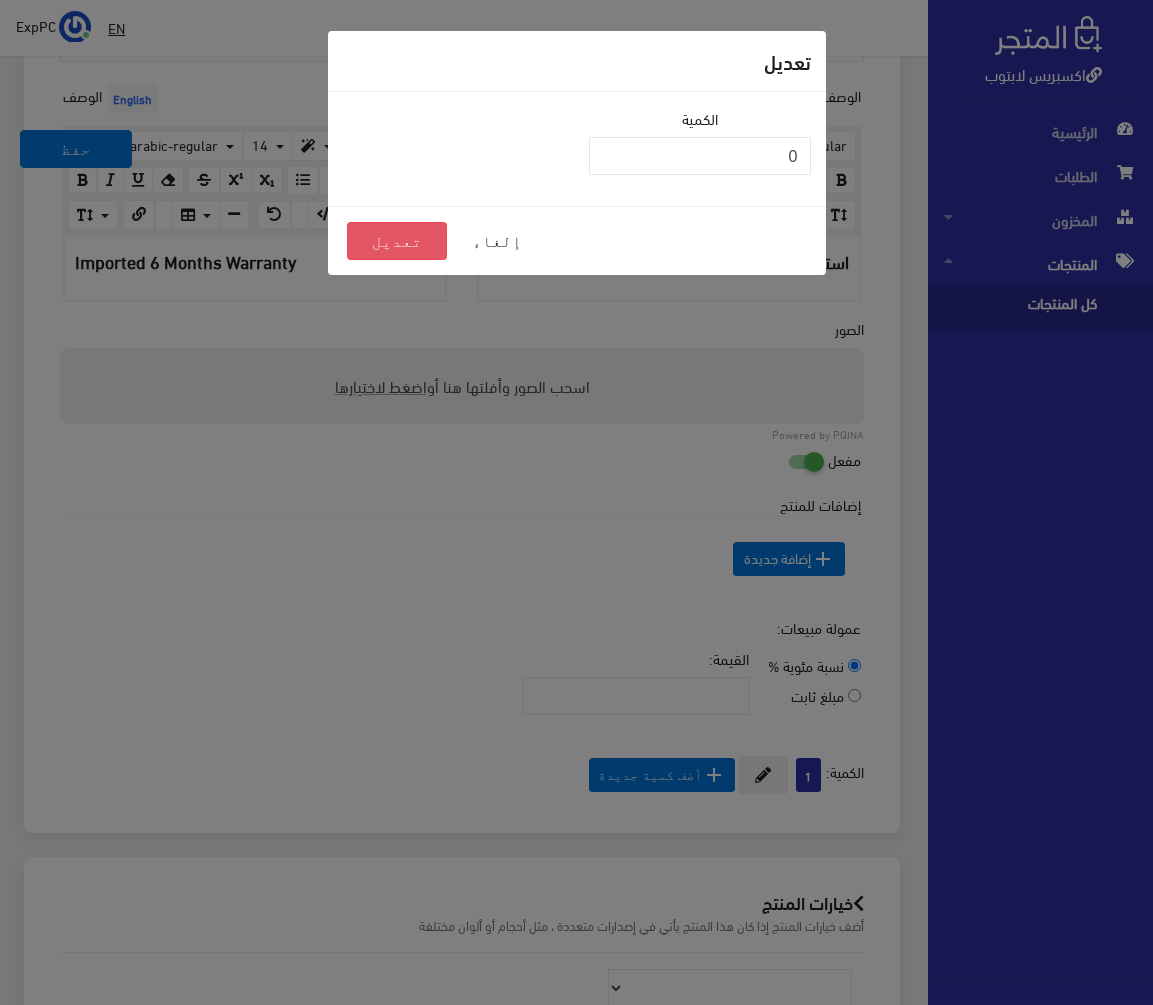 click on "تعديل" at bounding box center (397, 241) 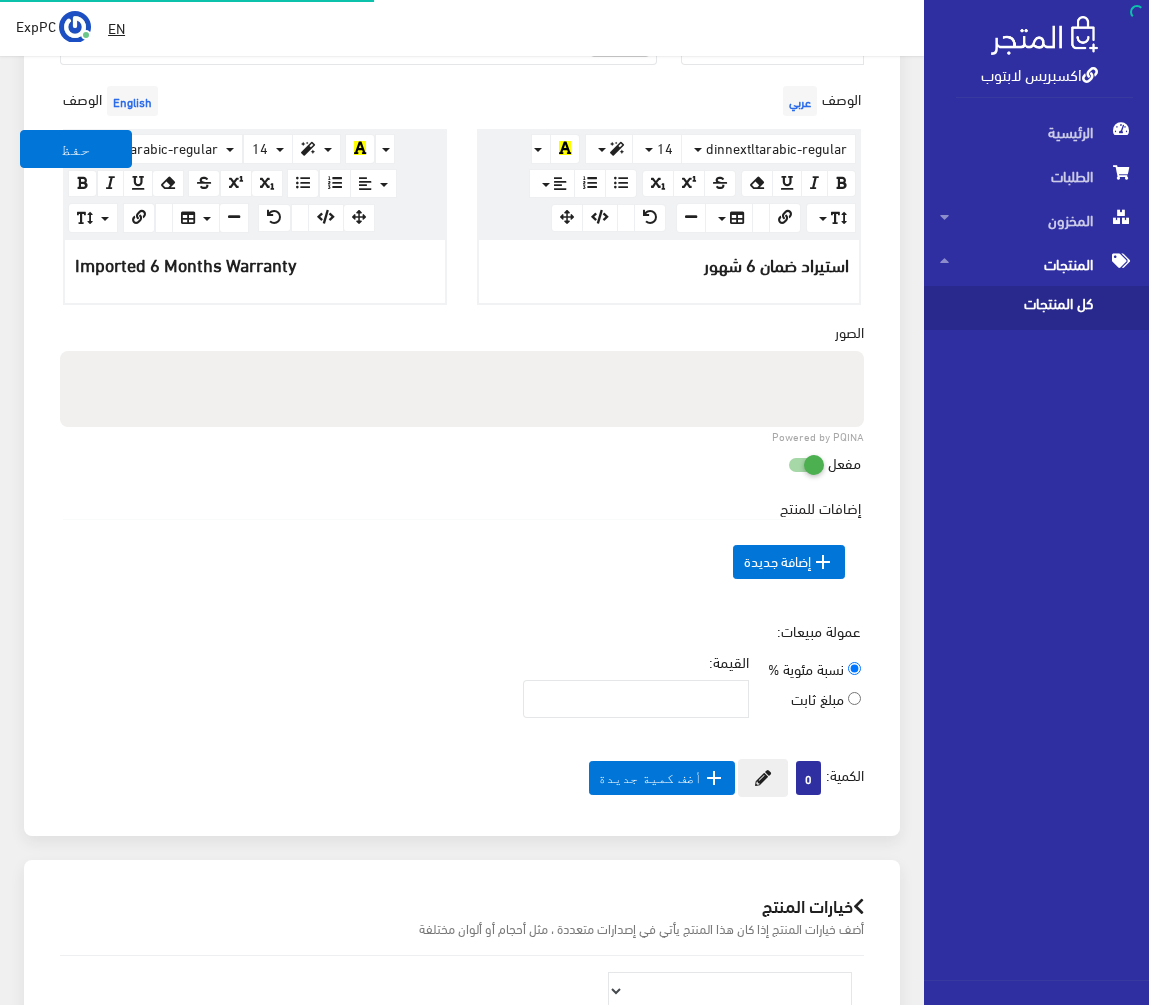 scroll, scrollTop: 597, scrollLeft: 0, axis: vertical 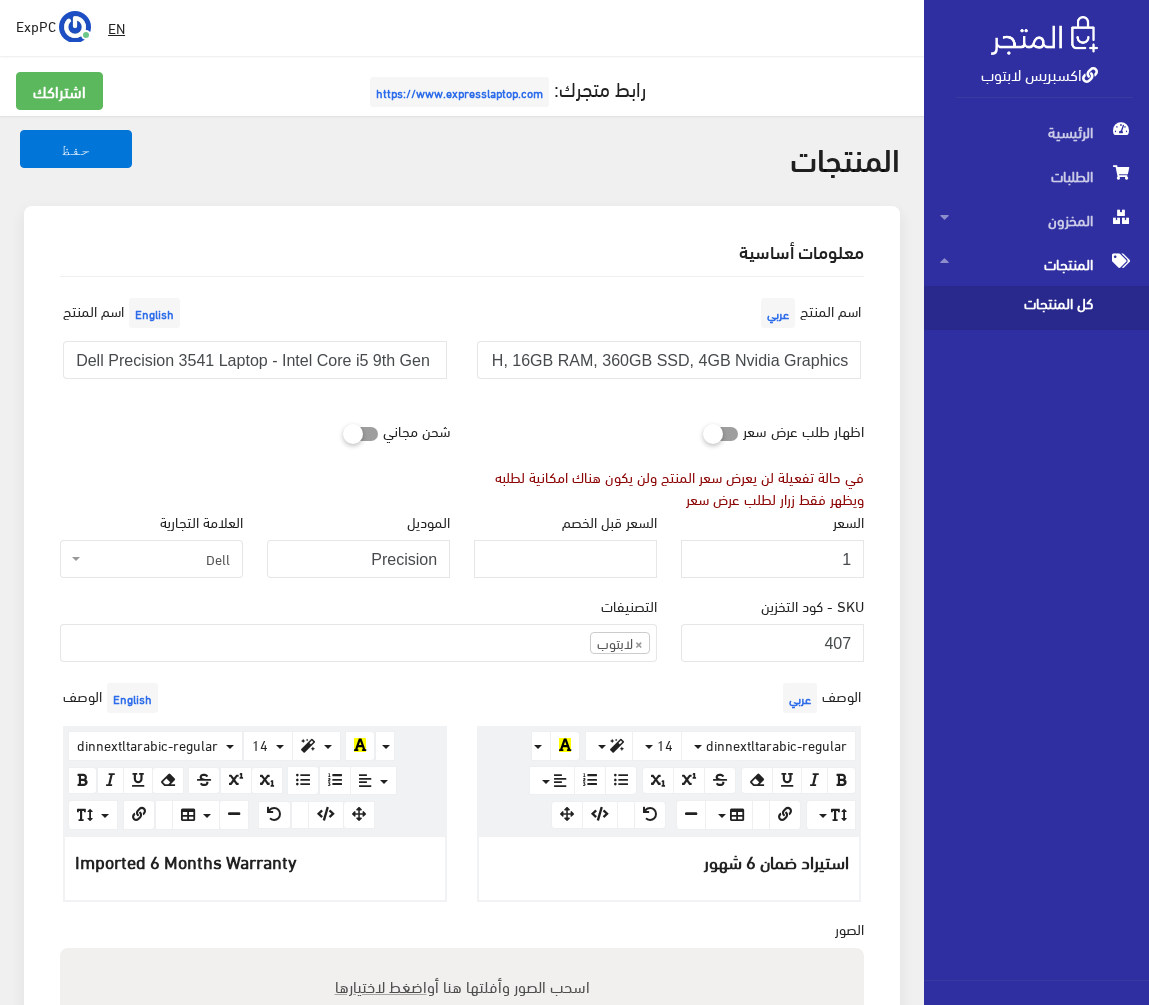 click on "كل المنتجات" at bounding box center (1016, 308) 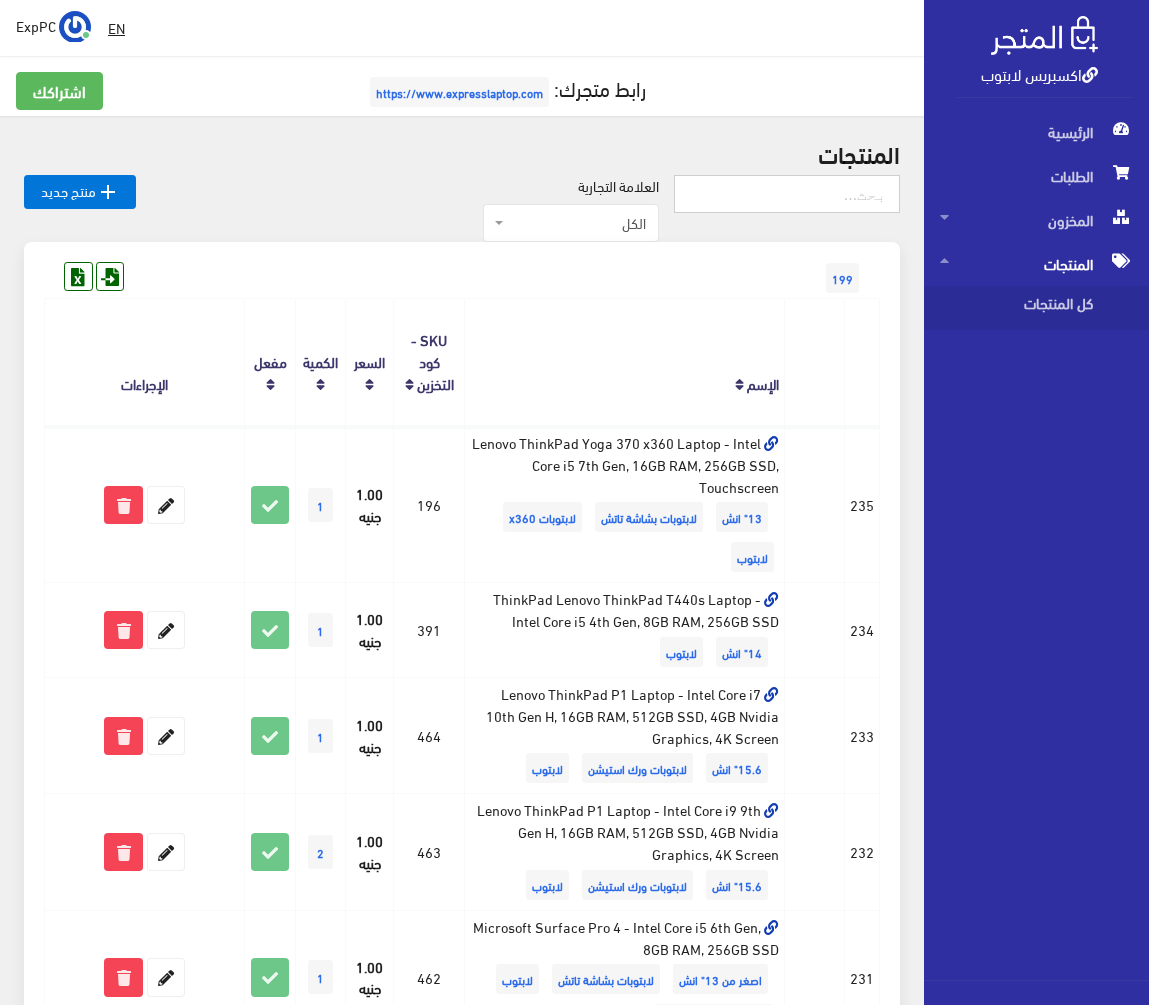 click at bounding box center [787, 194] 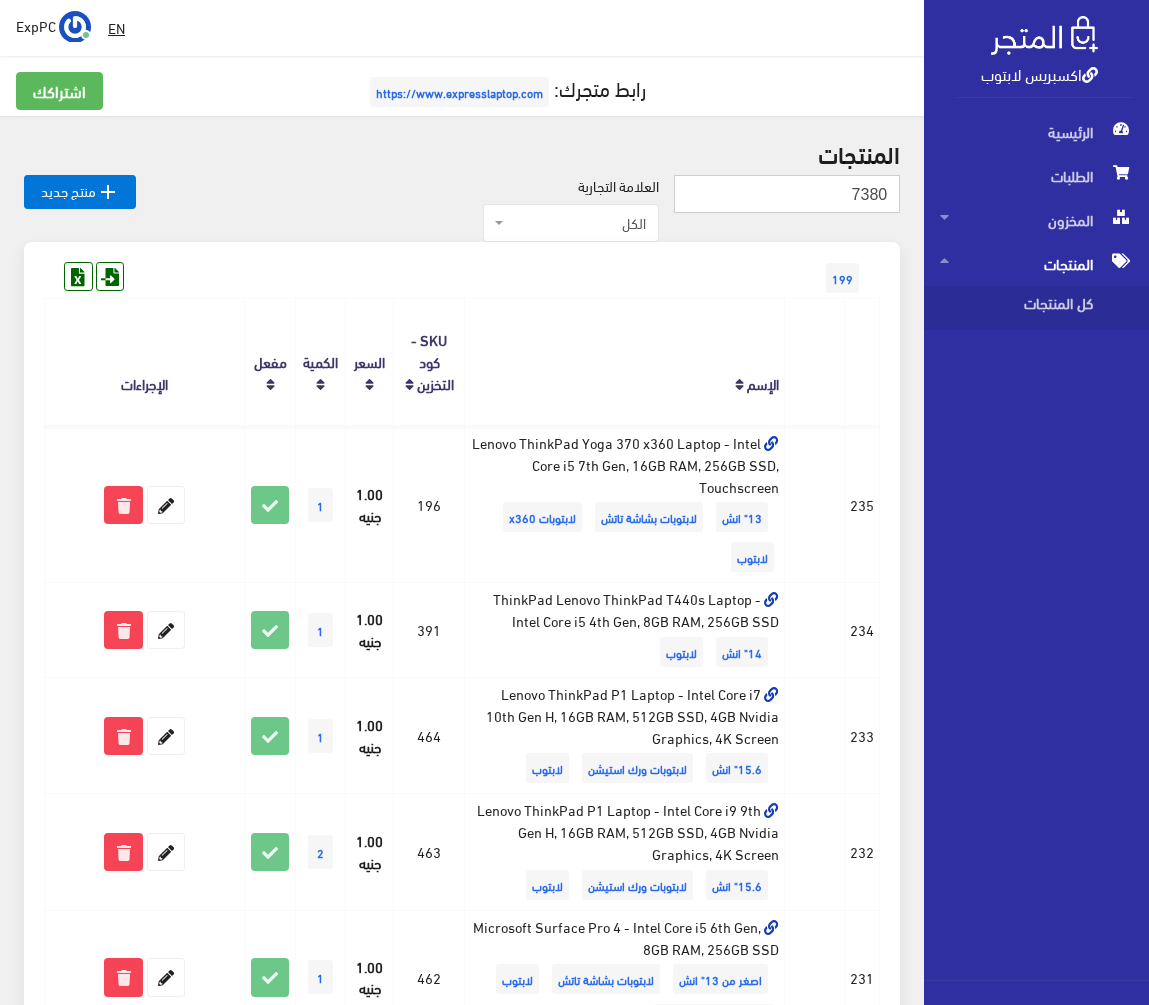 type on "7380" 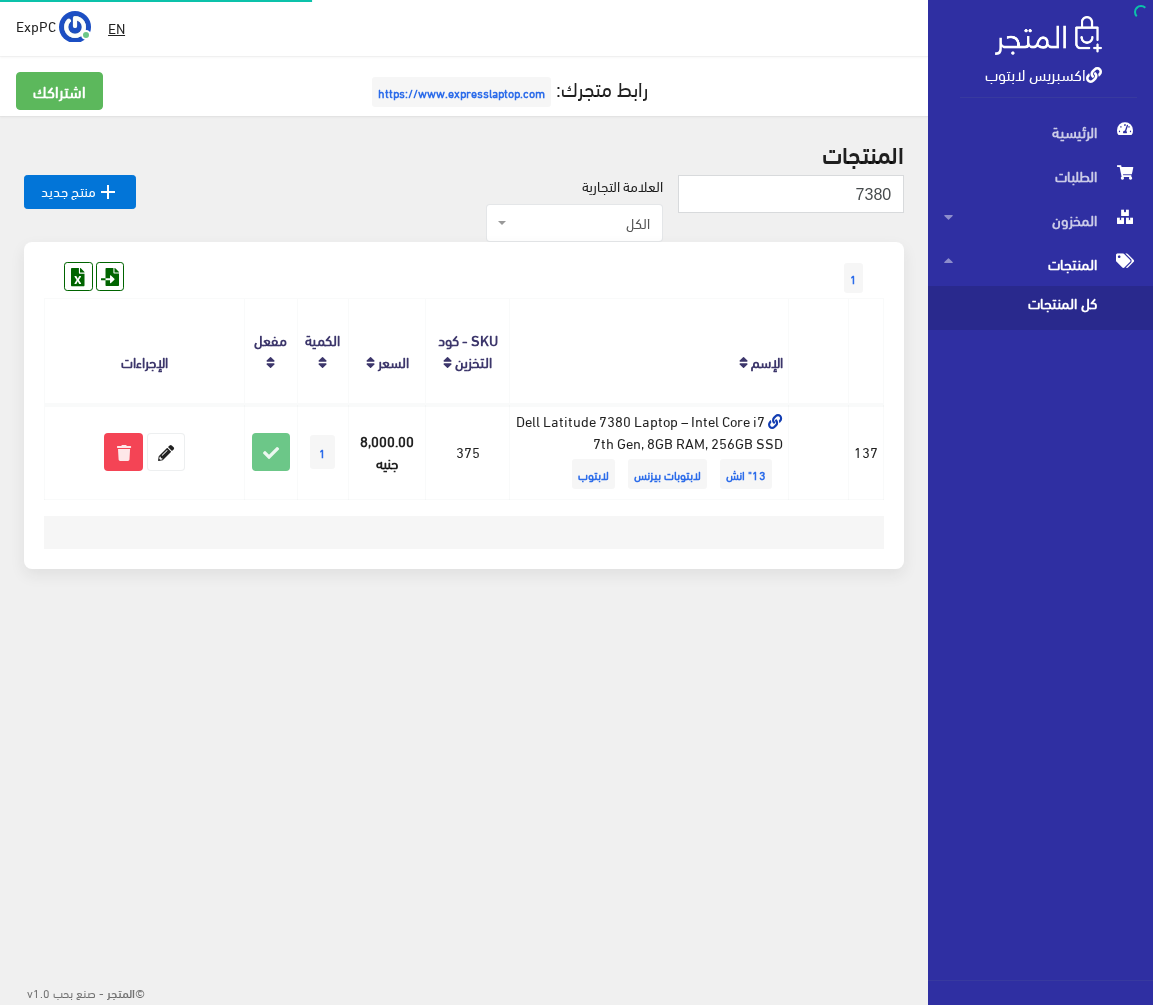scroll, scrollTop: 0, scrollLeft: 0, axis: both 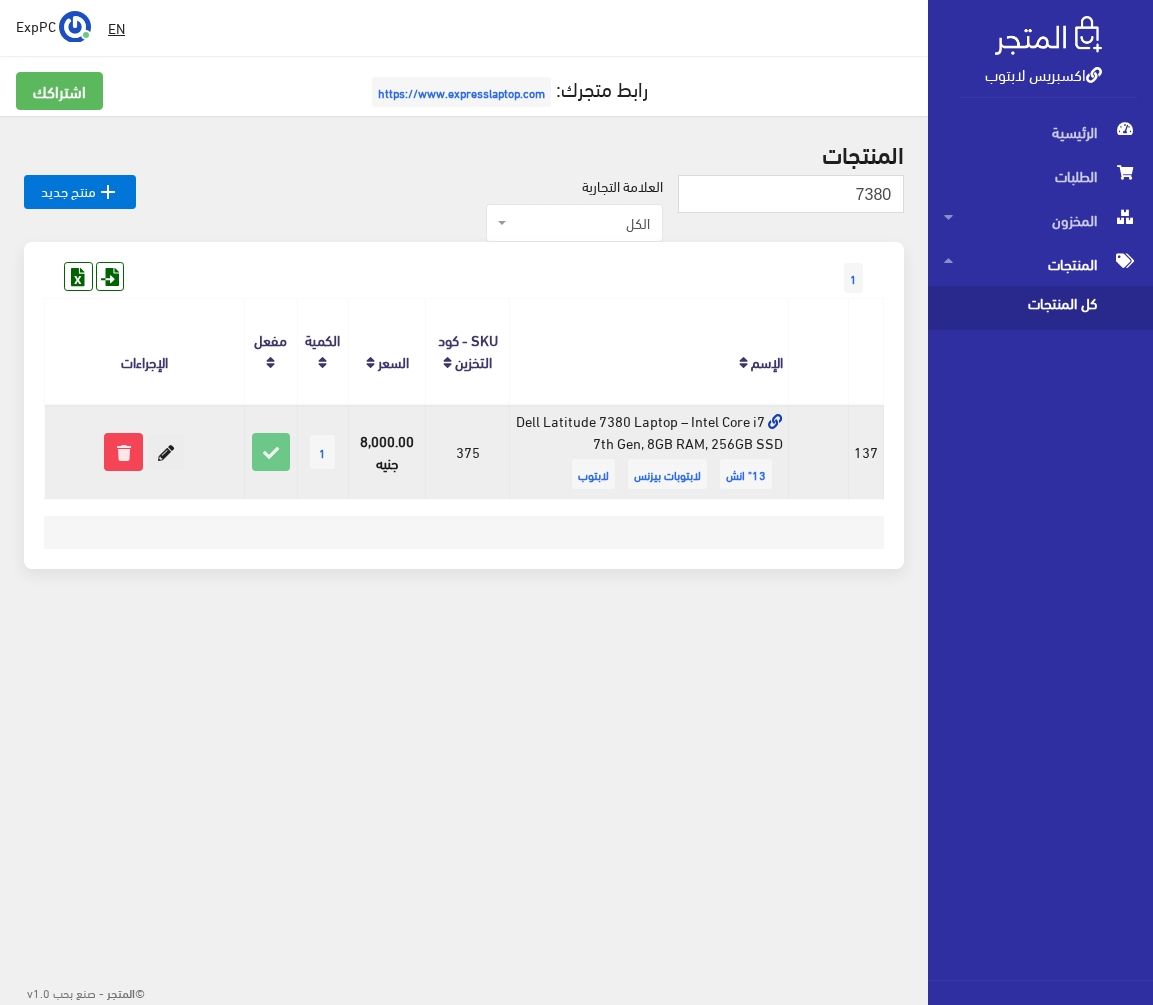 click at bounding box center [166, 452] 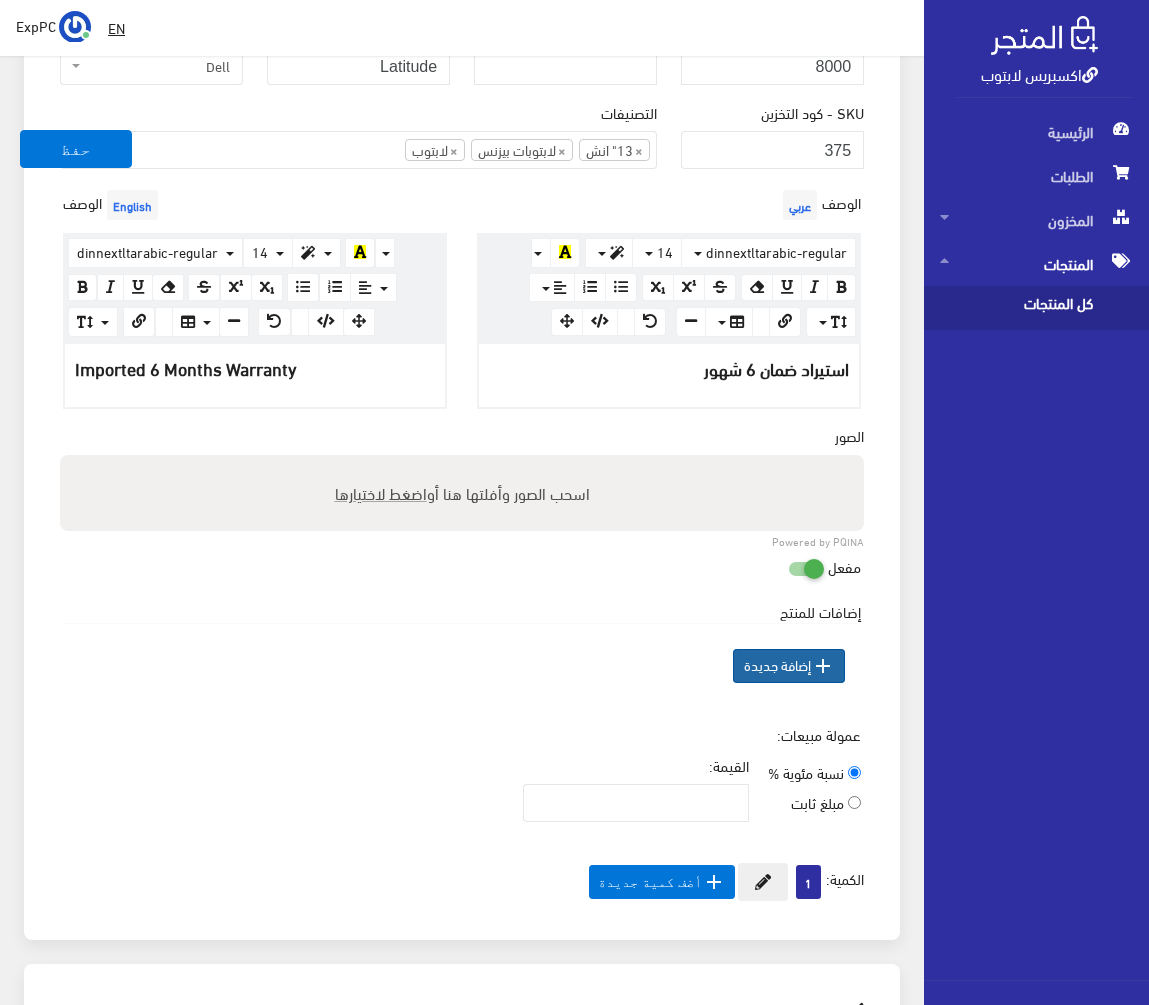 scroll, scrollTop: 500, scrollLeft: 0, axis: vertical 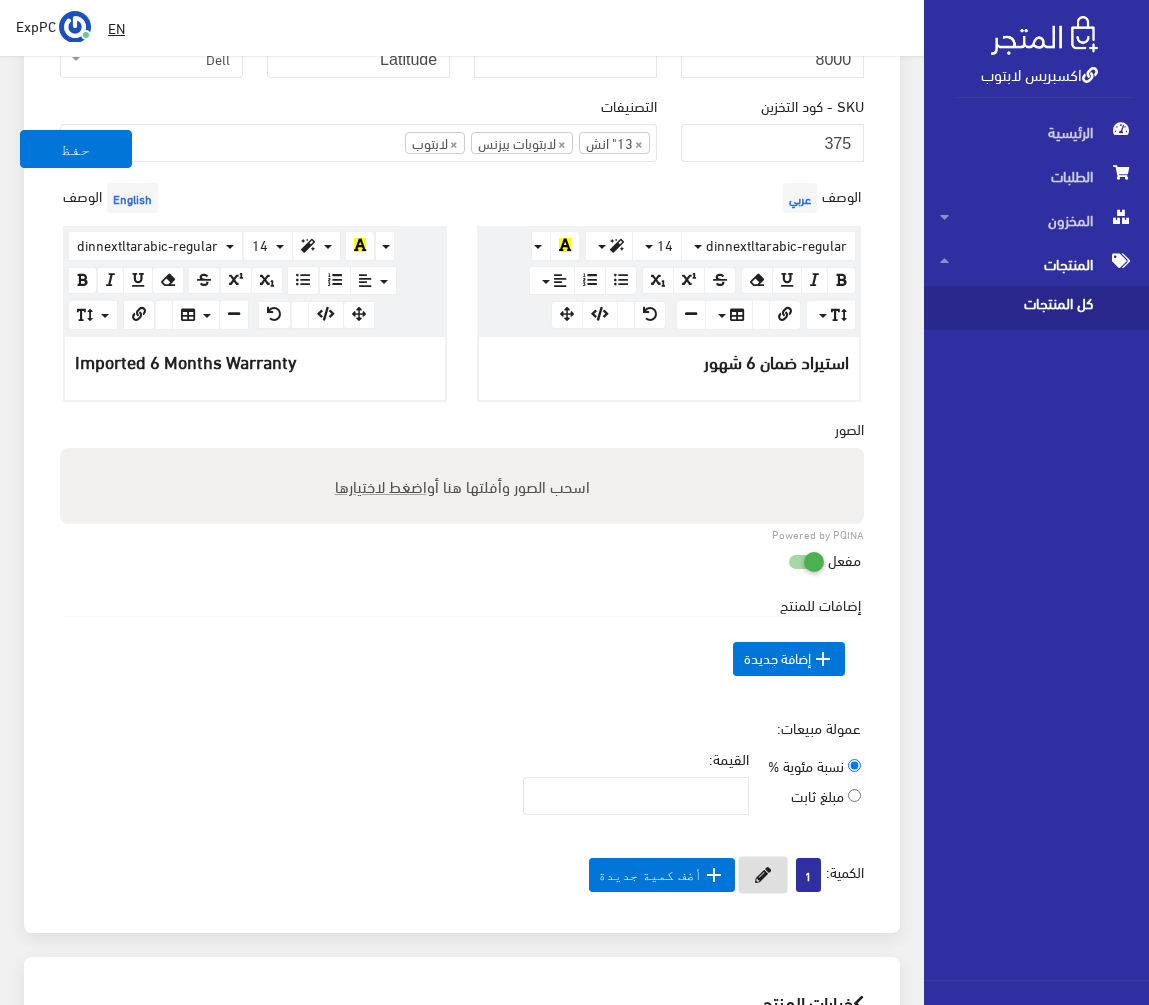 click at bounding box center [763, 875] 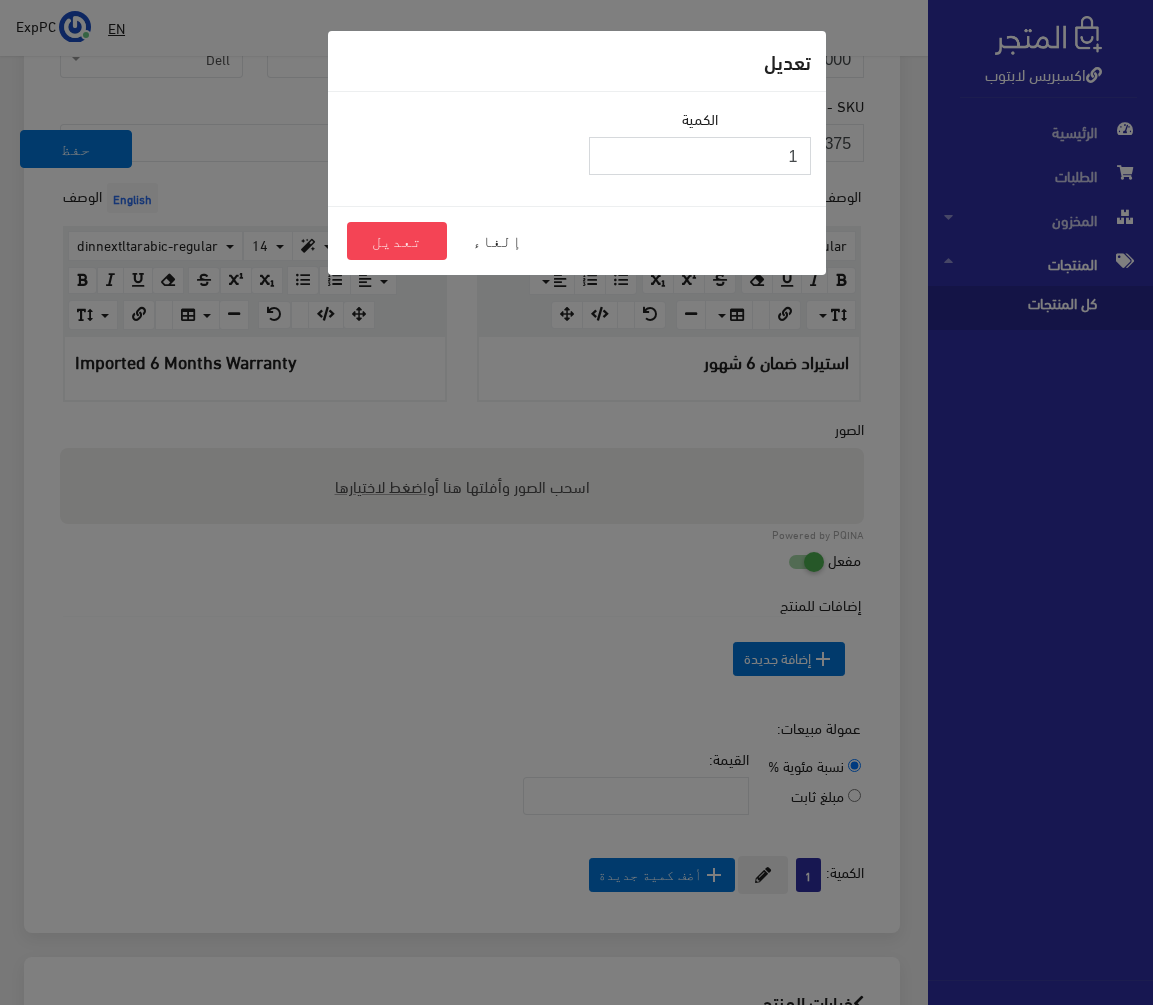click on "1" at bounding box center (700, 156) 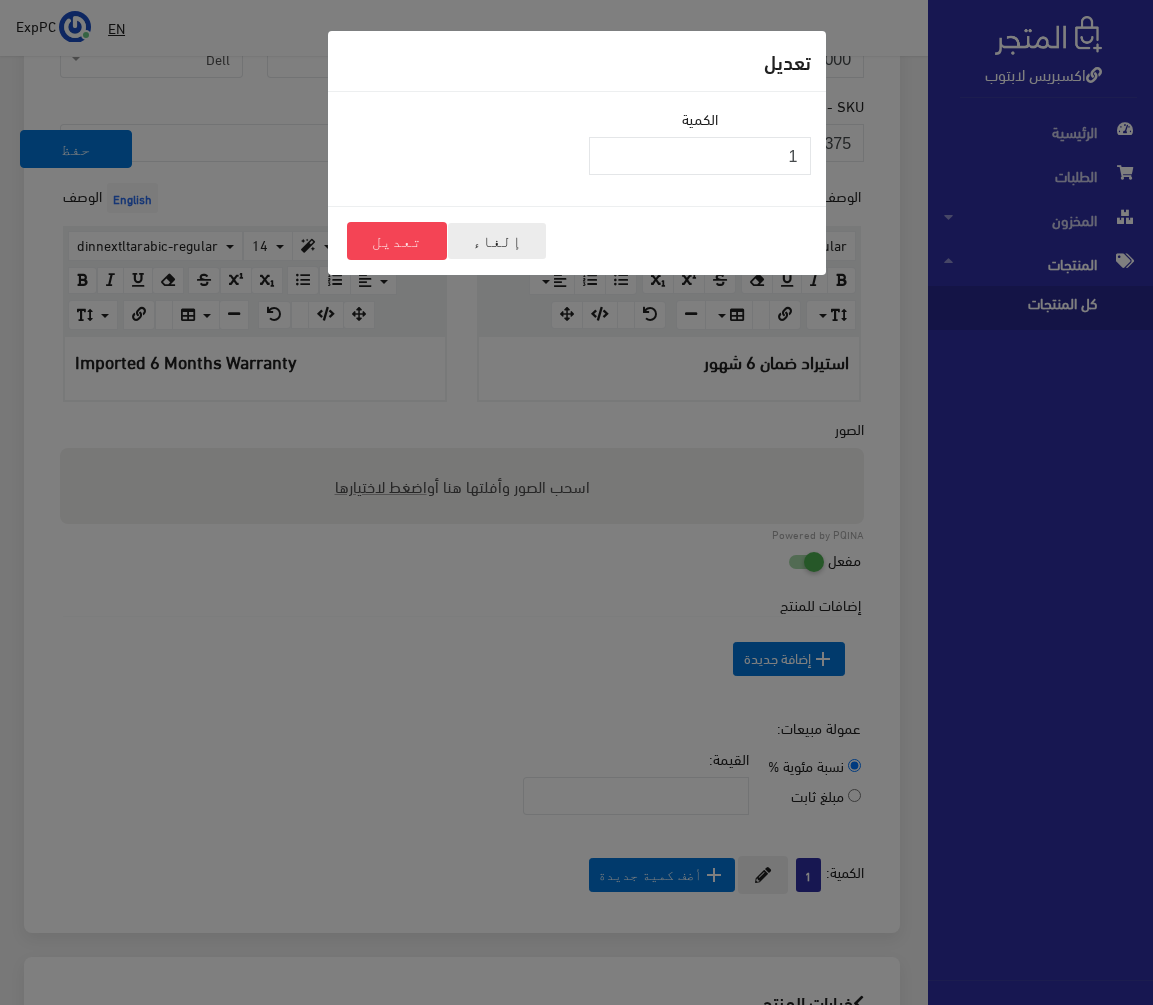 click on "إلغاء" at bounding box center [497, 241] 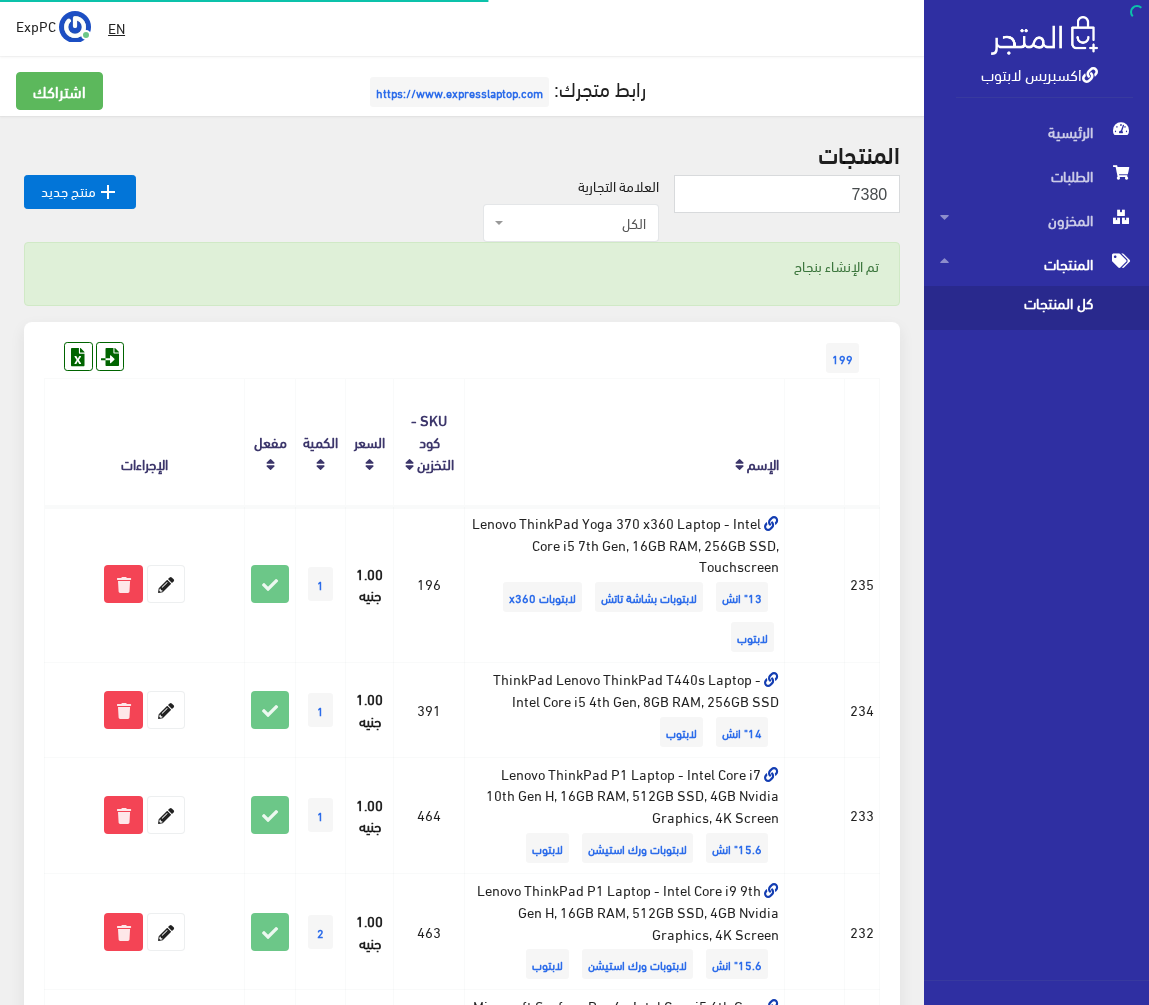 scroll, scrollTop: 0, scrollLeft: 0, axis: both 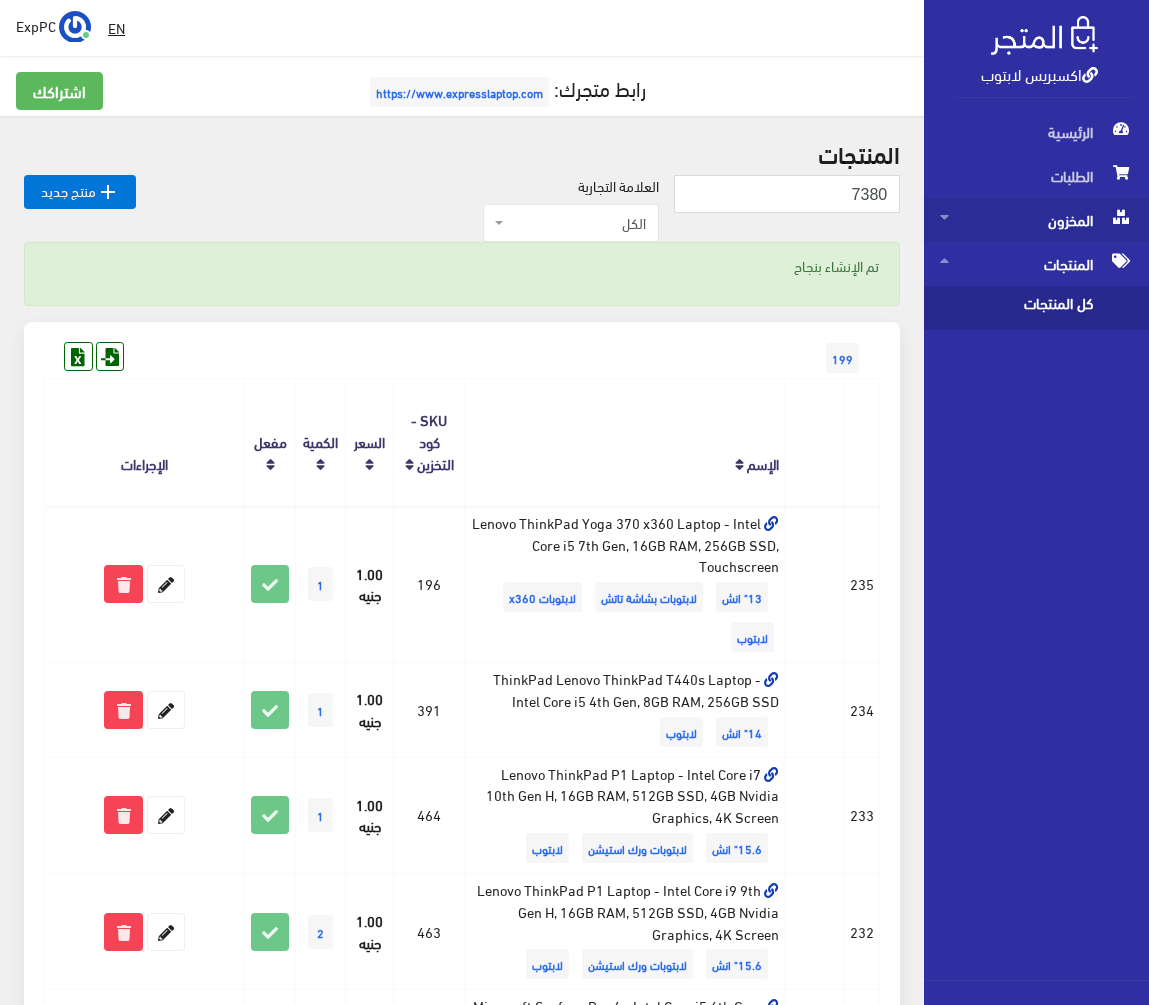 click on "المخزون" at bounding box center [1036, 220] 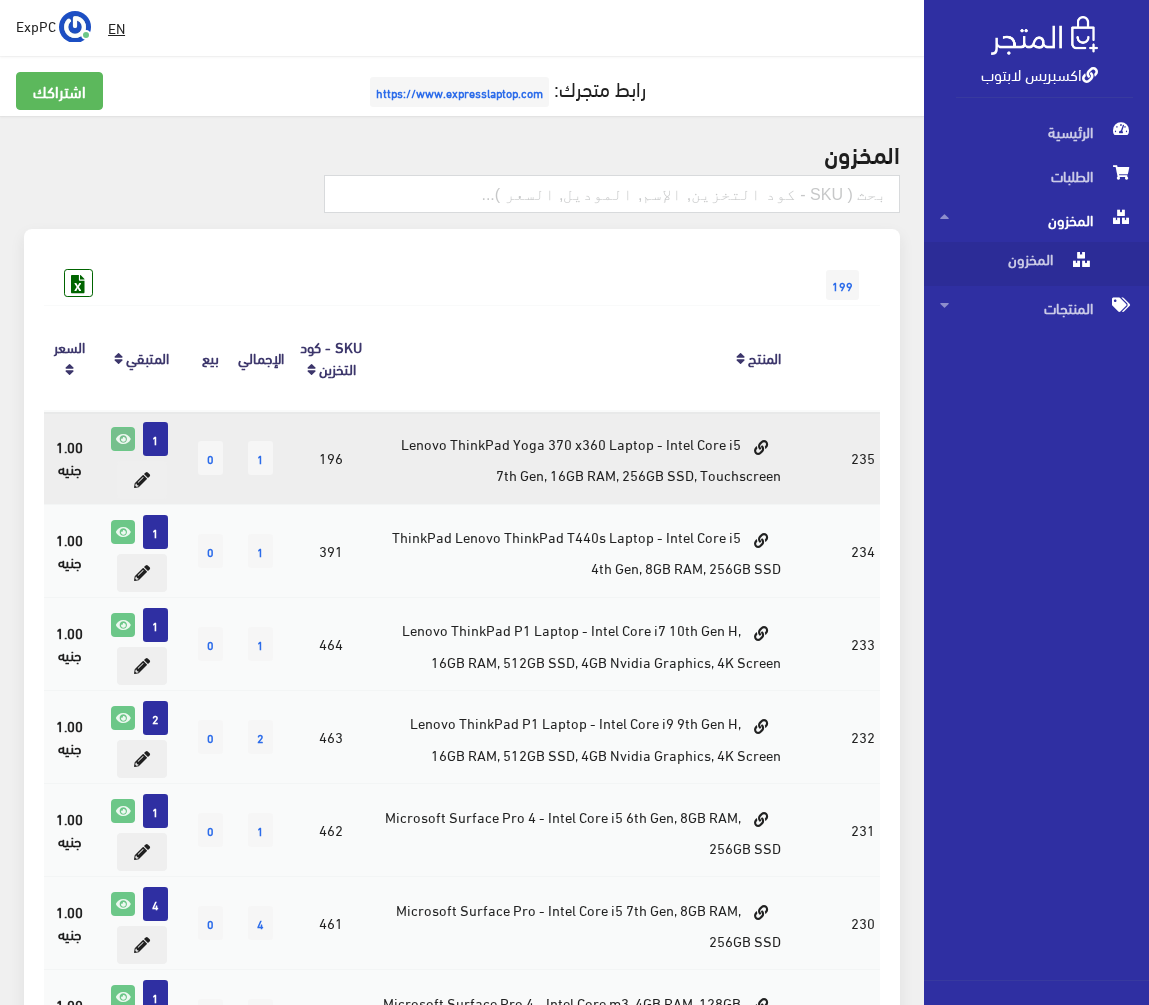 click at bounding box center [123, 439] 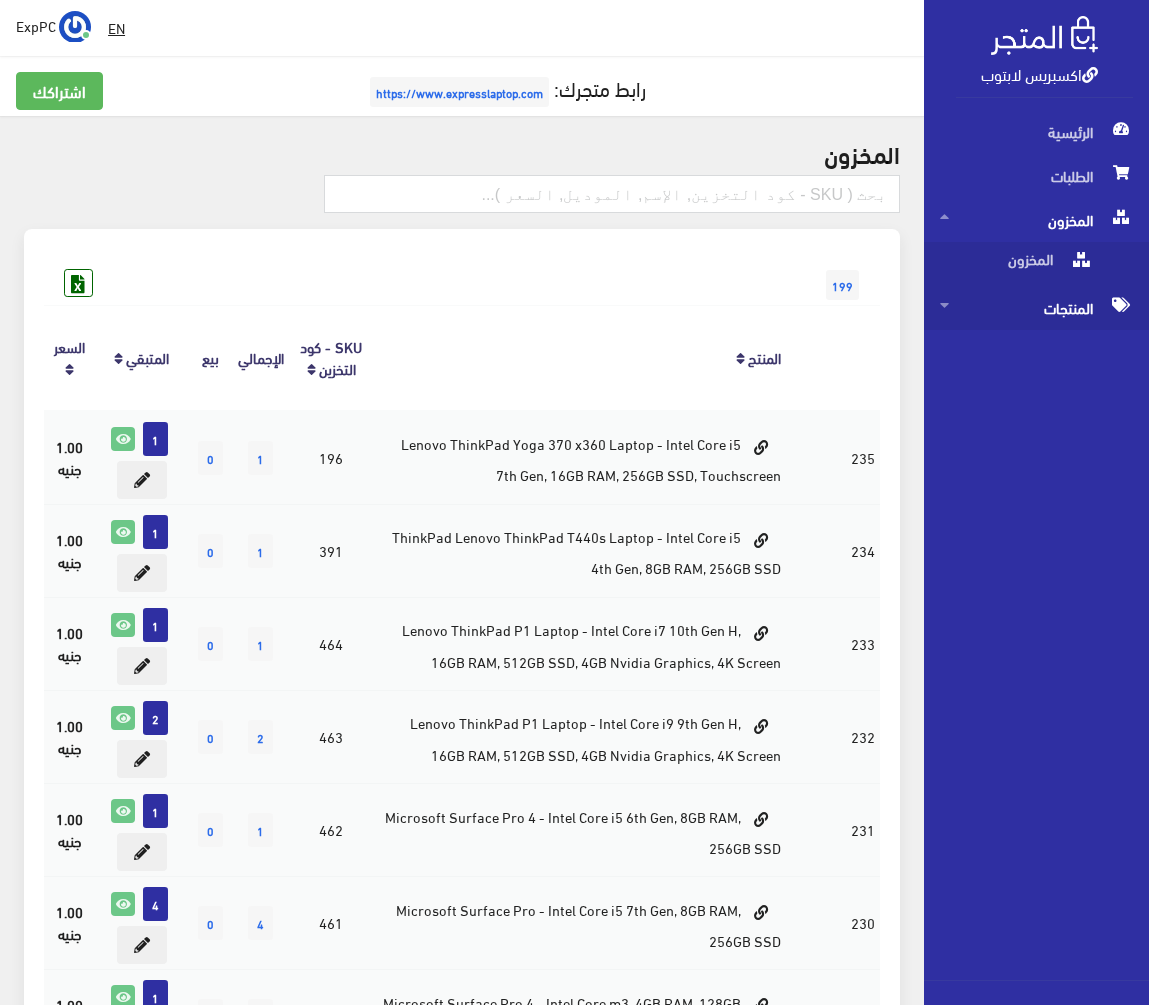 click on "المنتجات" at bounding box center (1036, 308) 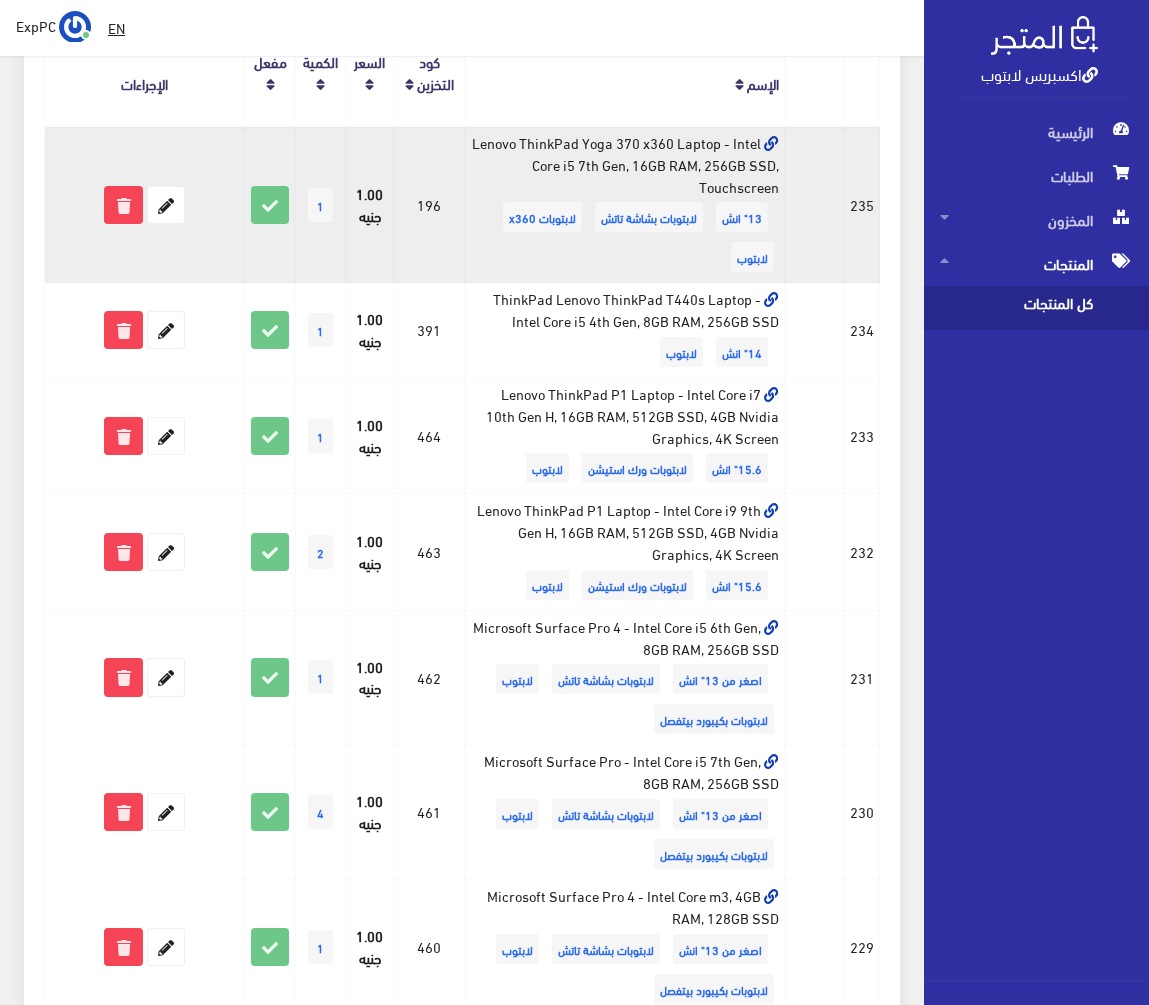 scroll, scrollTop: 0, scrollLeft: 0, axis: both 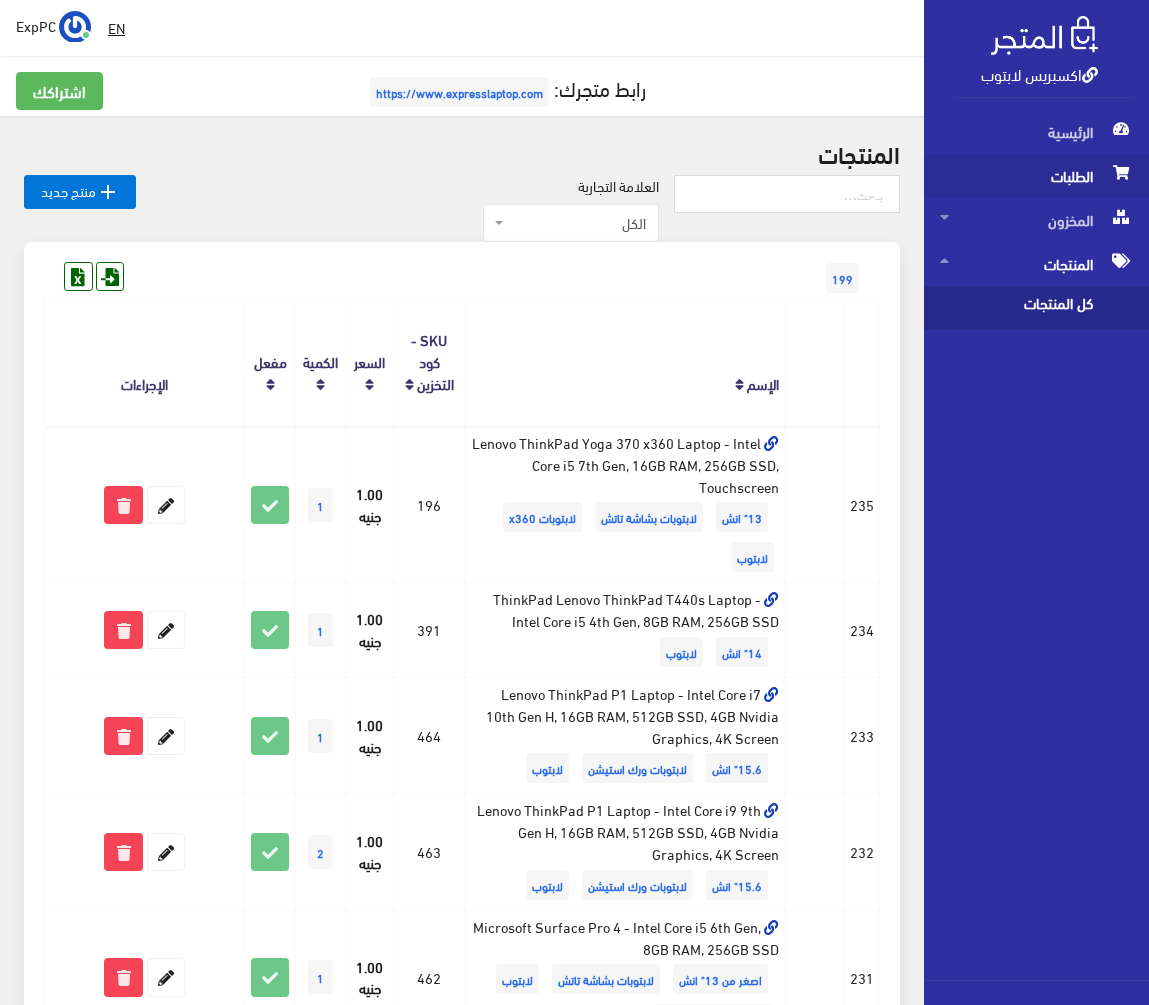 click on "الطلبات" at bounding box center (1036, 176) 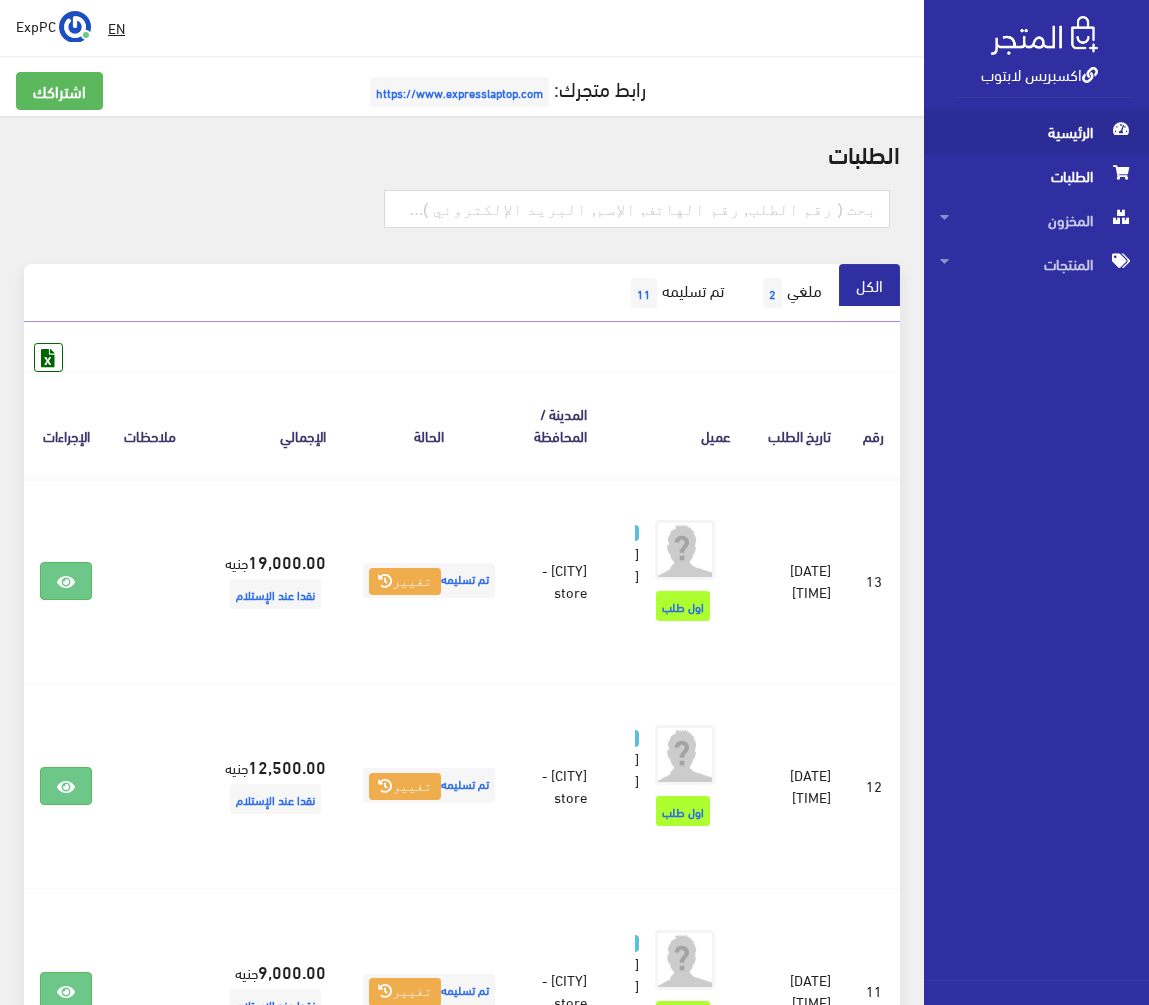 click on "الرئيسية" at bounding box center (1036, 132) 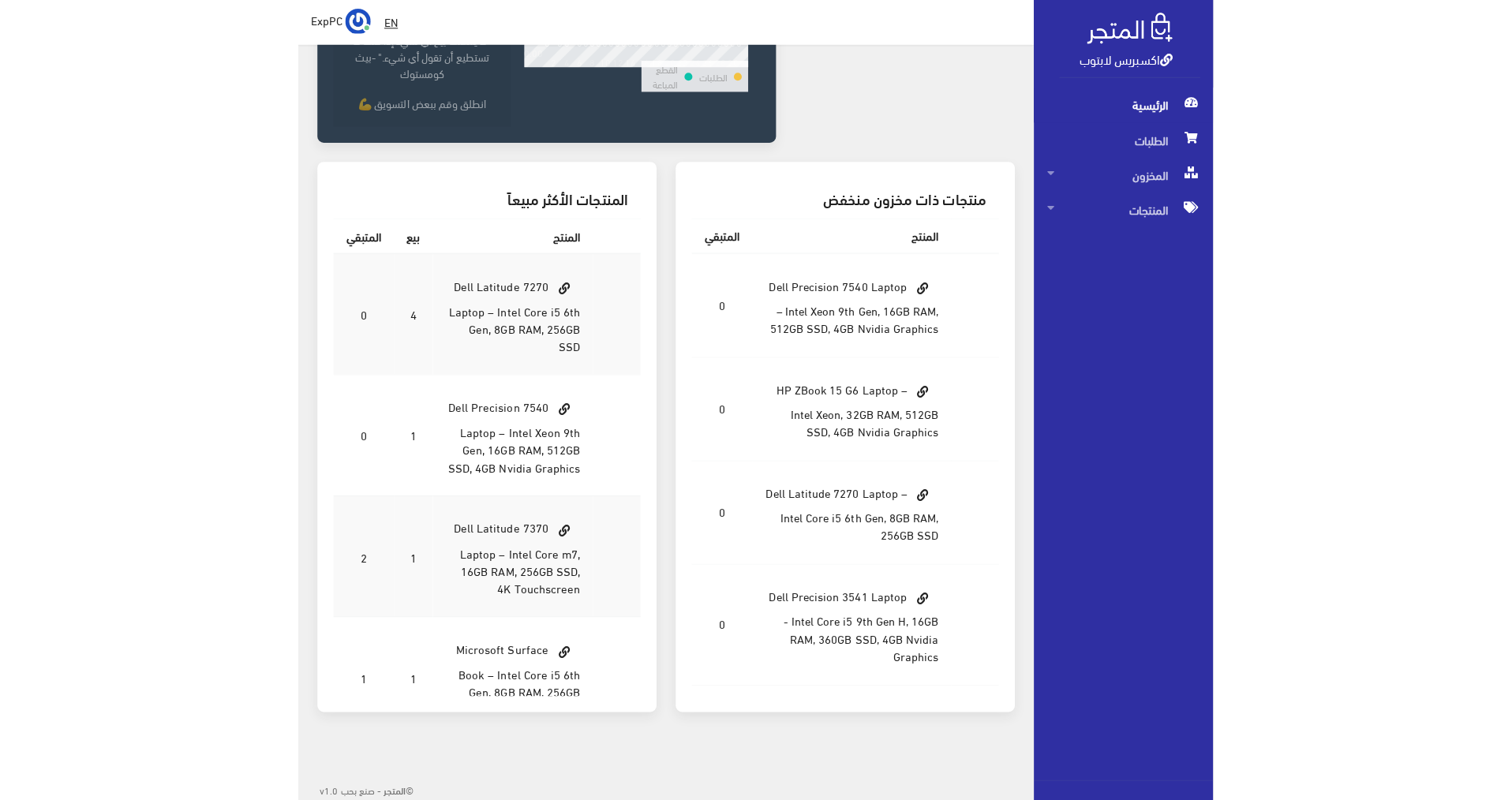 scroll, scrollTop: 0, scrollLeft: 0, axis: both 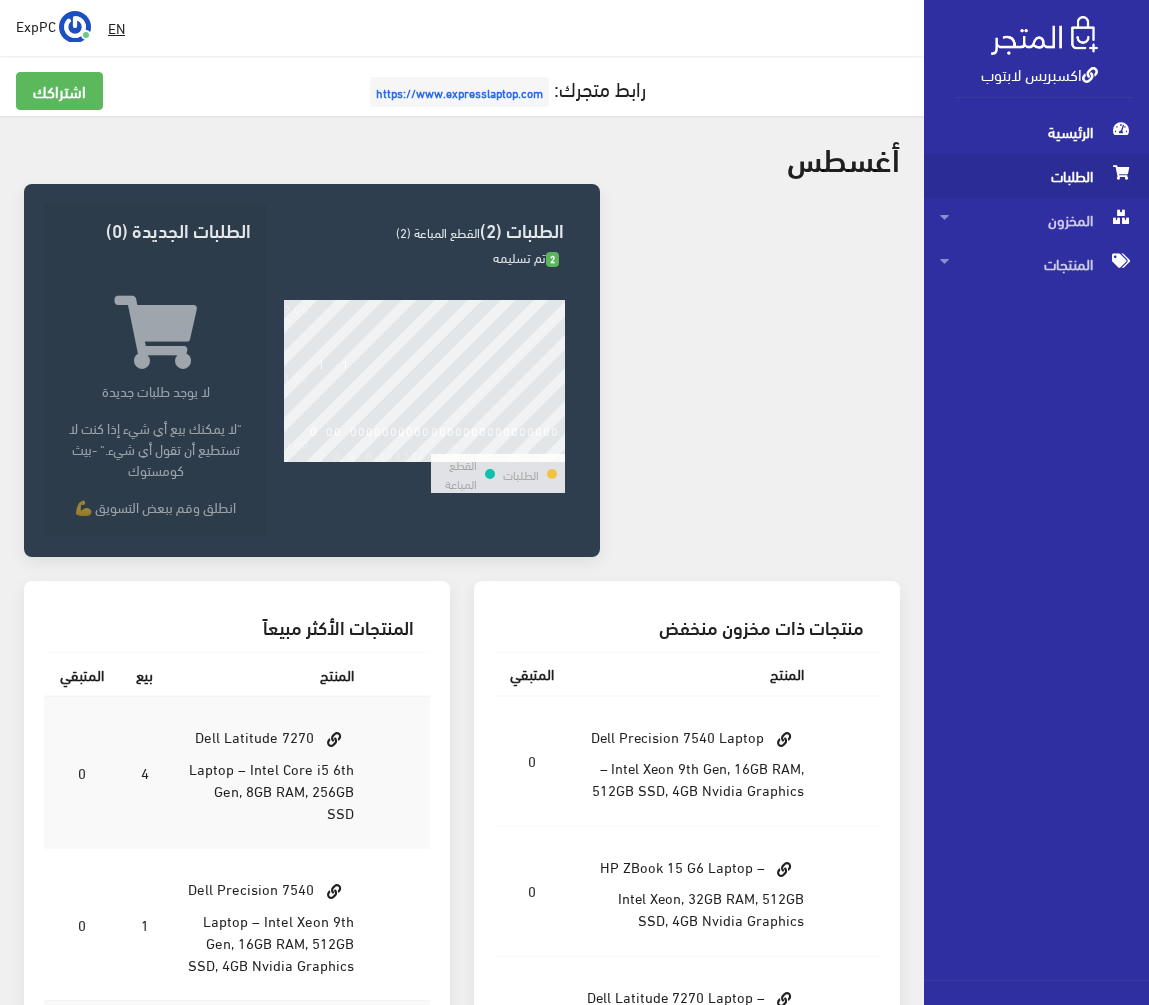 click on "الطلبات" at bounding box center [1036, 176] 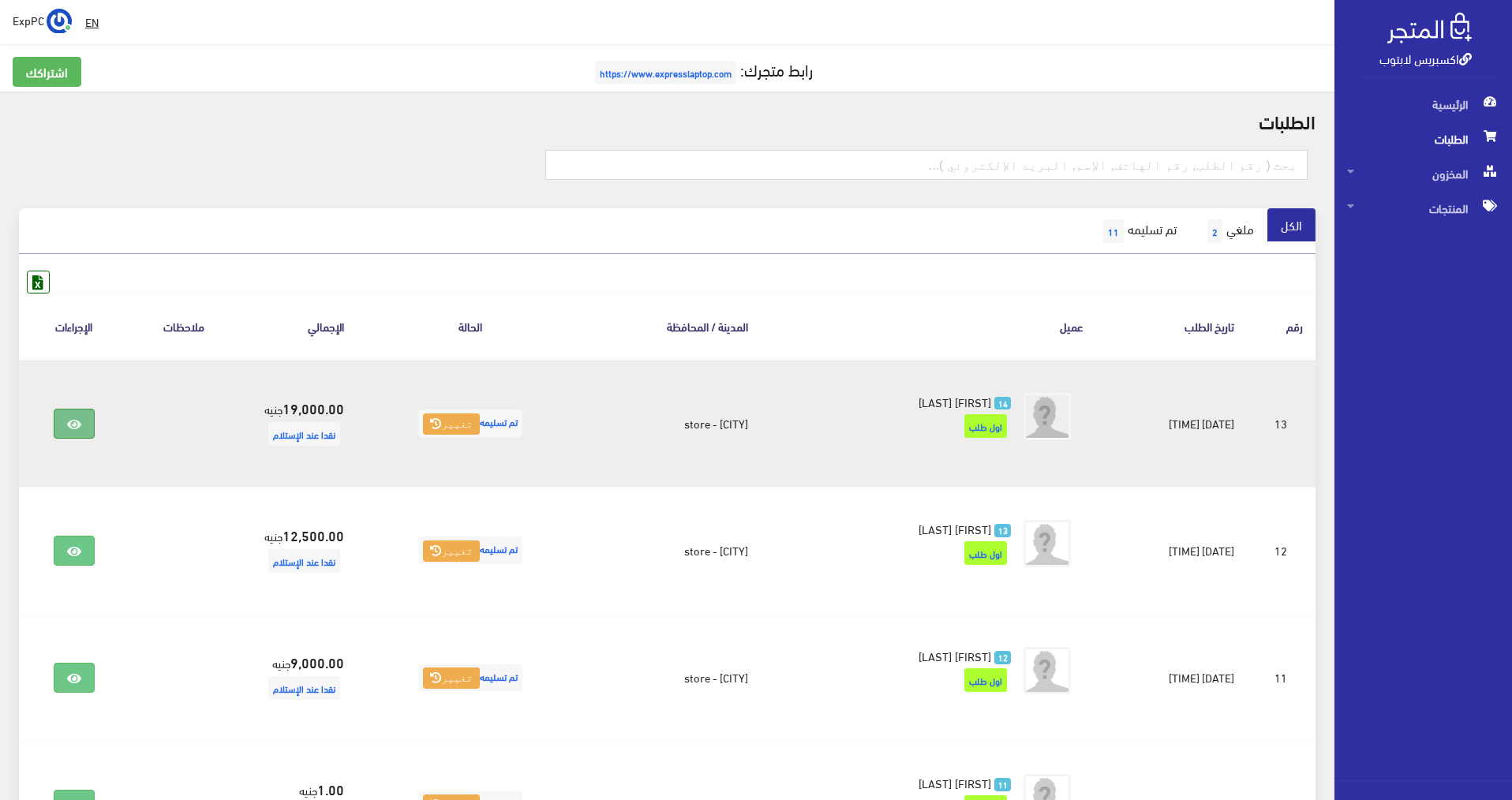 click at bounding box center (74, 424) 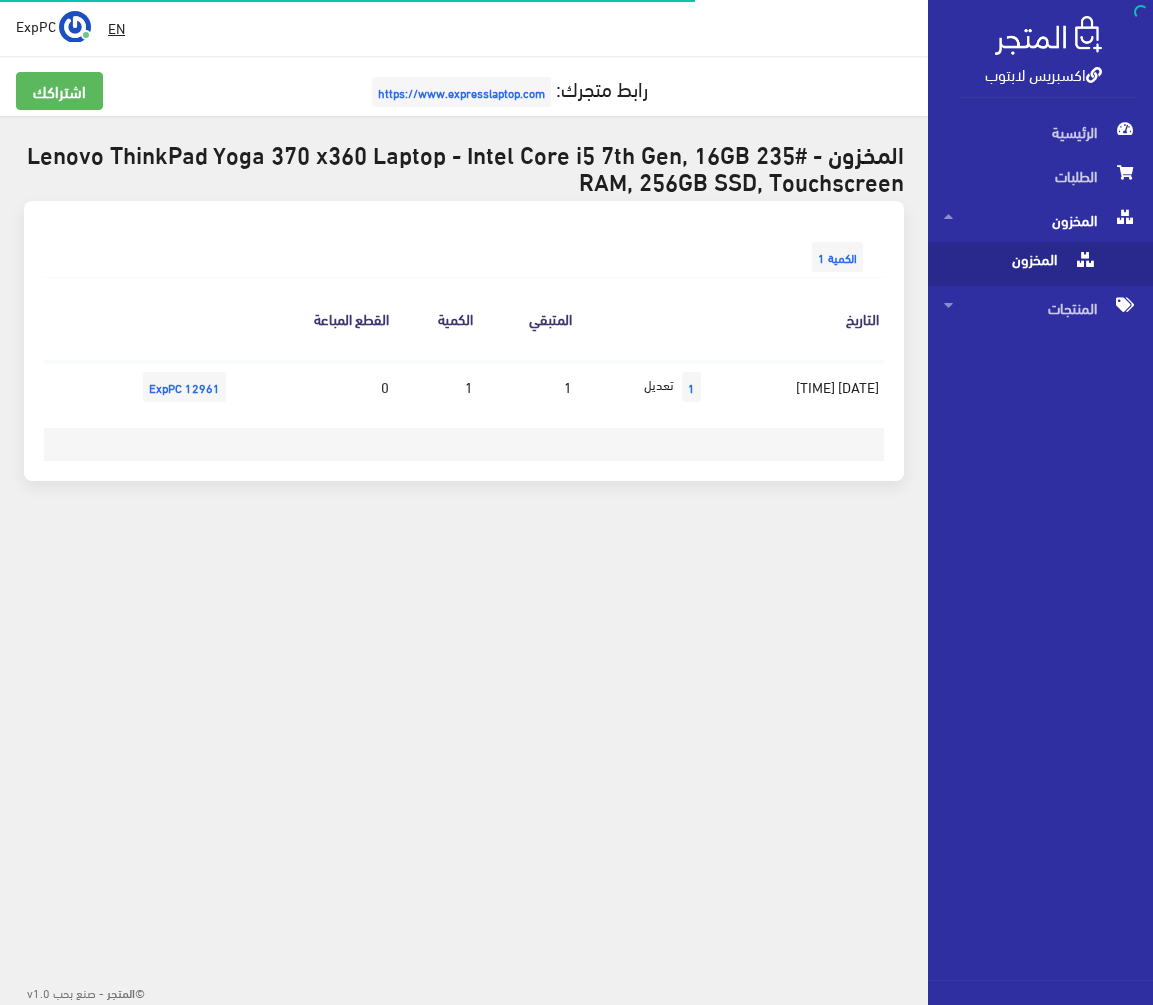 scroll, scrollTop: 0, scrollLeft: 0, axis: both 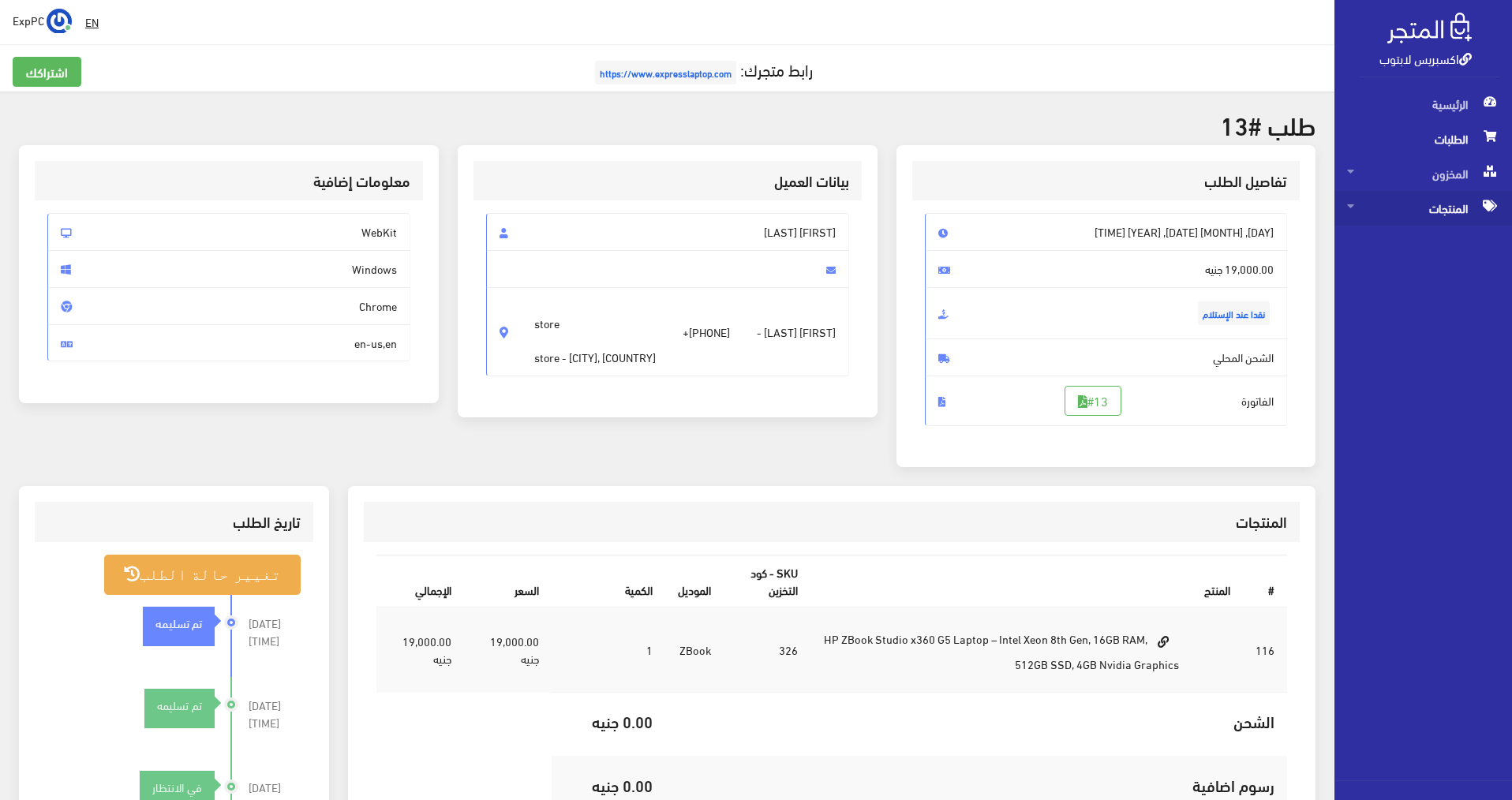 click on "المنتجات" at bounding box center (1423, 208) 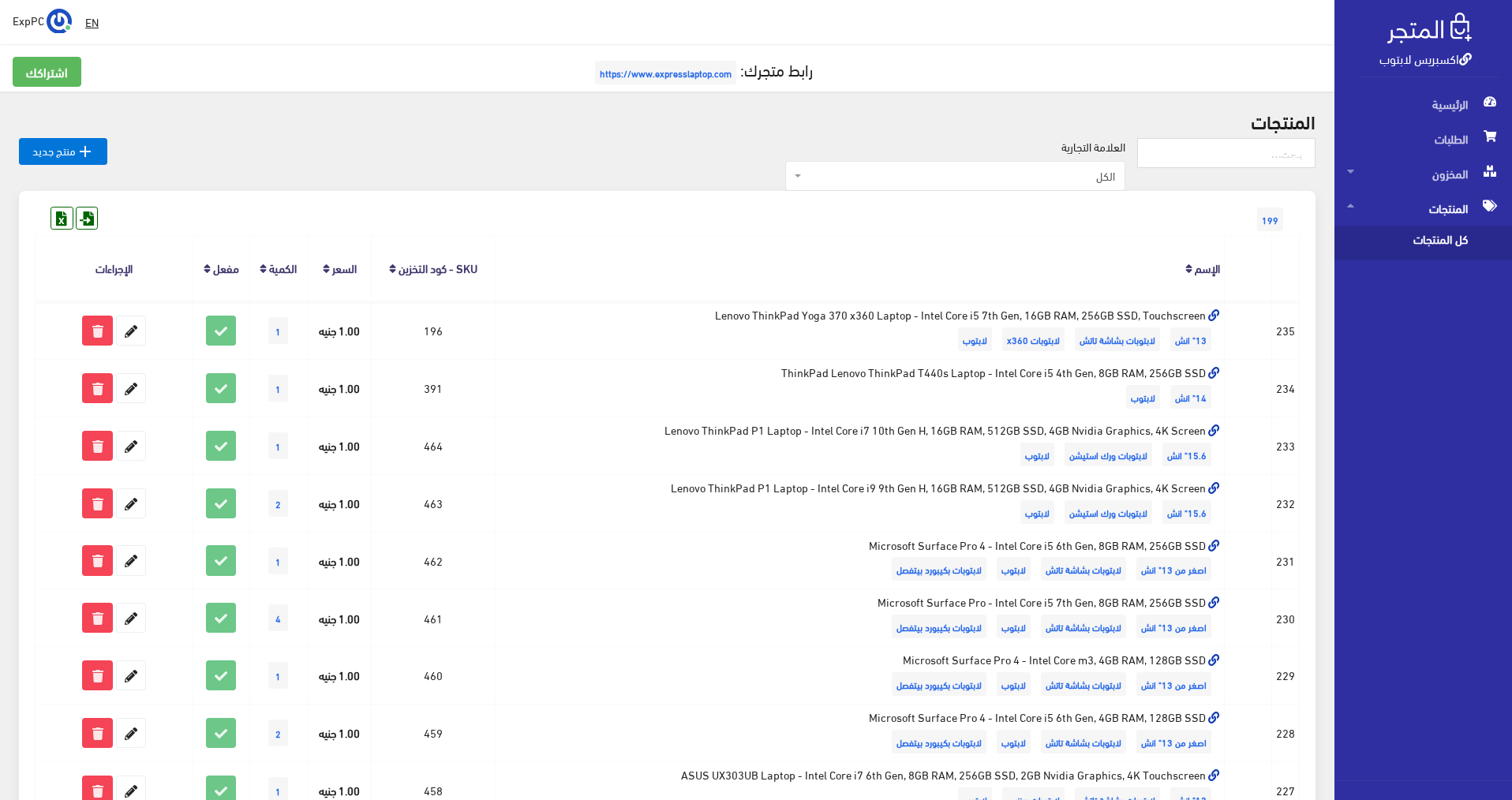 click on "كل المنتجات" at bounding box center [1407, 243] 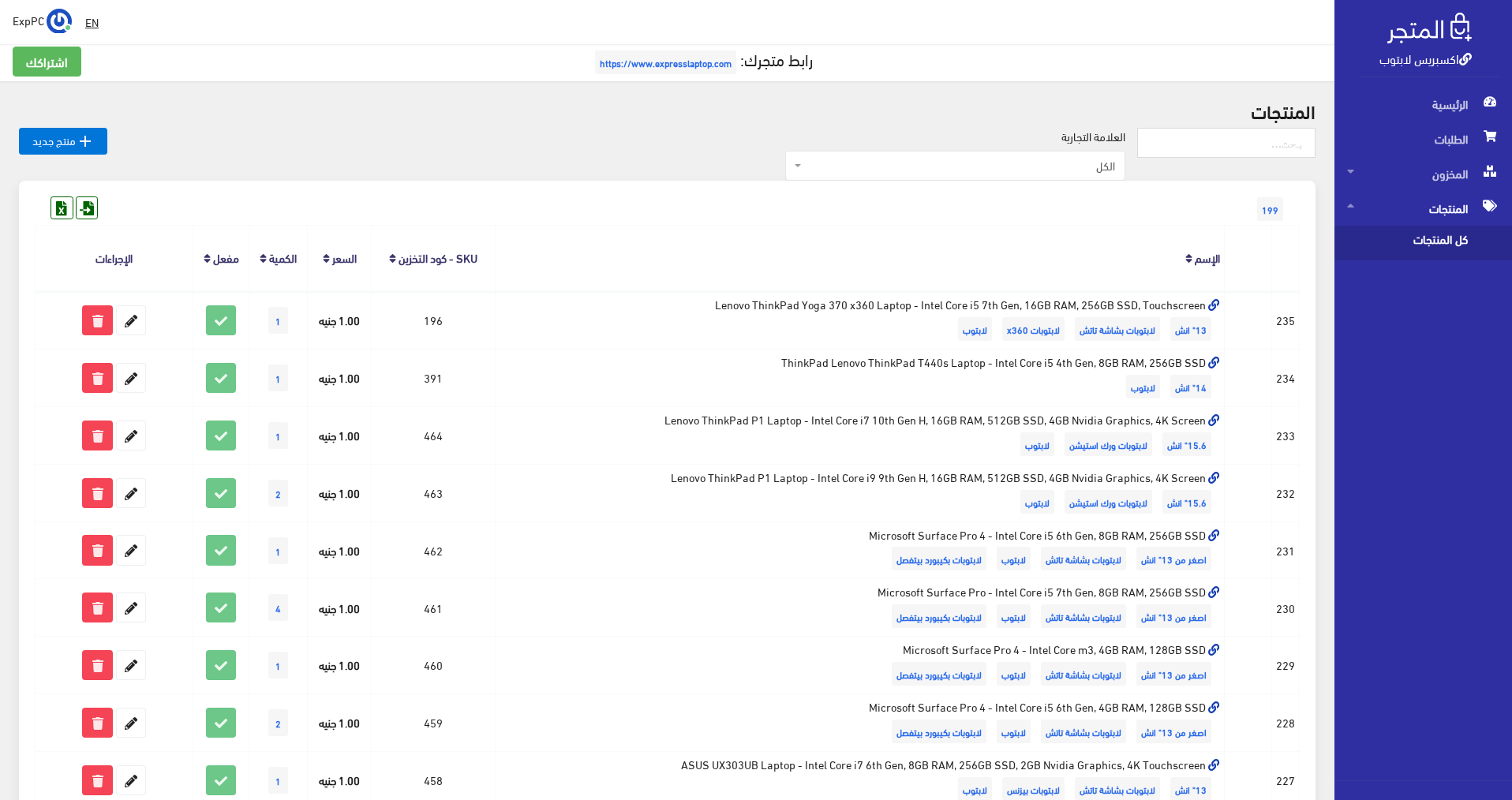 scroll, scrollTop: 0, scrollLeft: 0, axis: both 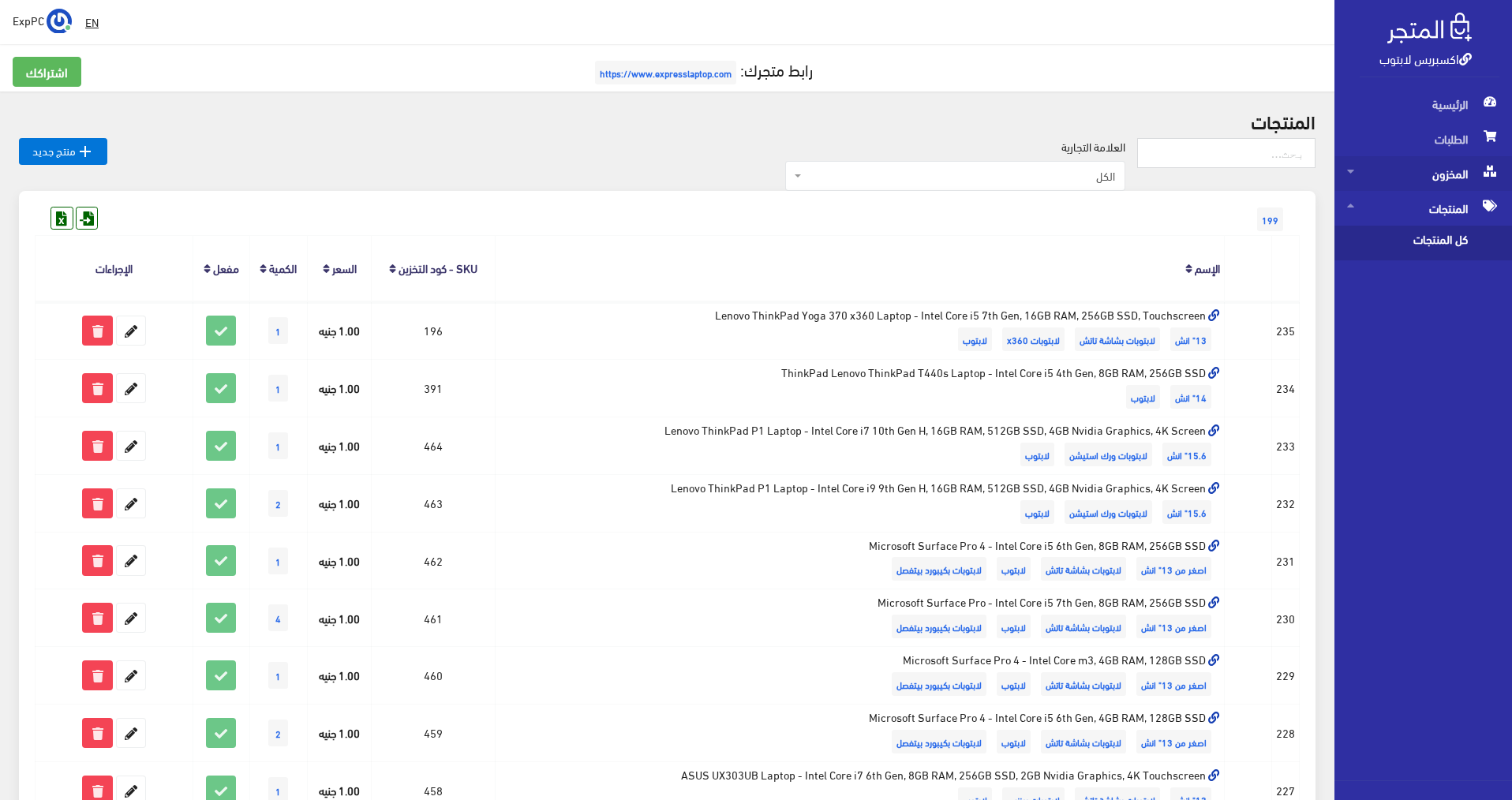 click on "المخزون" at bounding box center (1423, 174) 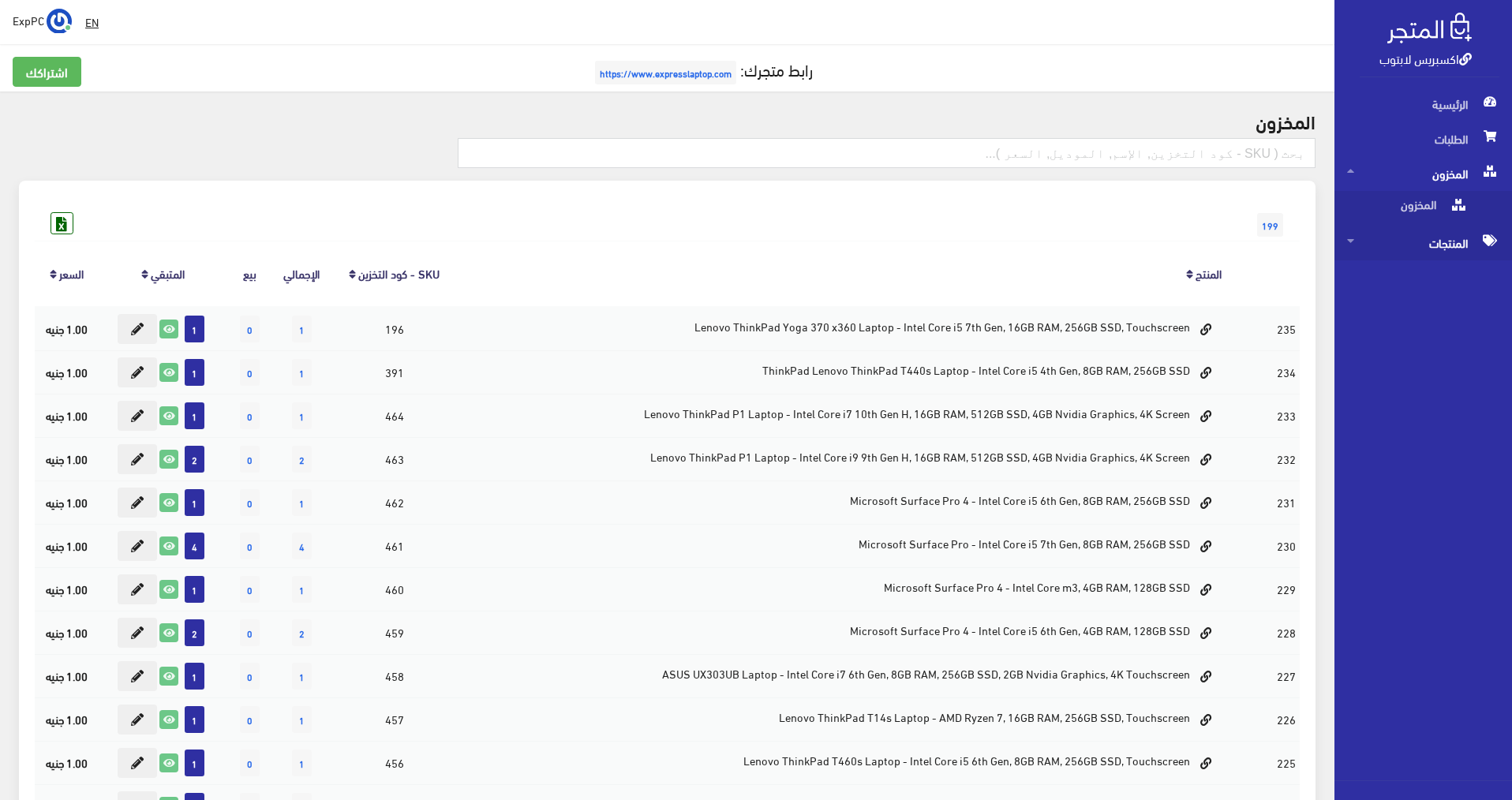 click on "المنتجات" at bounding box center (1423, 243) 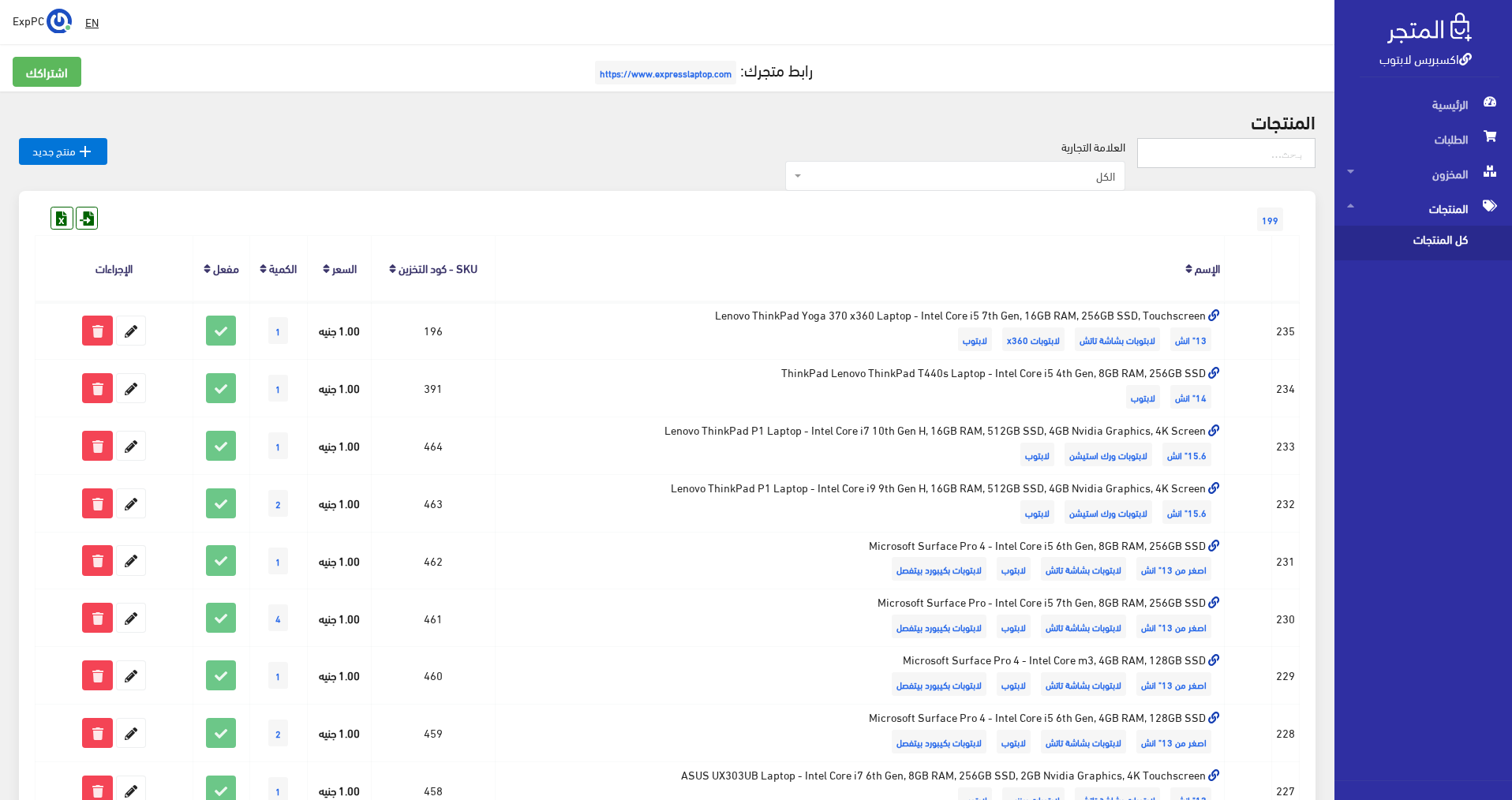 click at bounding box center [1226, 153] 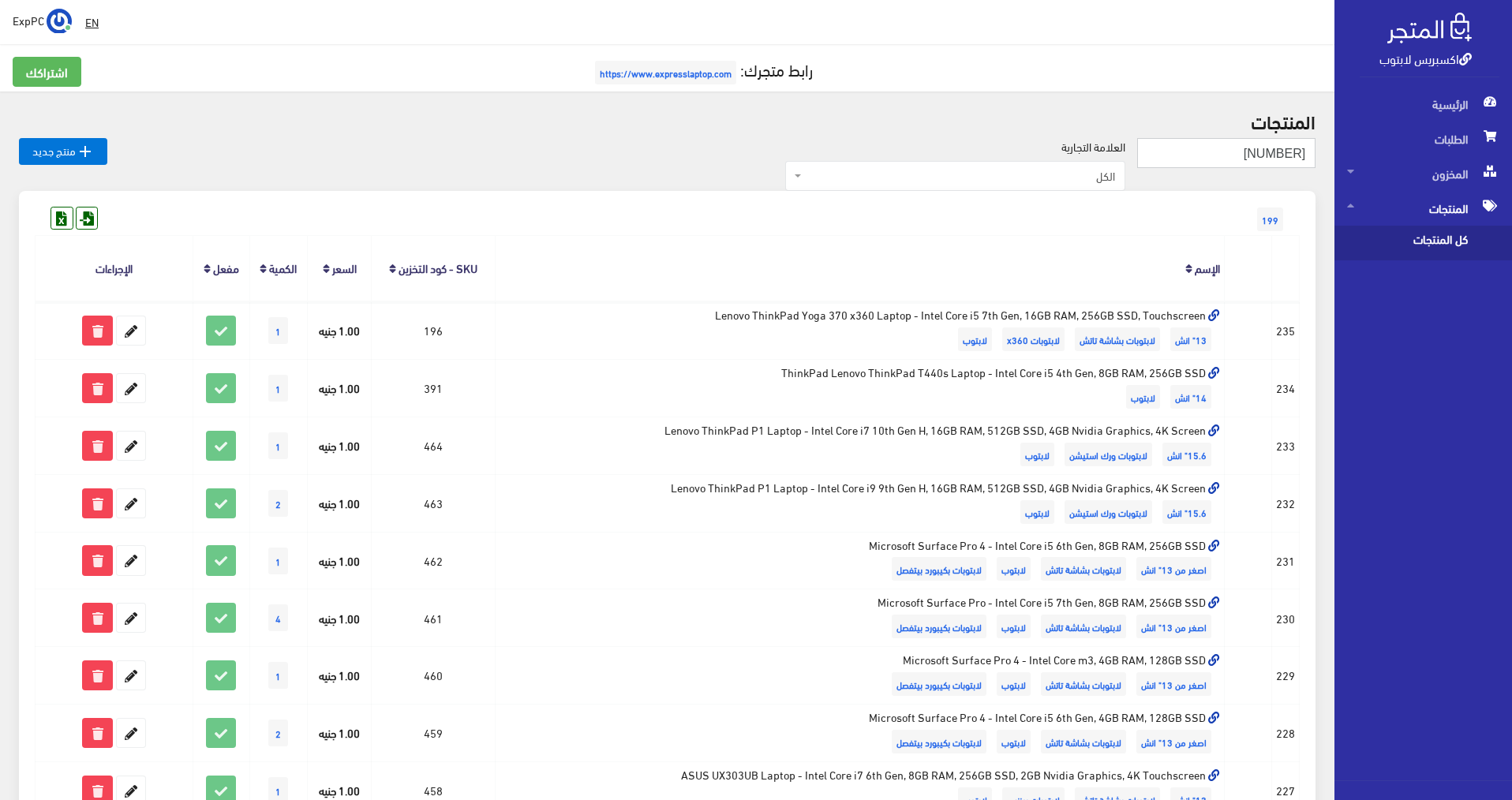 type on "7410" 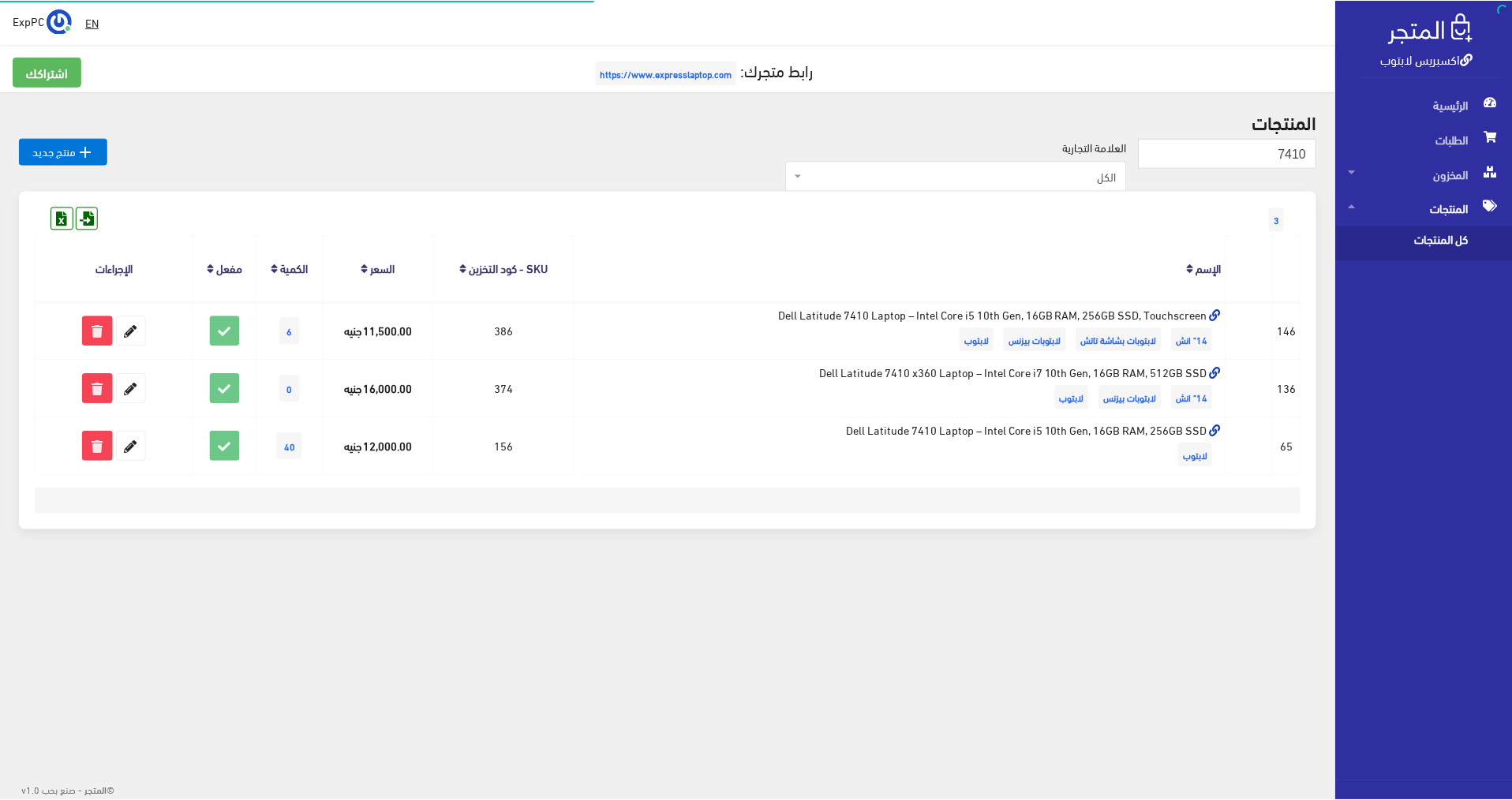 scroll, scrollTop: 0, scrollLeft: 0, axis: both 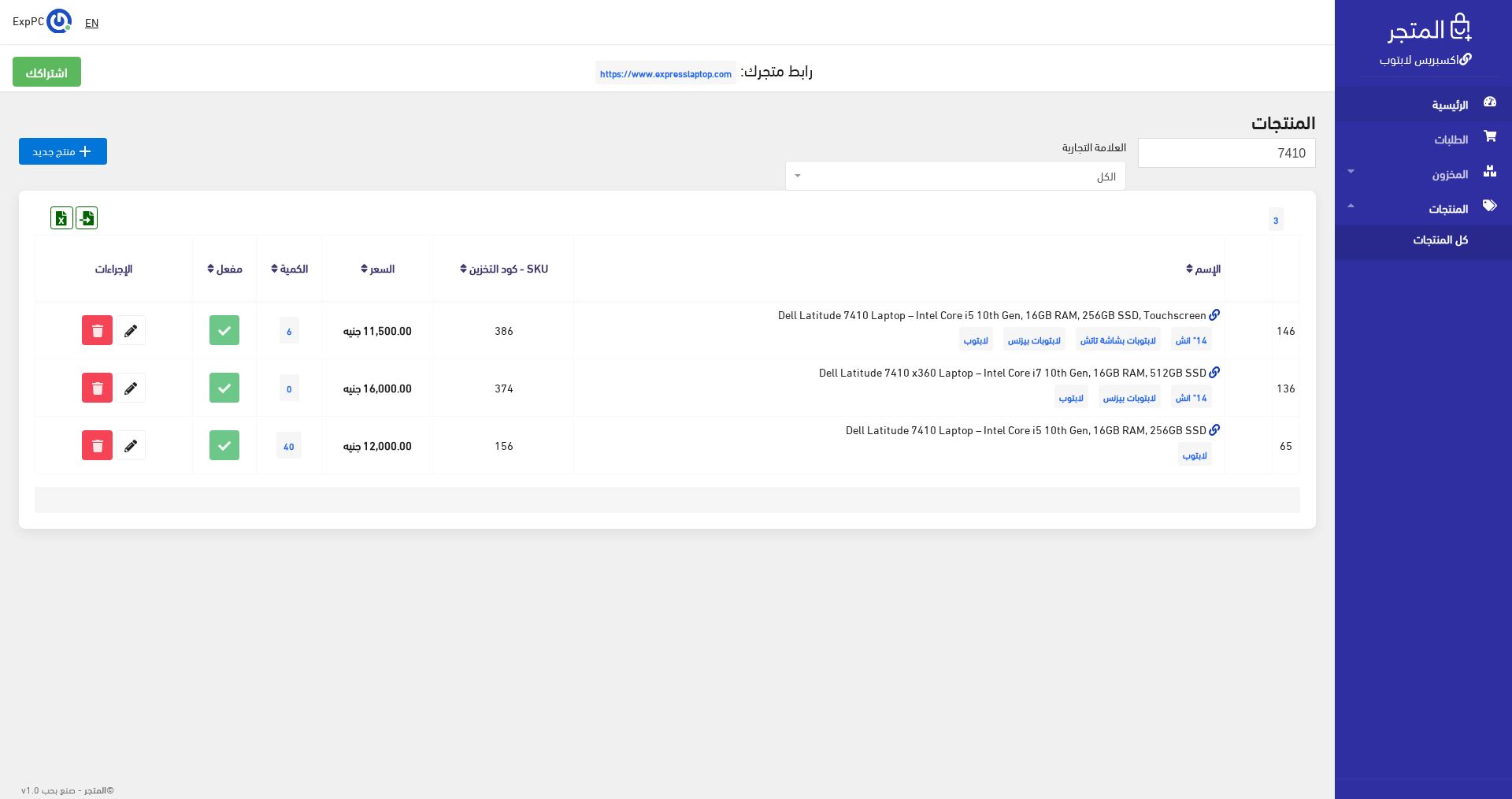 click on "الرئيسية" at bounding box center [1423, 104] 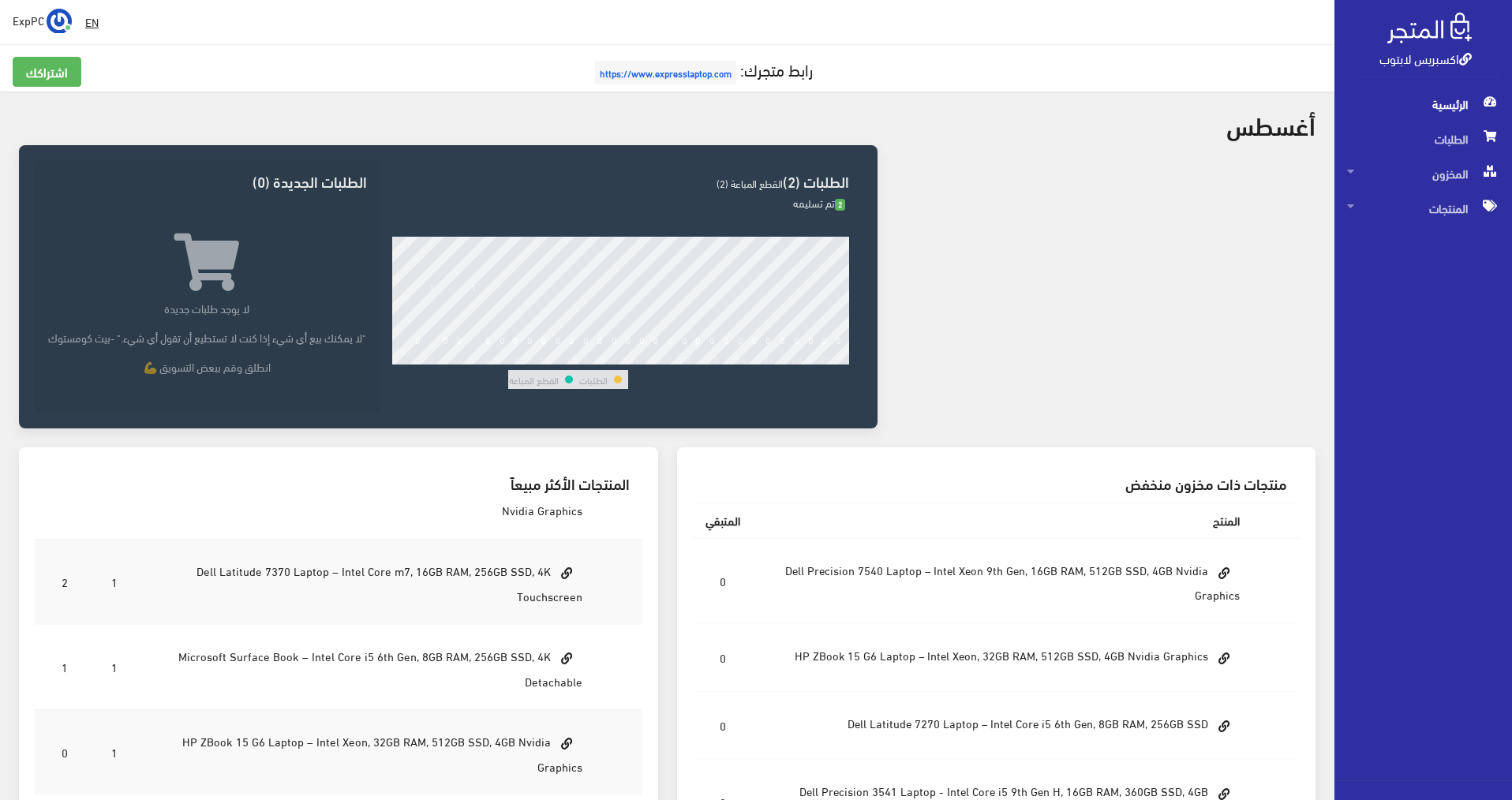 scroll, scrollTop: 158, scrollLeft: 0, axis: vertical 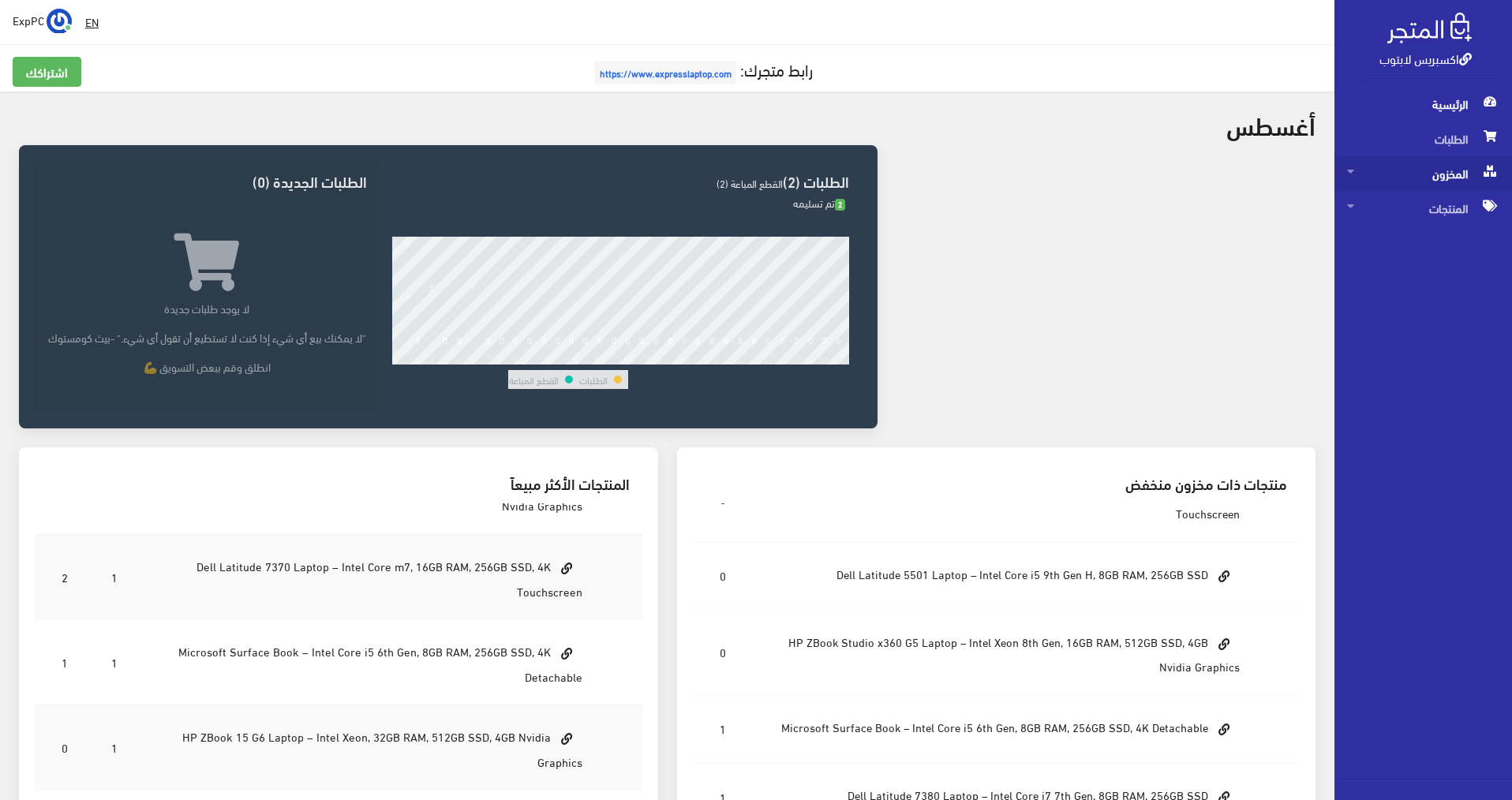 click on "المخزون" at bounding box center [1423, 174] 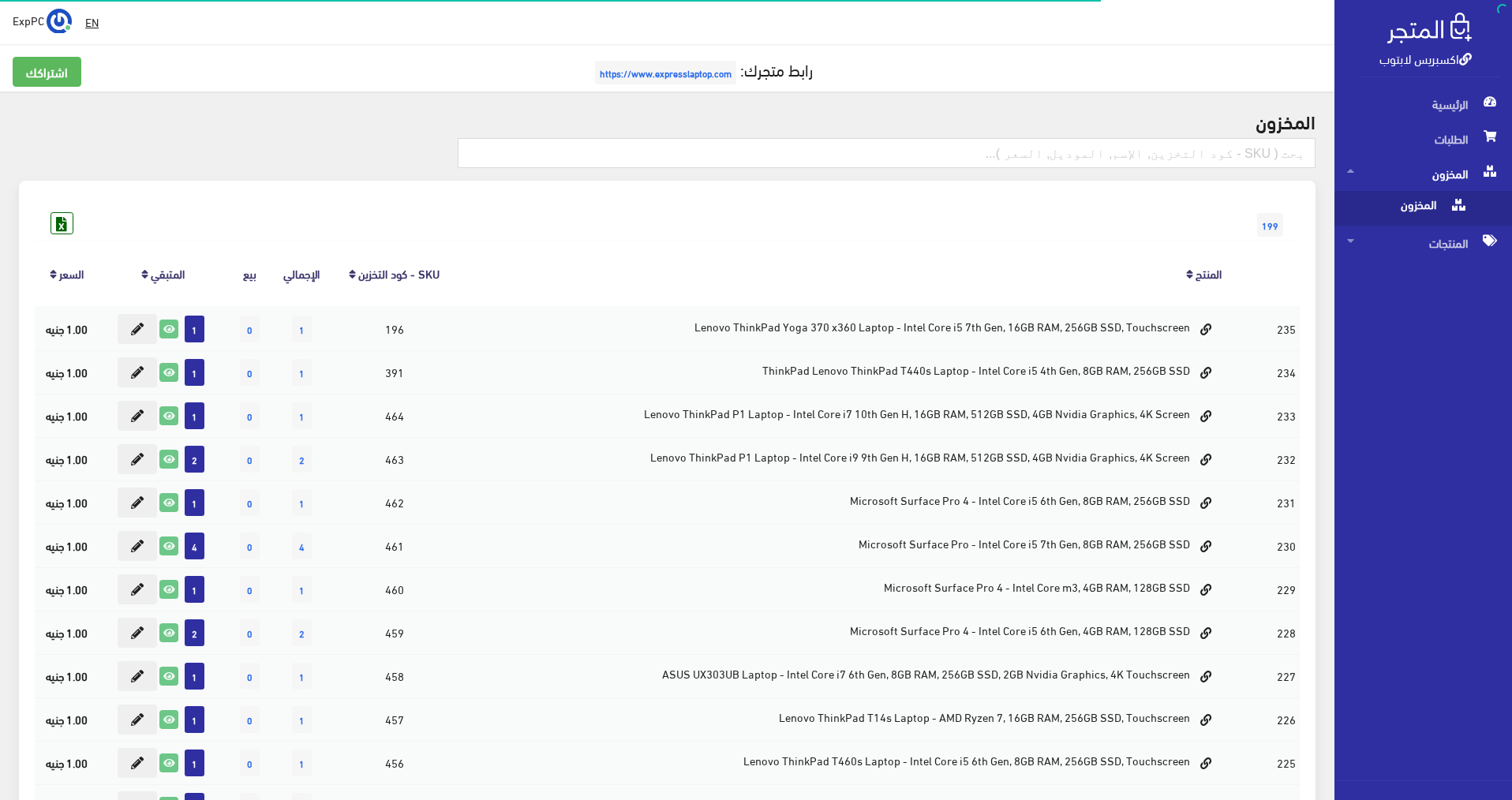 click on "المخزون" at bounding box center [1407, 208] 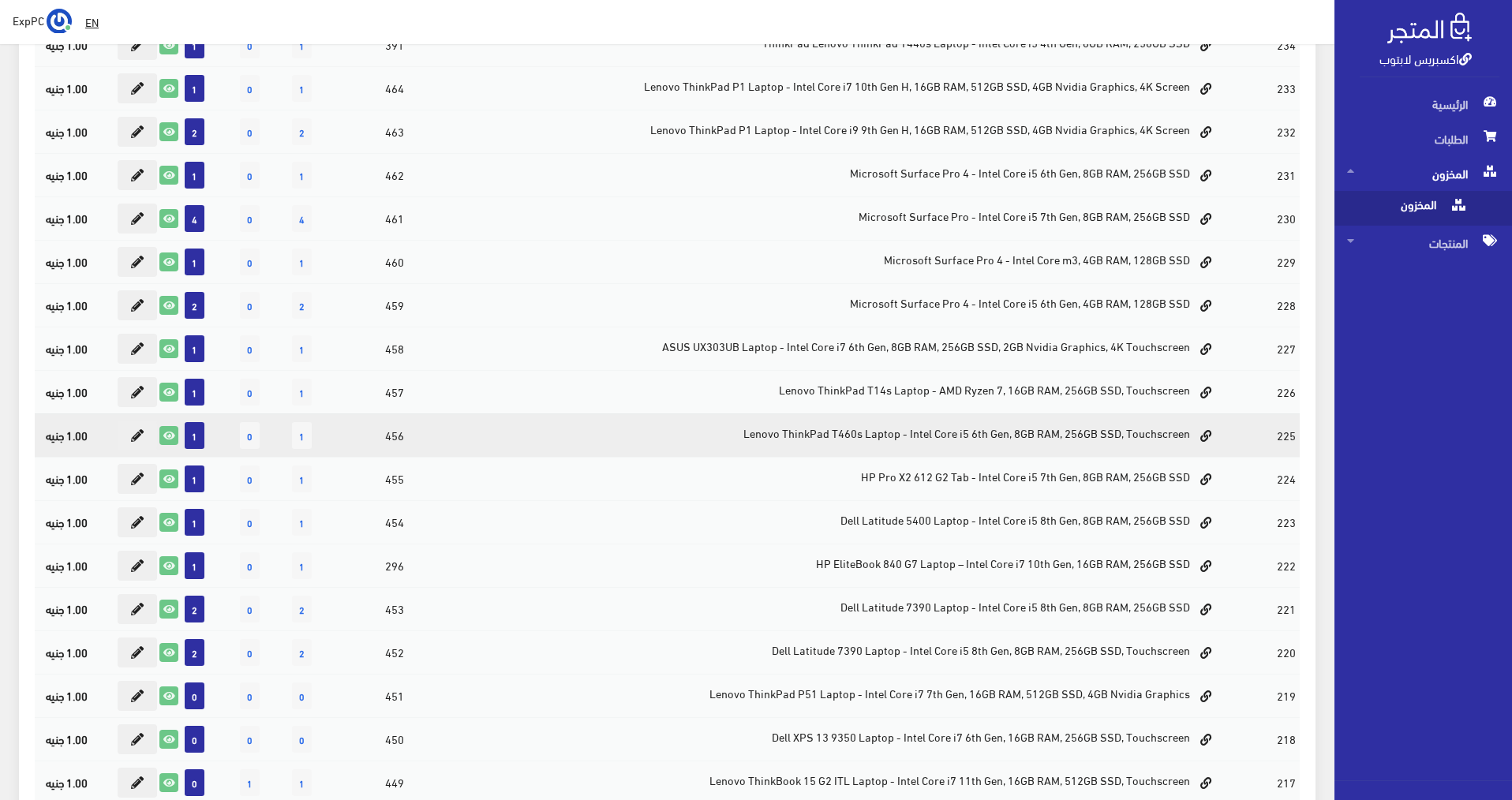 scroll, scrollTop: 569, scrollLeft: 0, axis: vertical 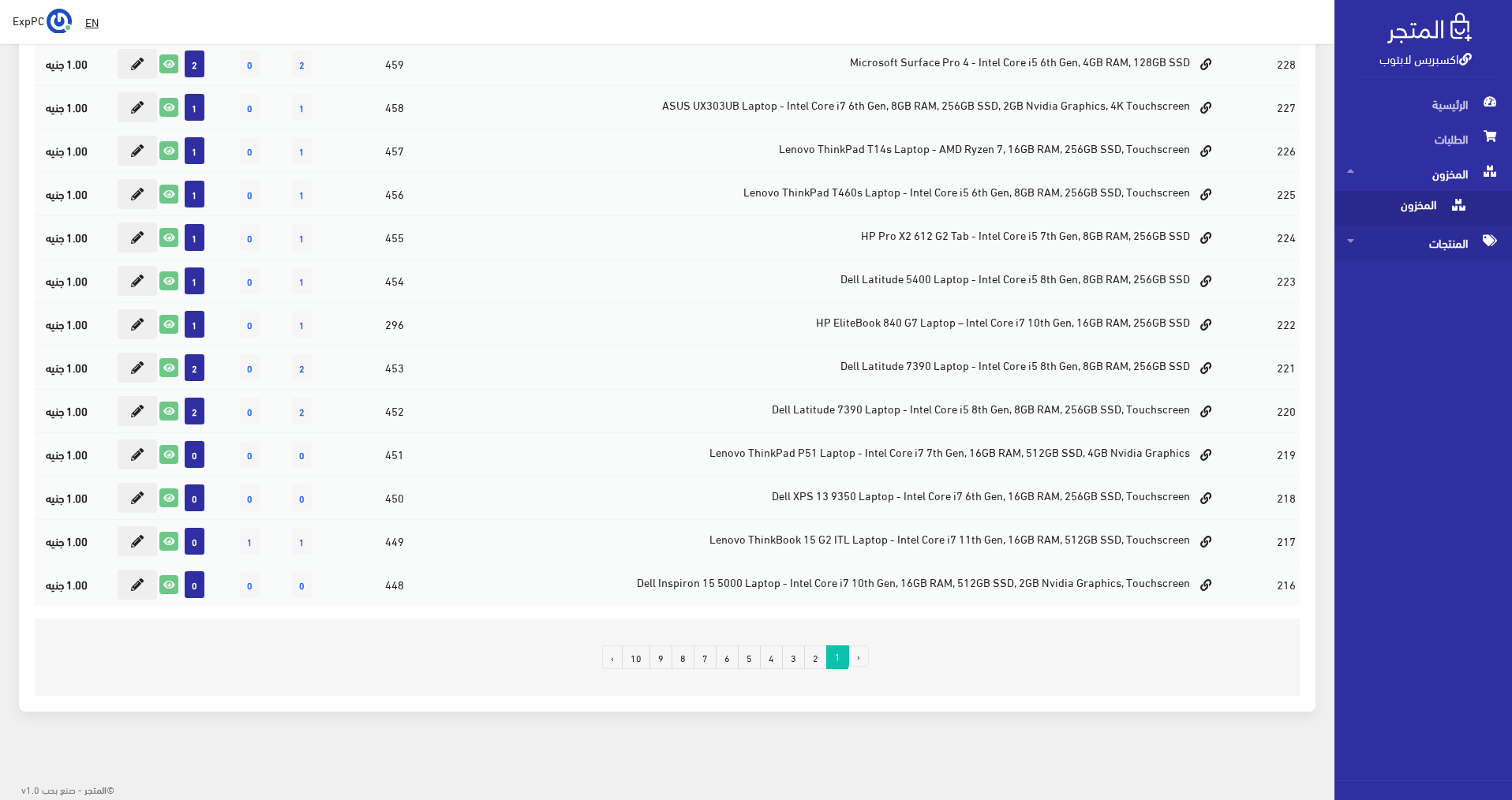 click on "المنتجات" at bounding box center [1423, 243] 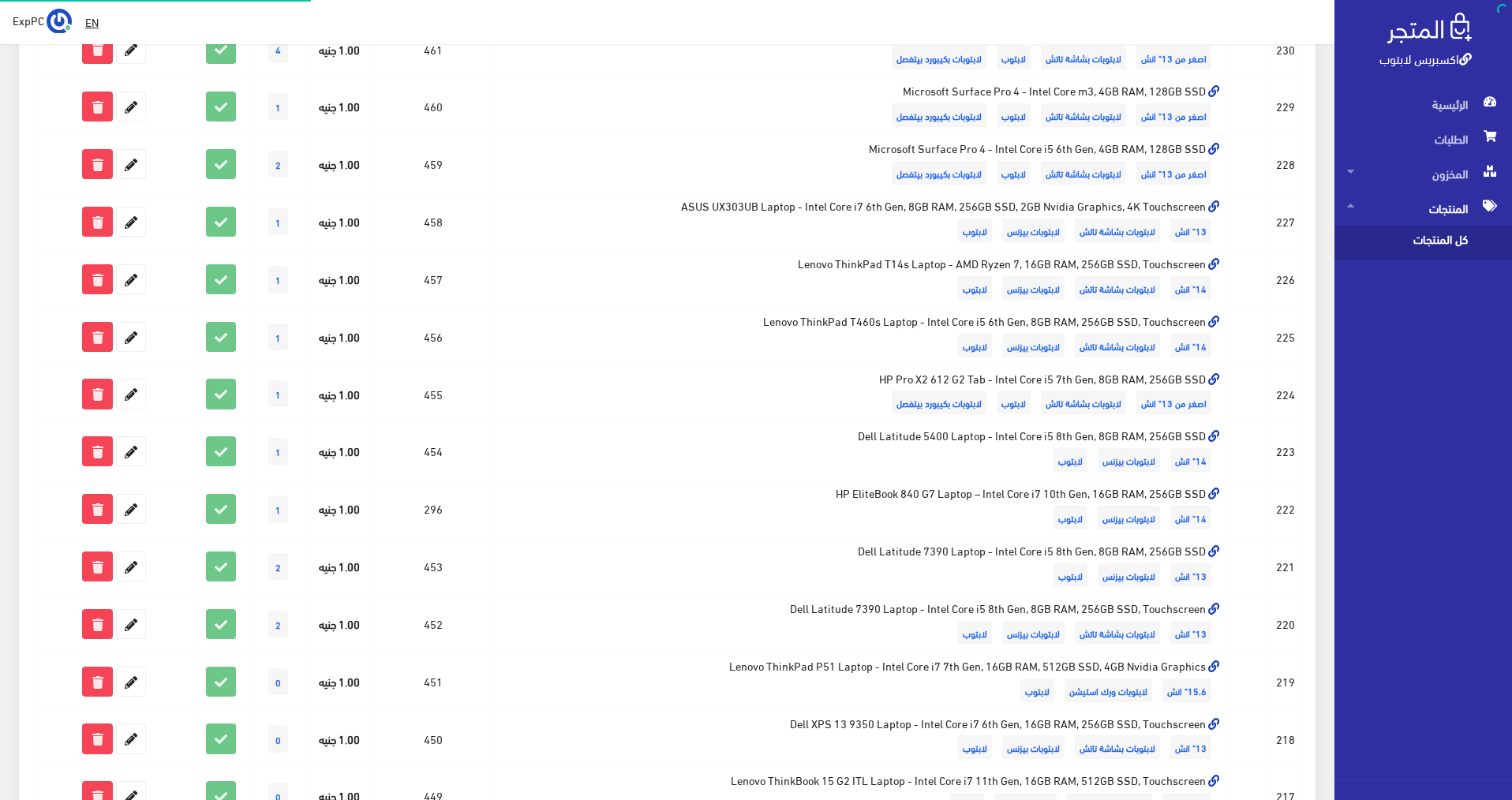 scroll, scrollTop: 0, scrollLeft: 0, axis: both 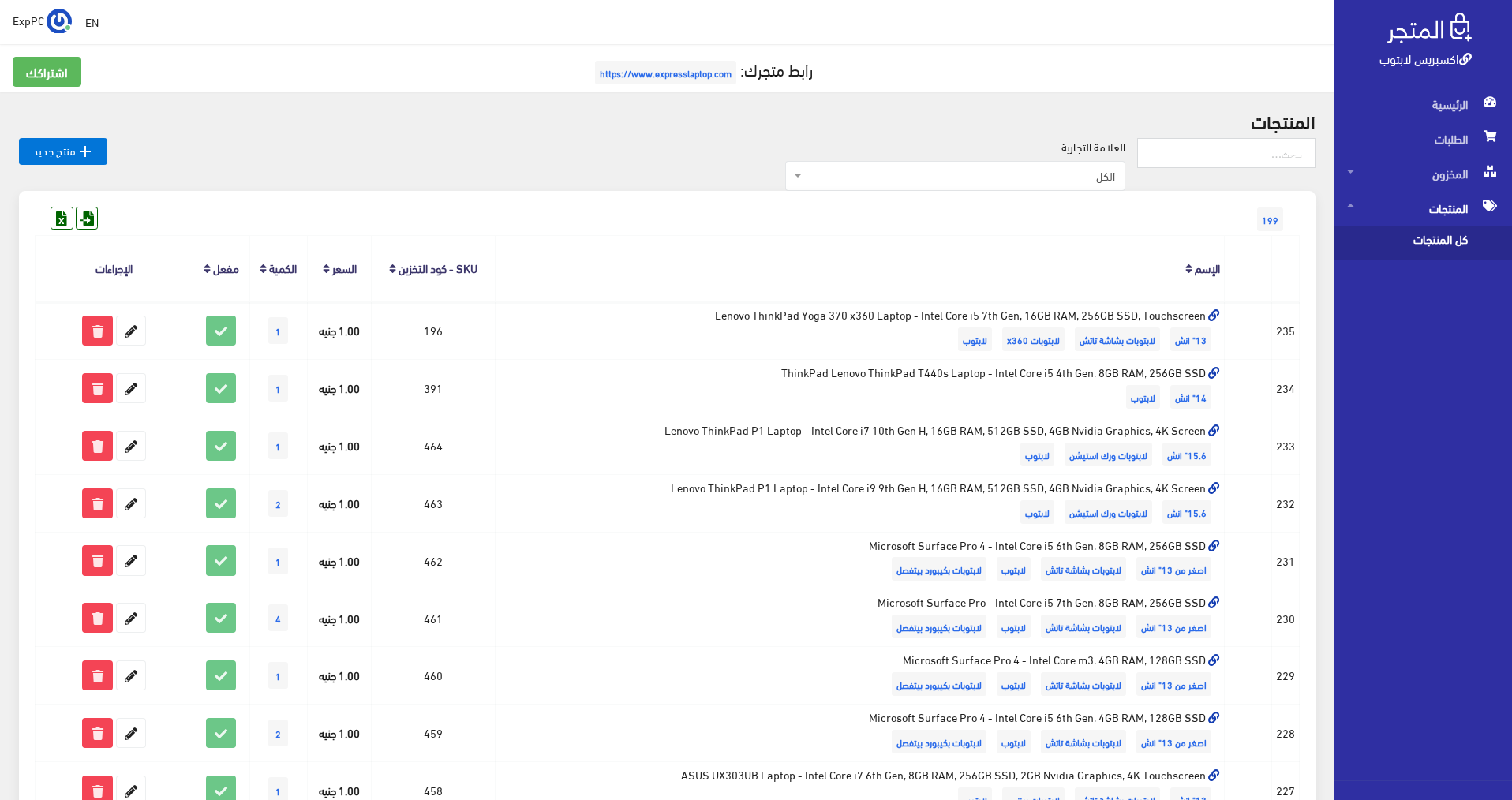 click at bounding box center (1465, 59) 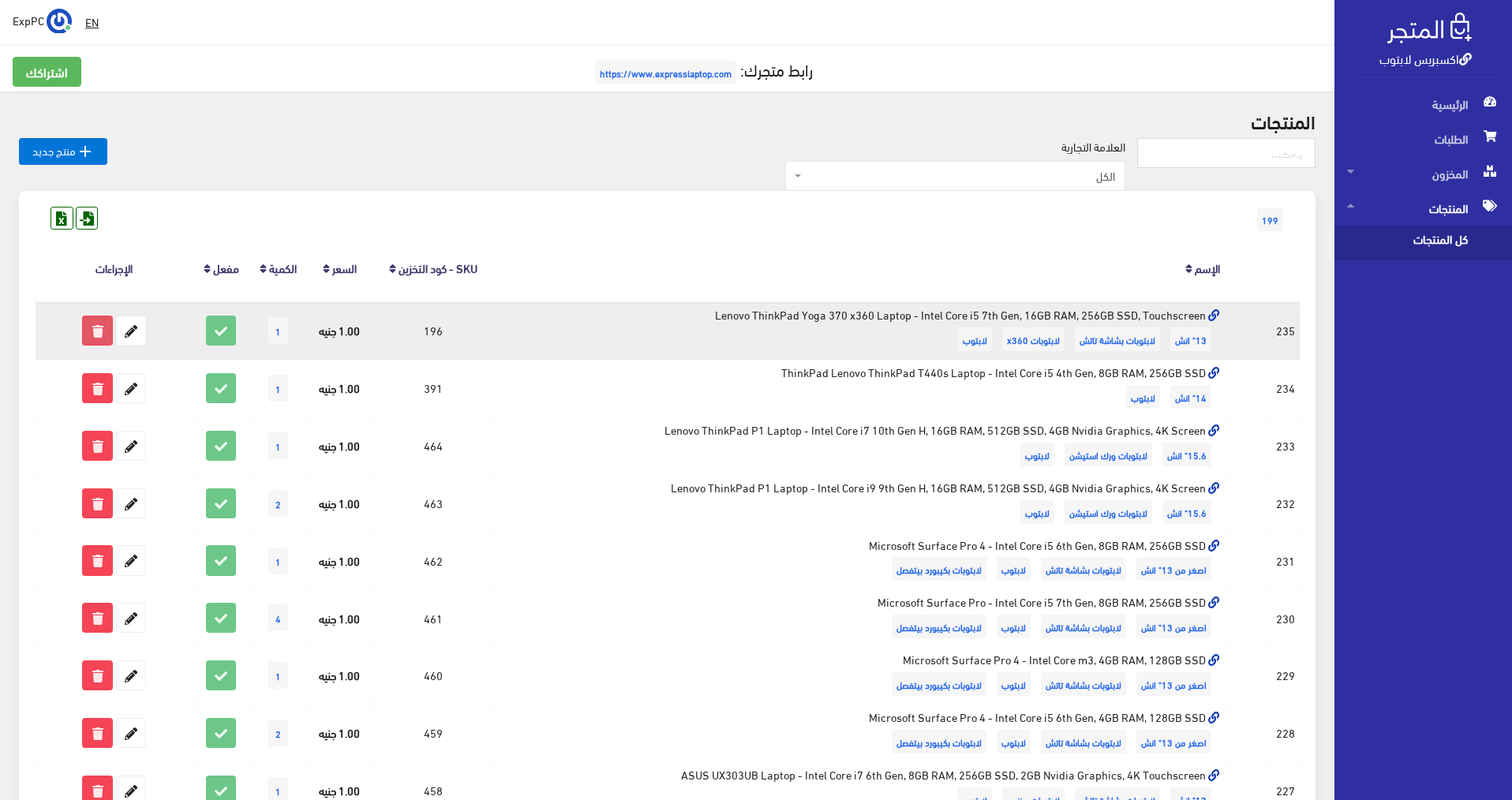click at bounding box center (97, 331) 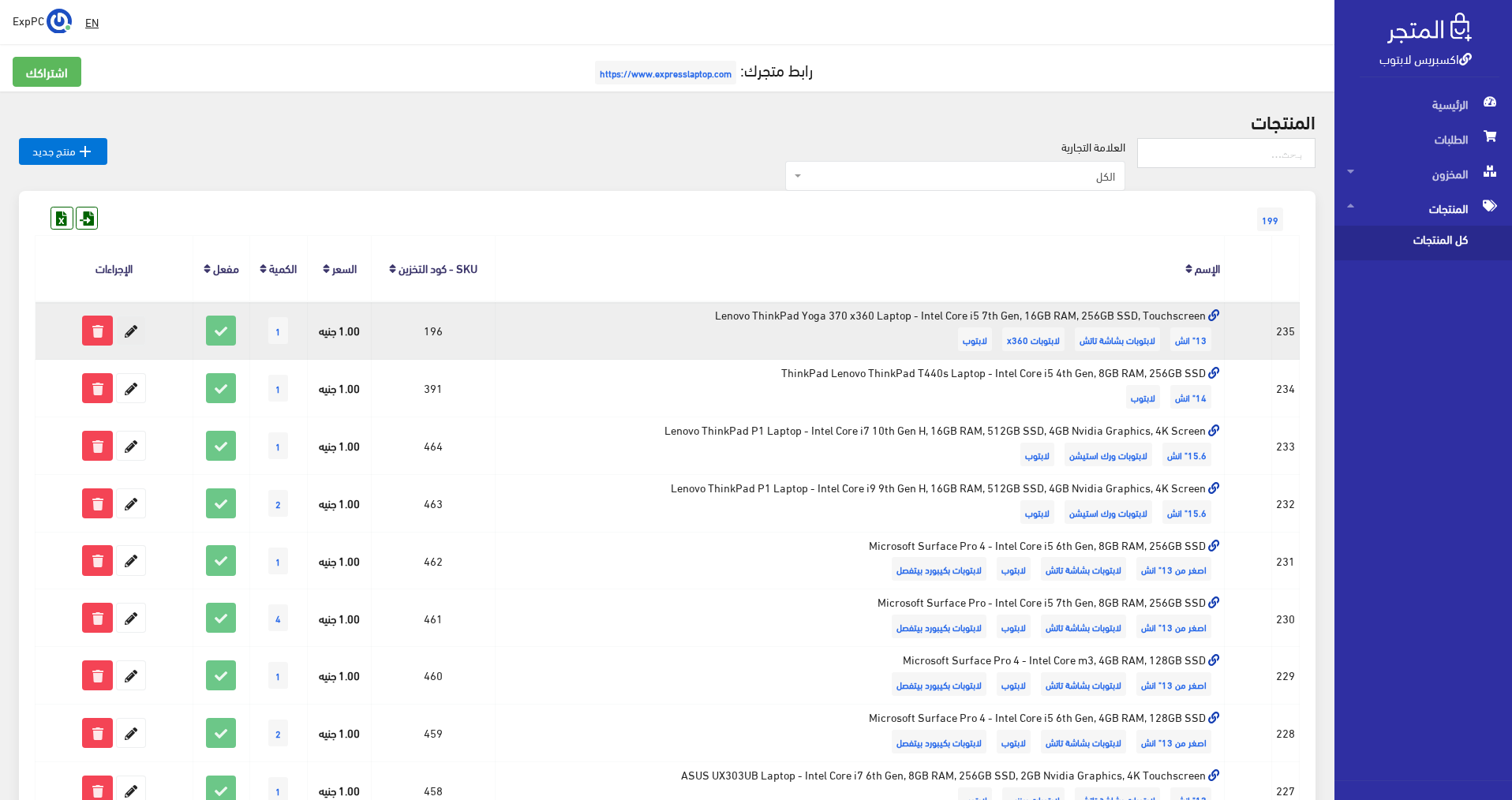 click at bounding box center [131, 331] 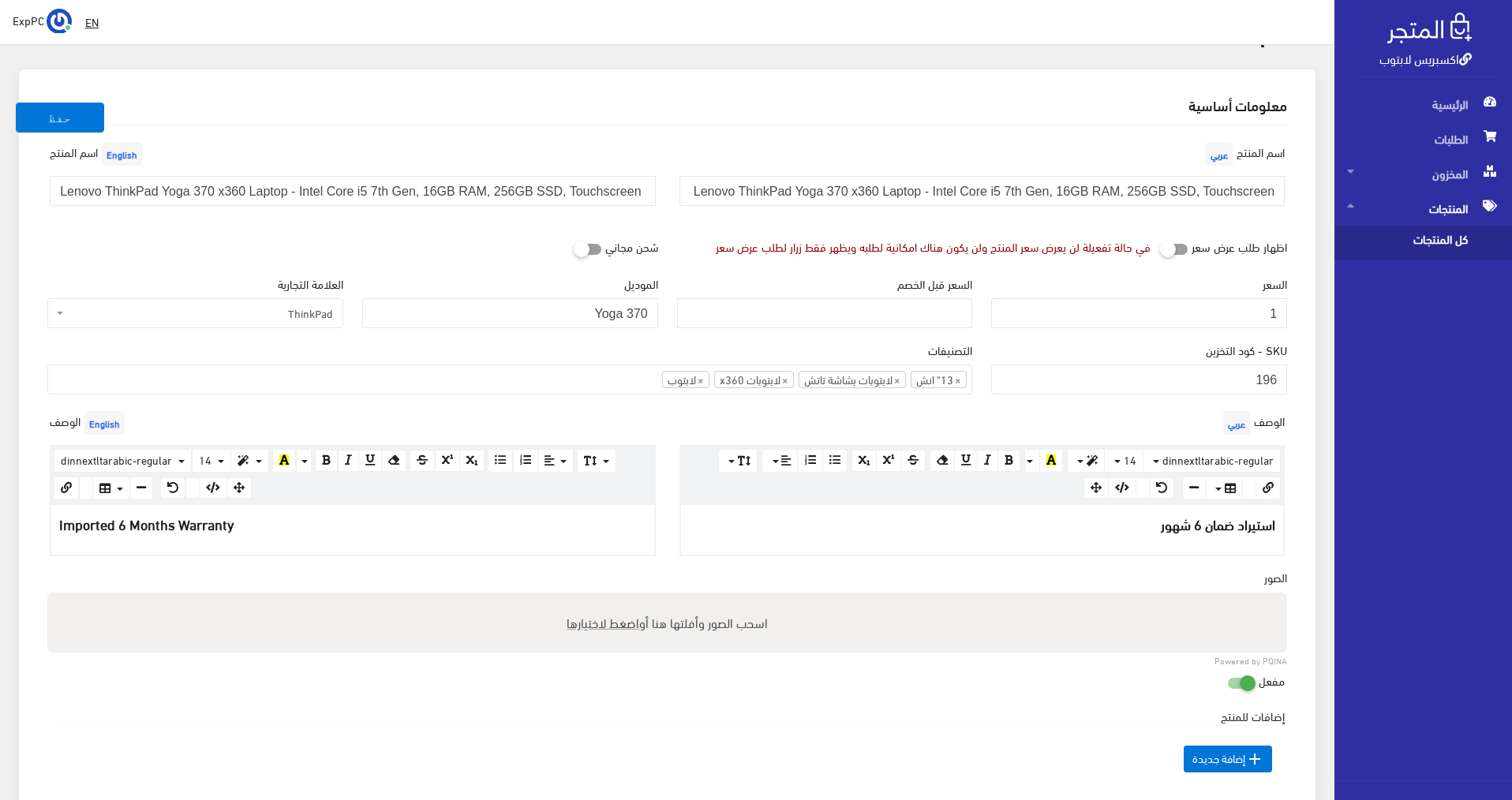 scroll, scrollTop: 0, scrollLeft: 0, axis: both 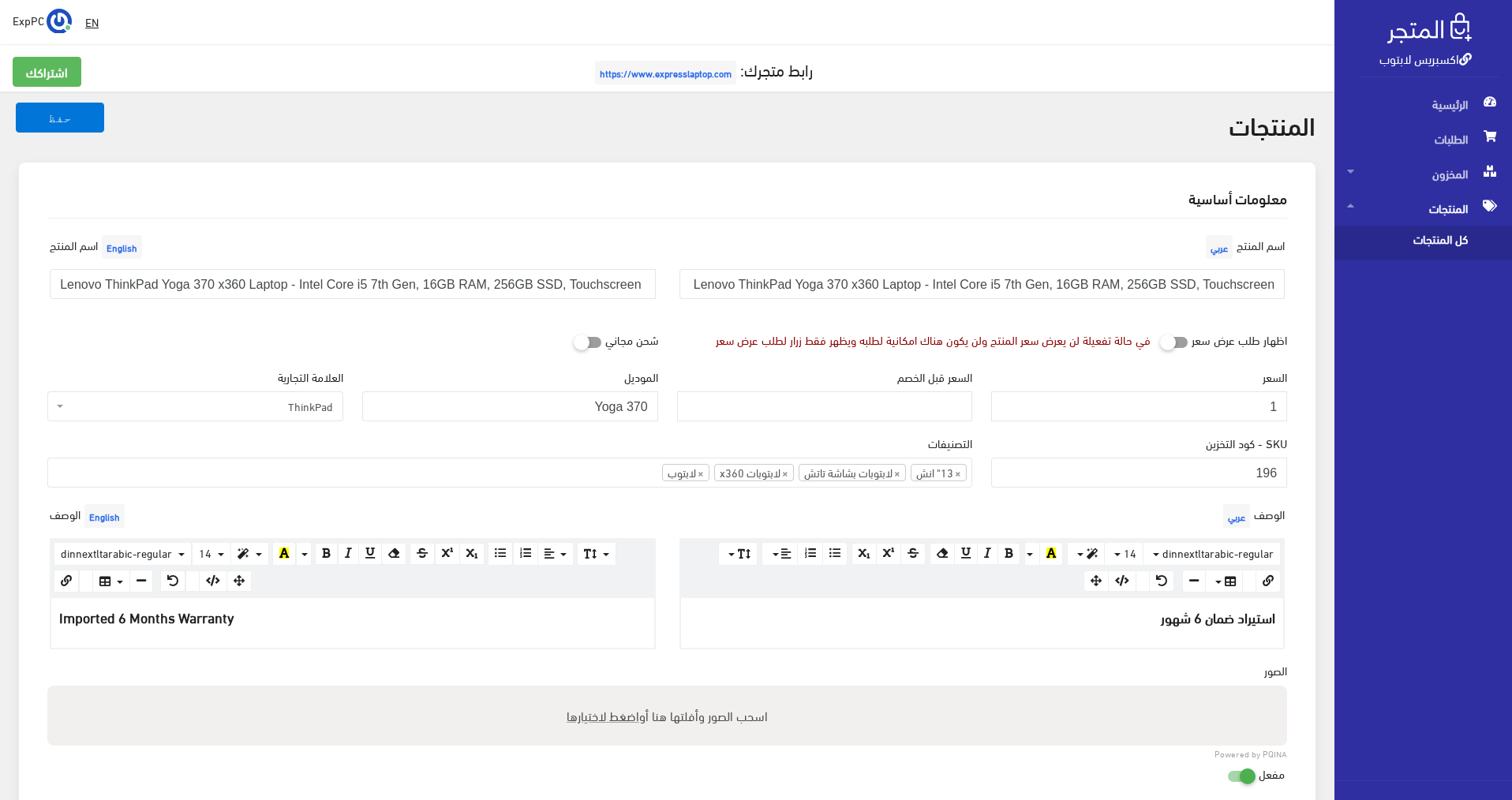 click on "كل المنتجات" at bounding box center [1407, 243] 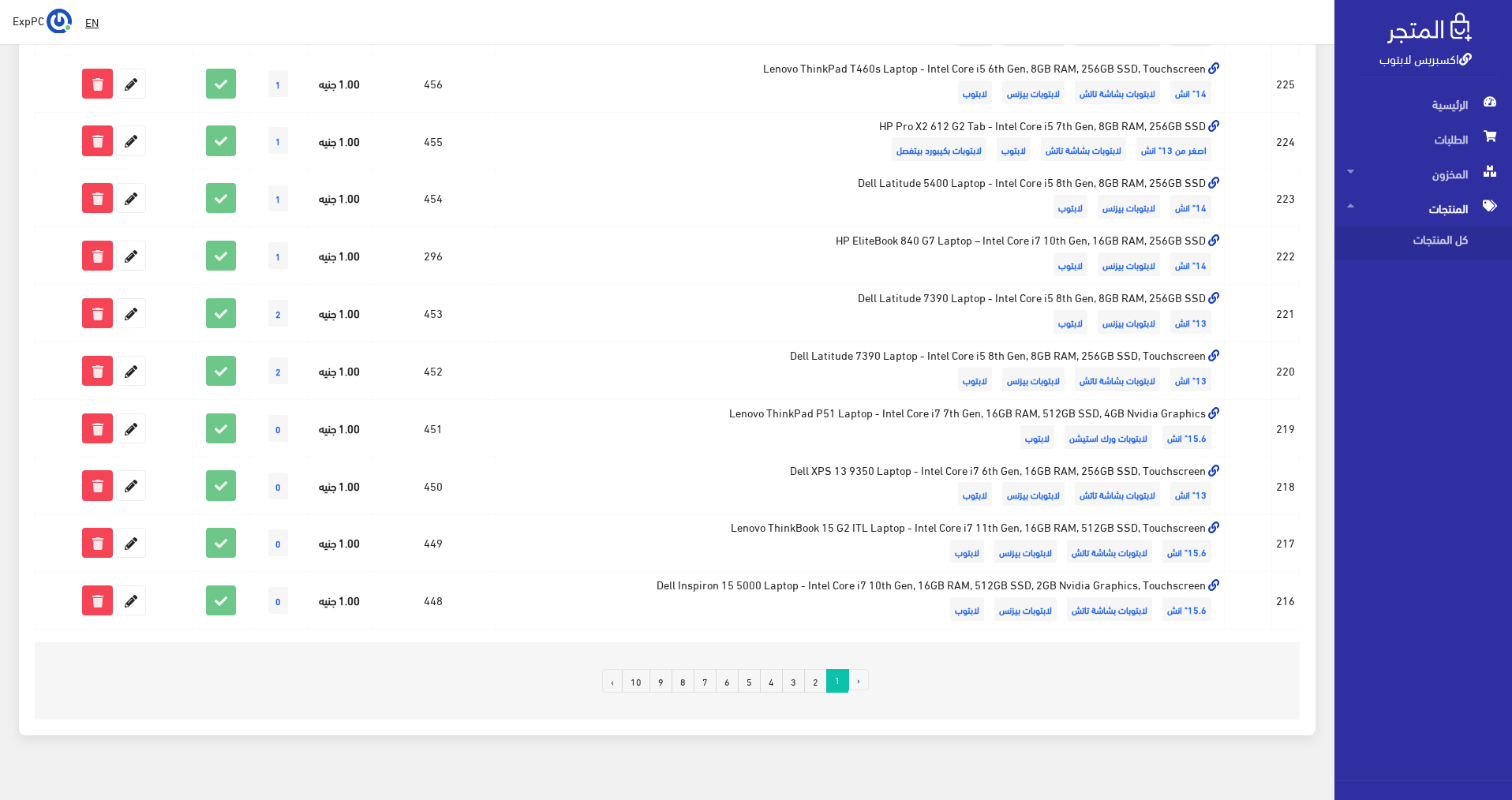 scroll, scrollTop: 846, scrollLeft: 0, axis: vertical 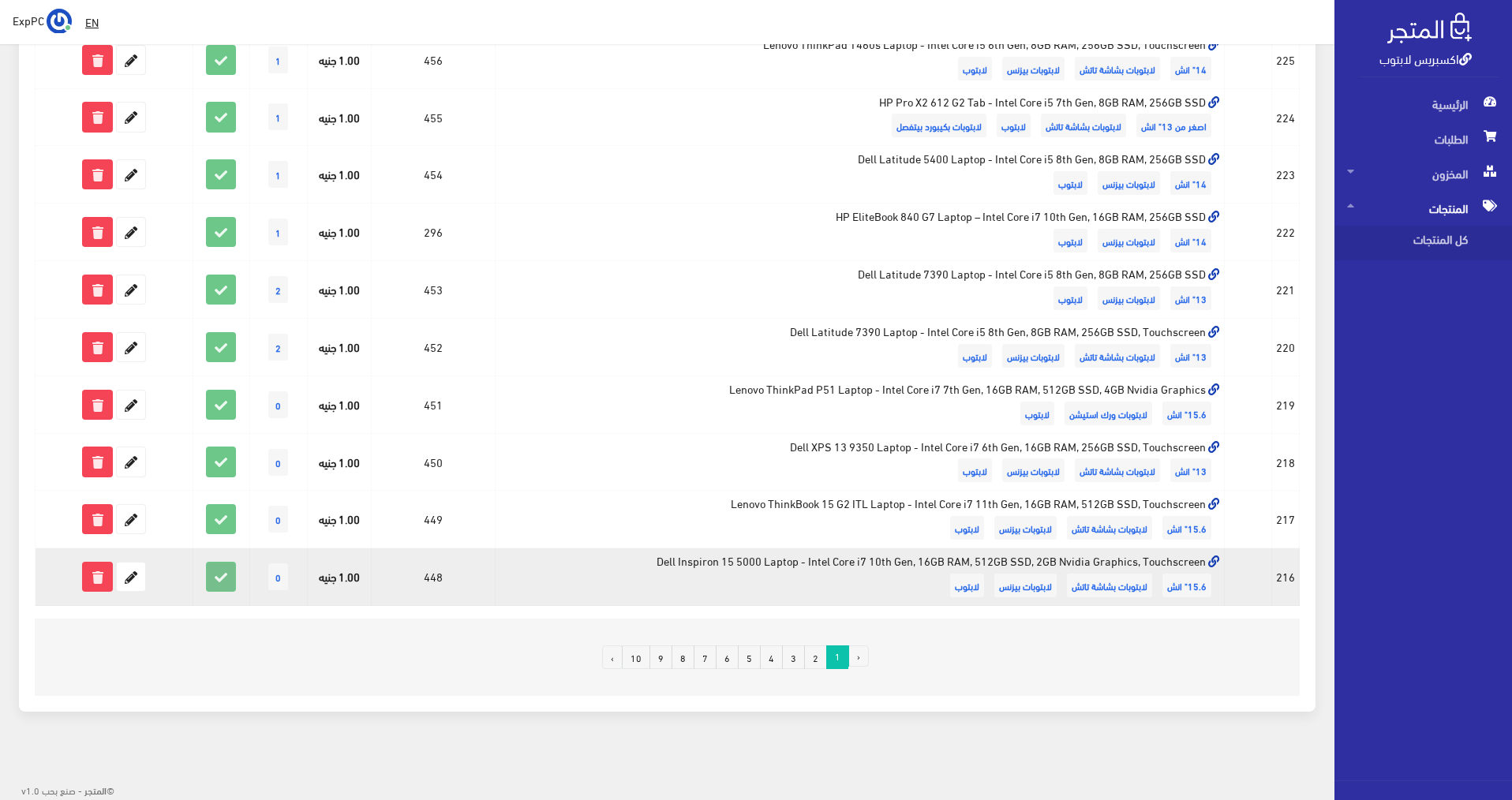 click at bounding box center (221, 577) 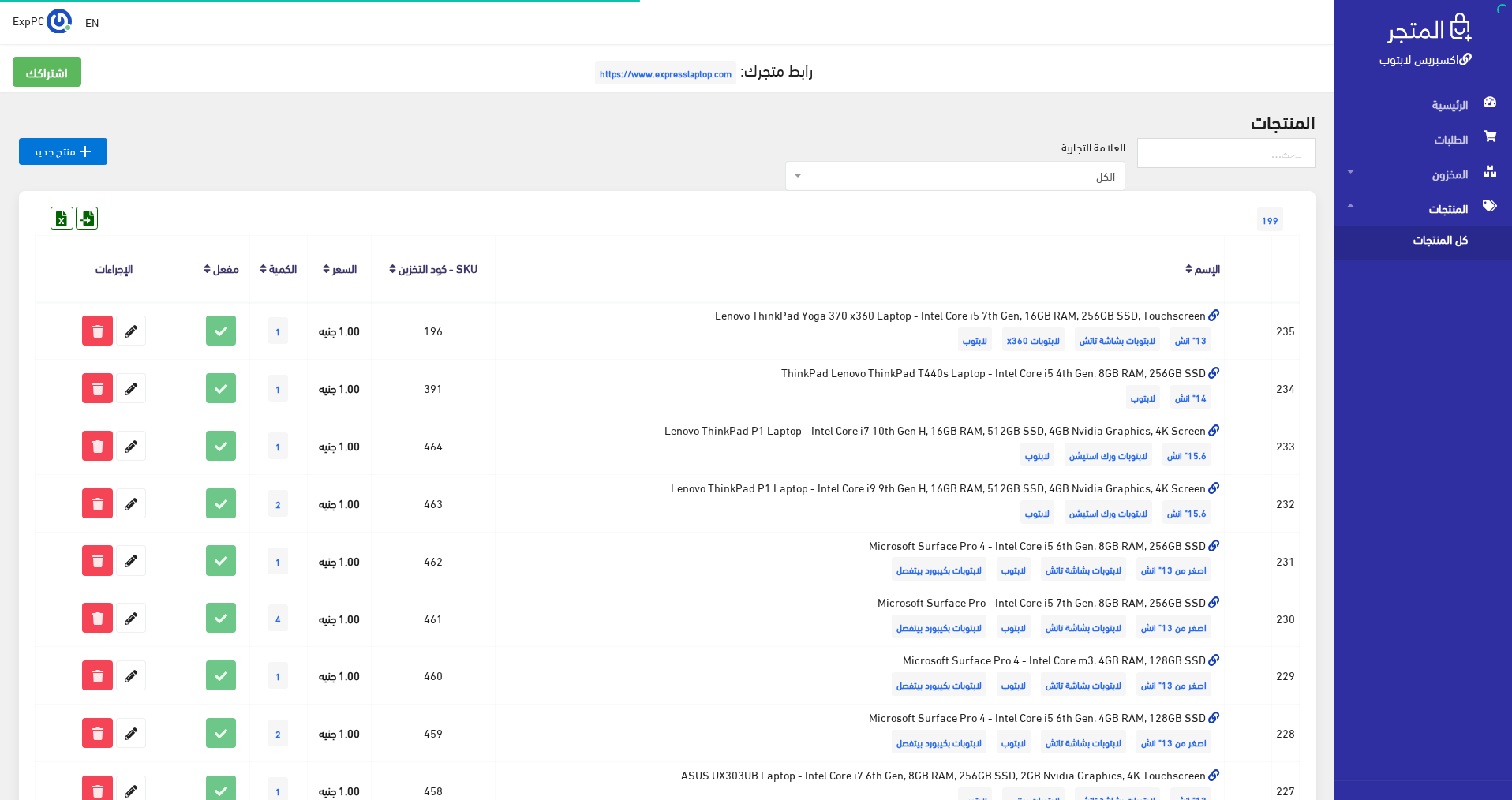 scroll, scrollTop: 0, scrollLeft: 0, axis: both 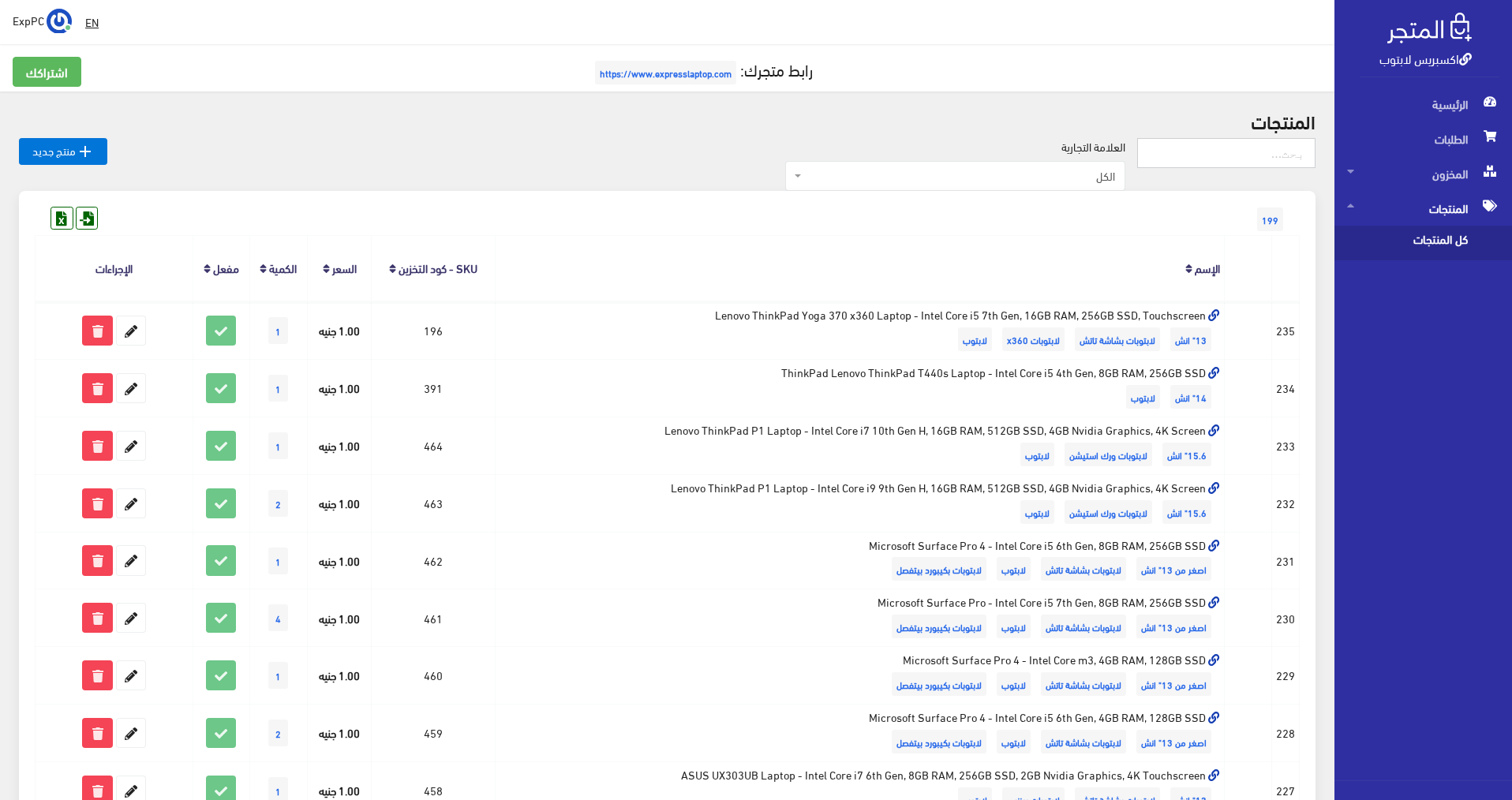 click at bounding box center (1226, 153) 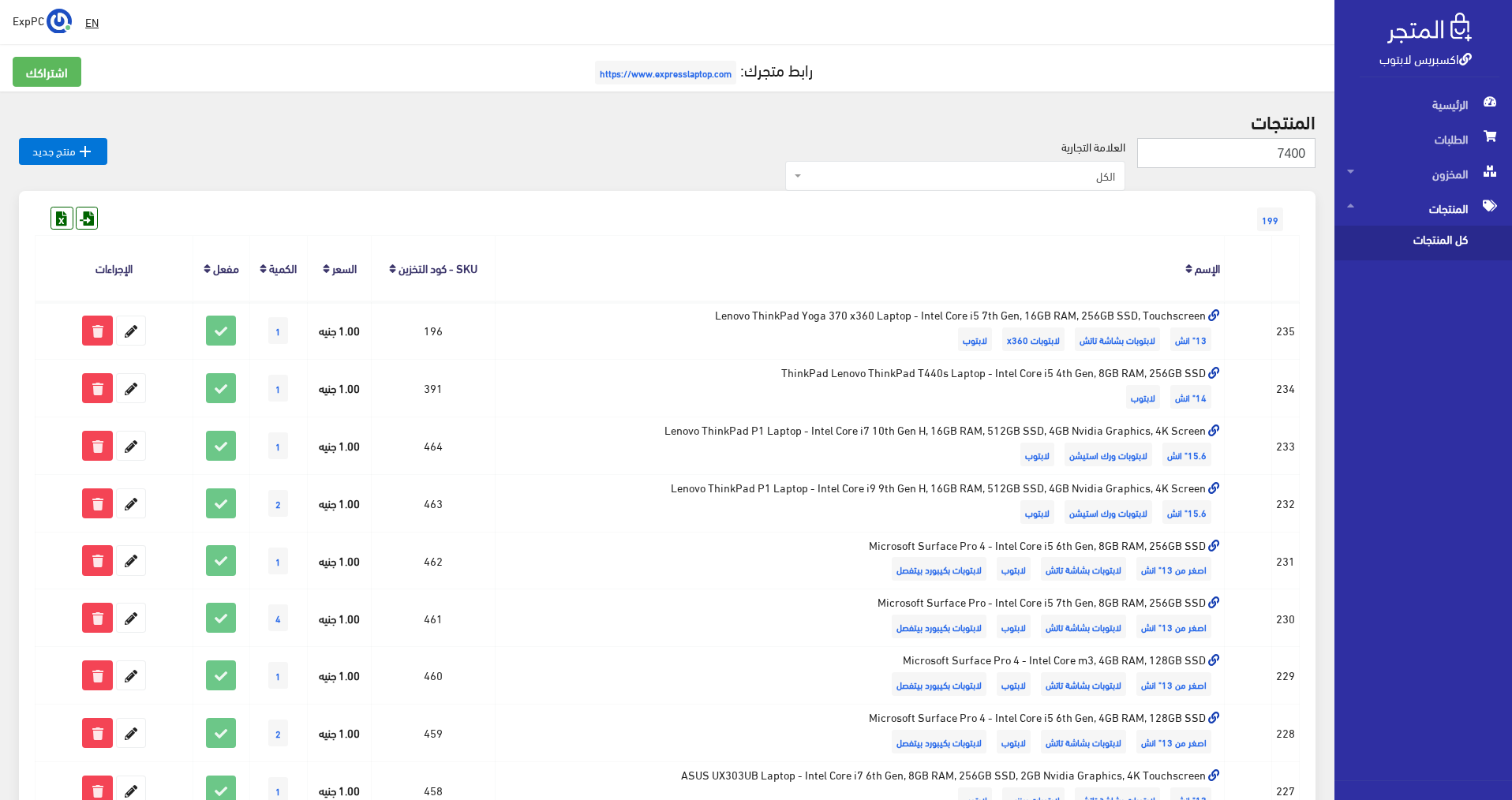 type on "7400" 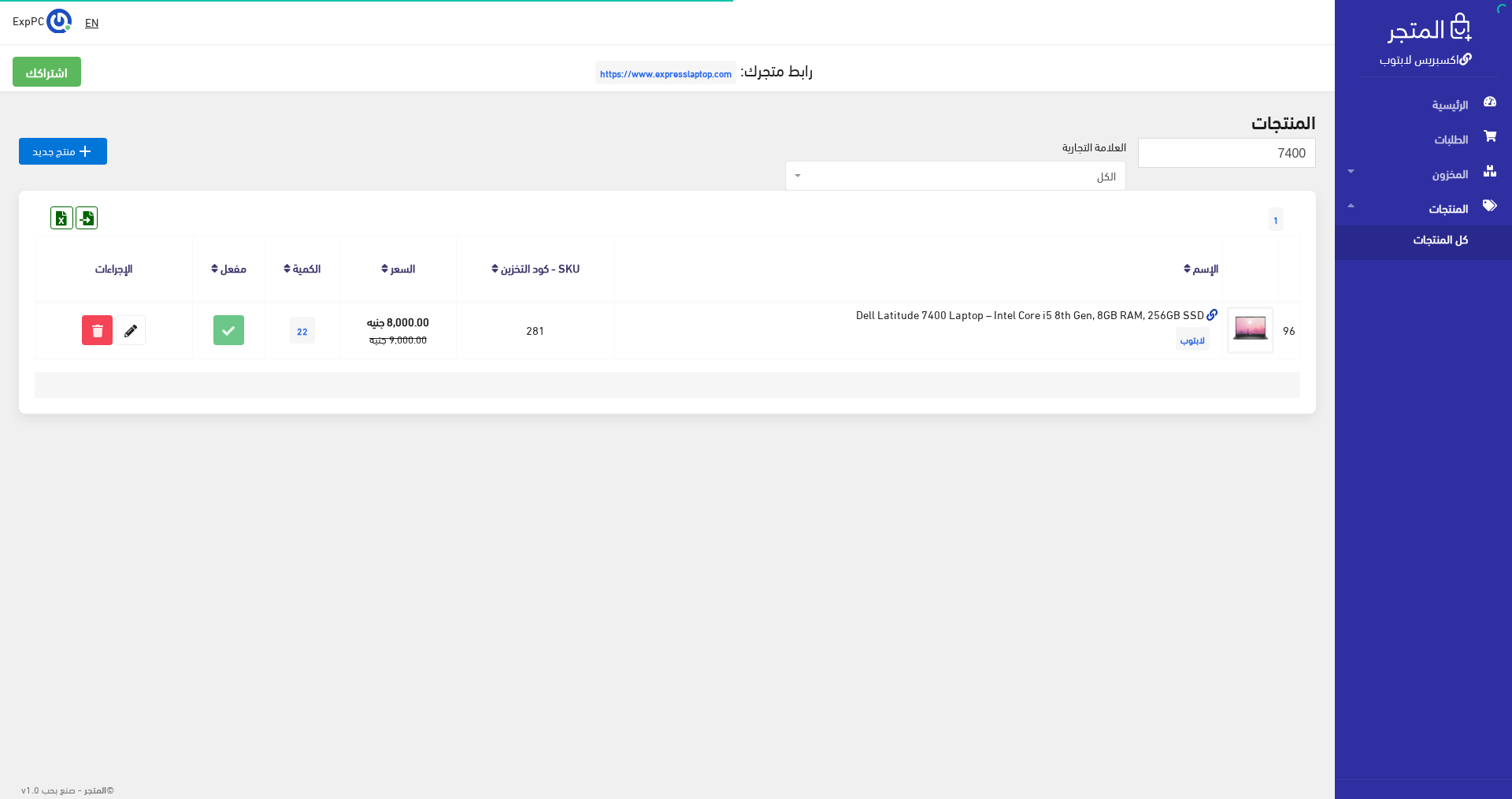 scroll, scrollTop: 0, scrollLeft: 0, axis: both 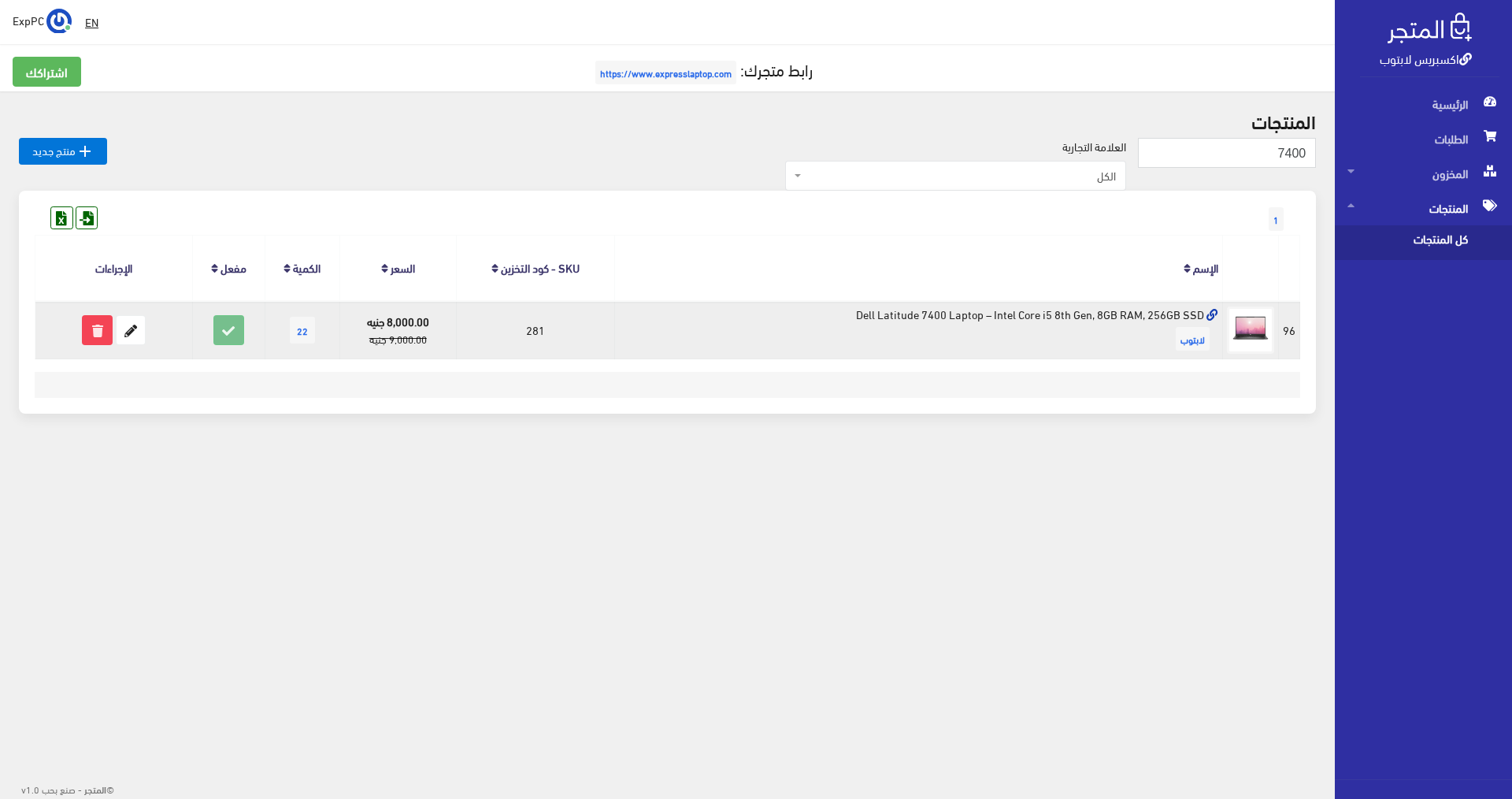 click at bounding box center [228, 330] 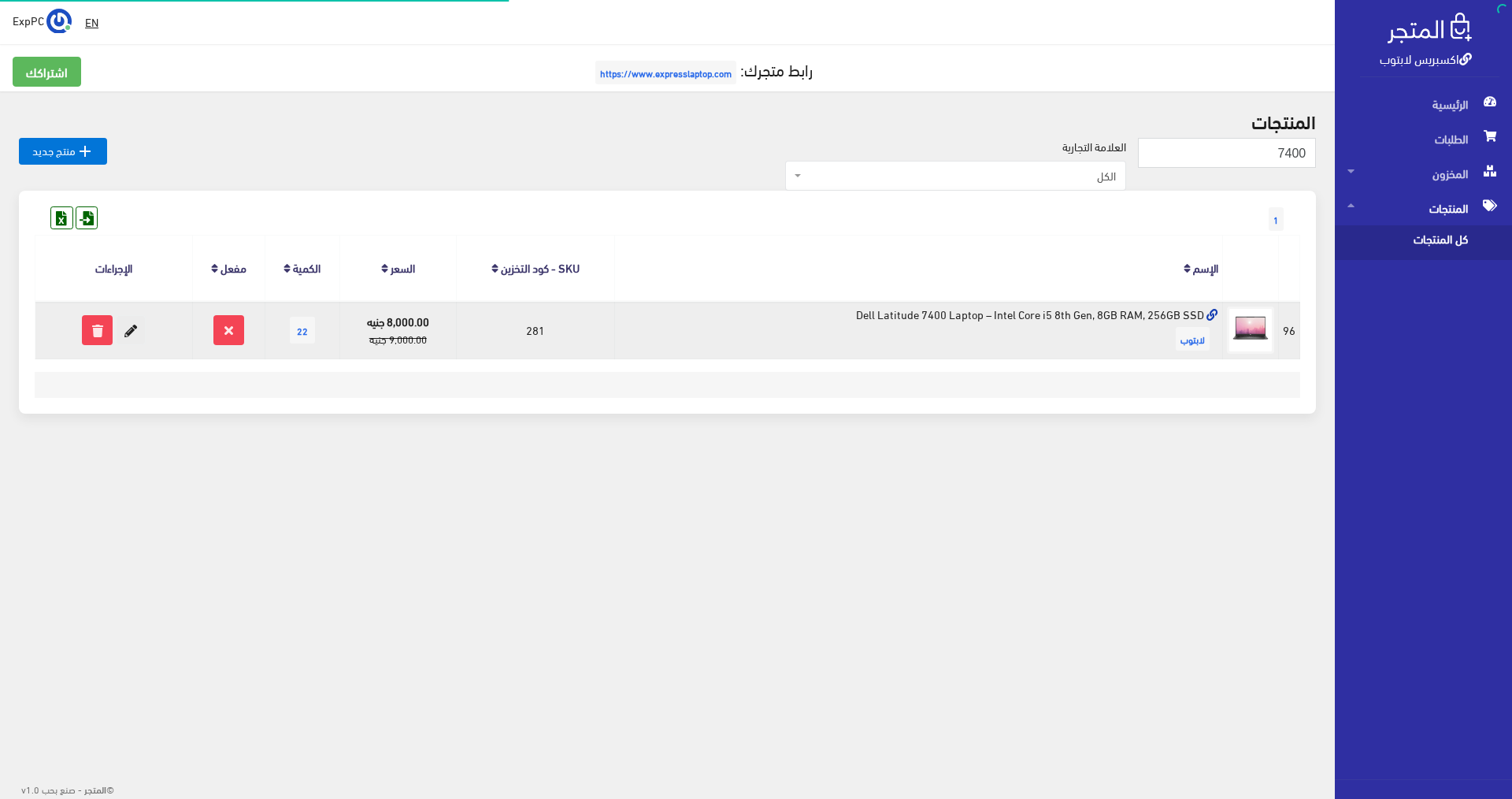 scroll, scrollTop: 0, scrollLeft: 0, axis: both 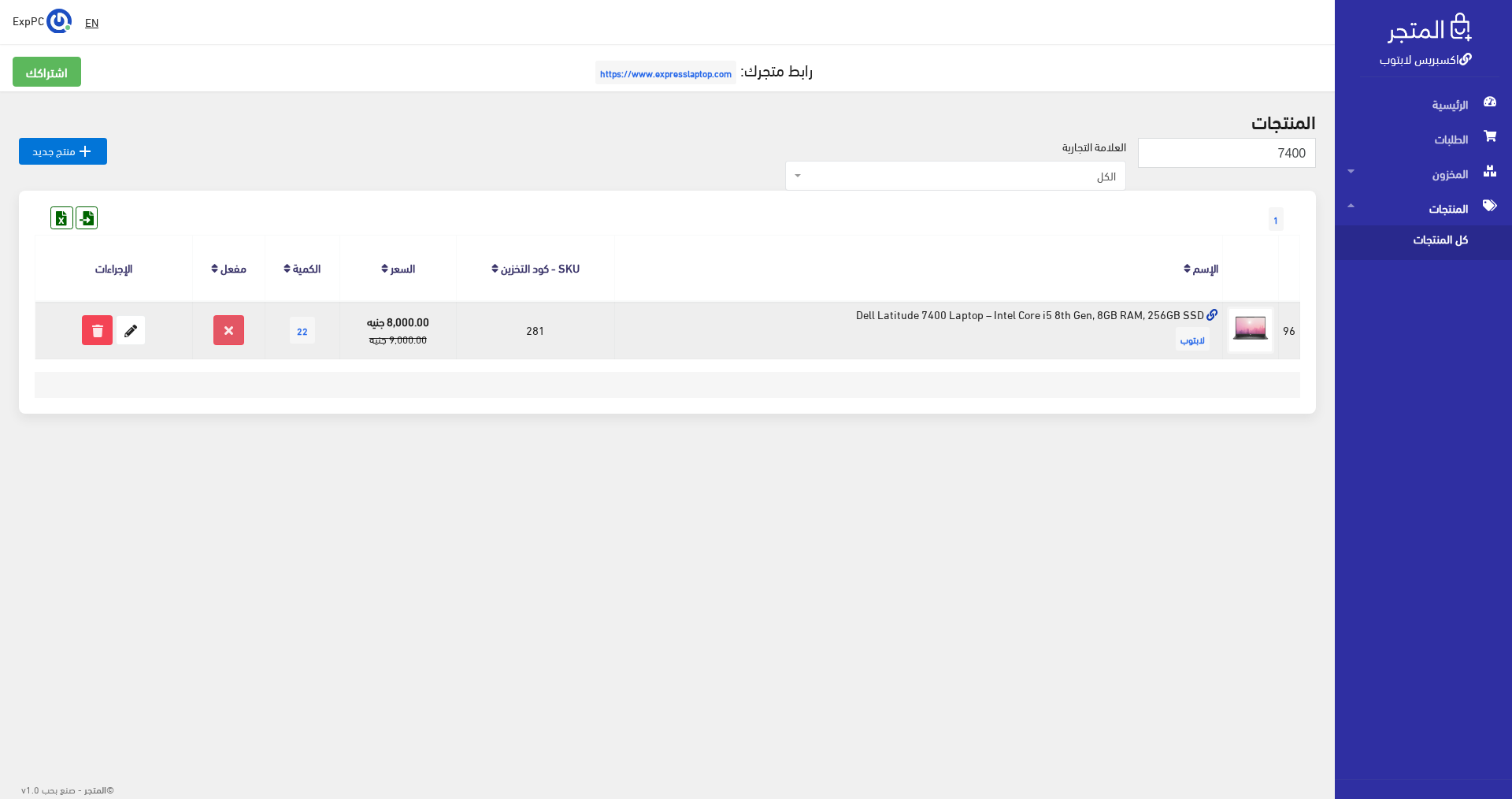 click at bounding box center [228, 330] 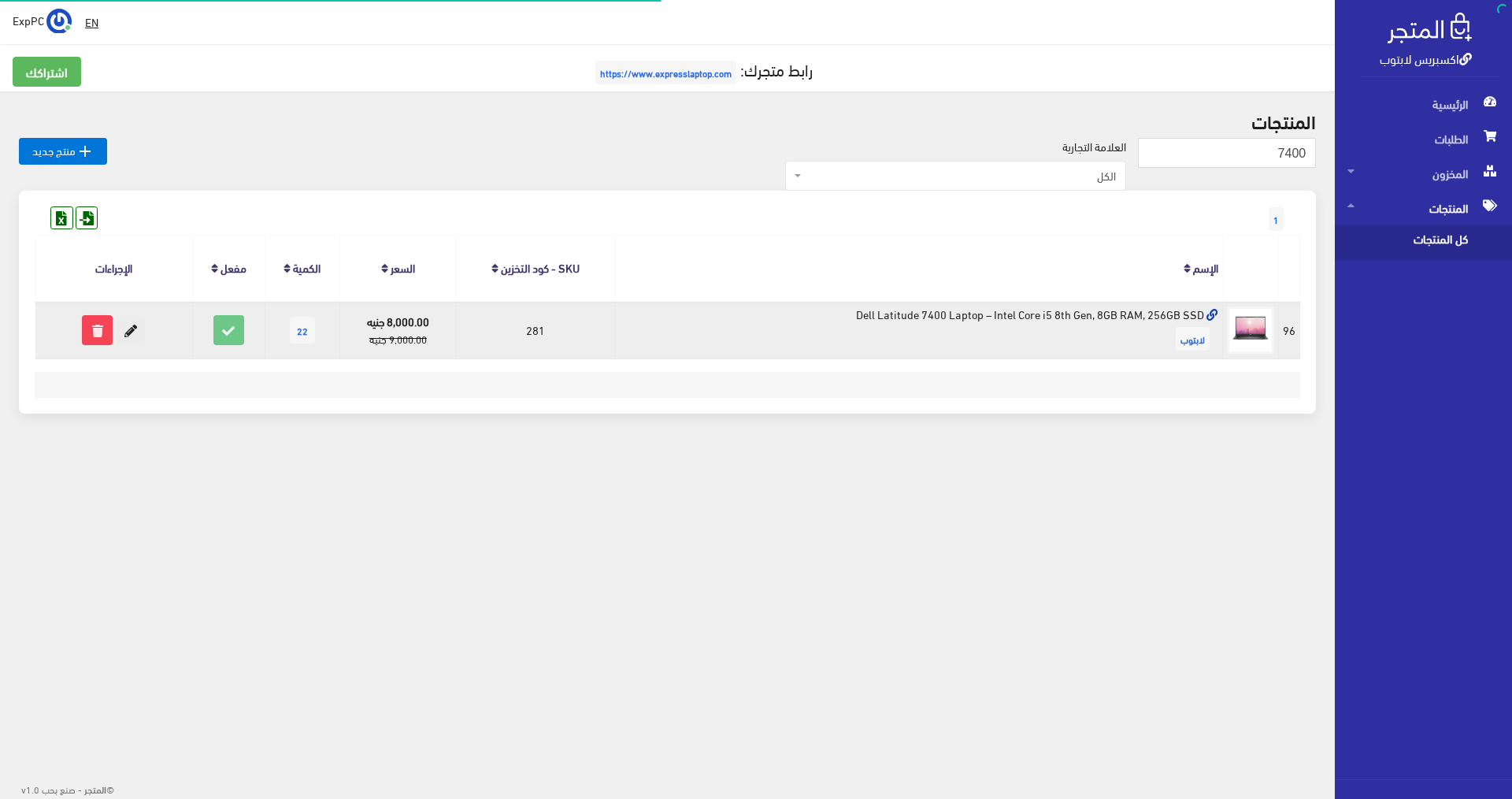 scroll, scrollTop: 0, scrollLeft: 0, axis: both 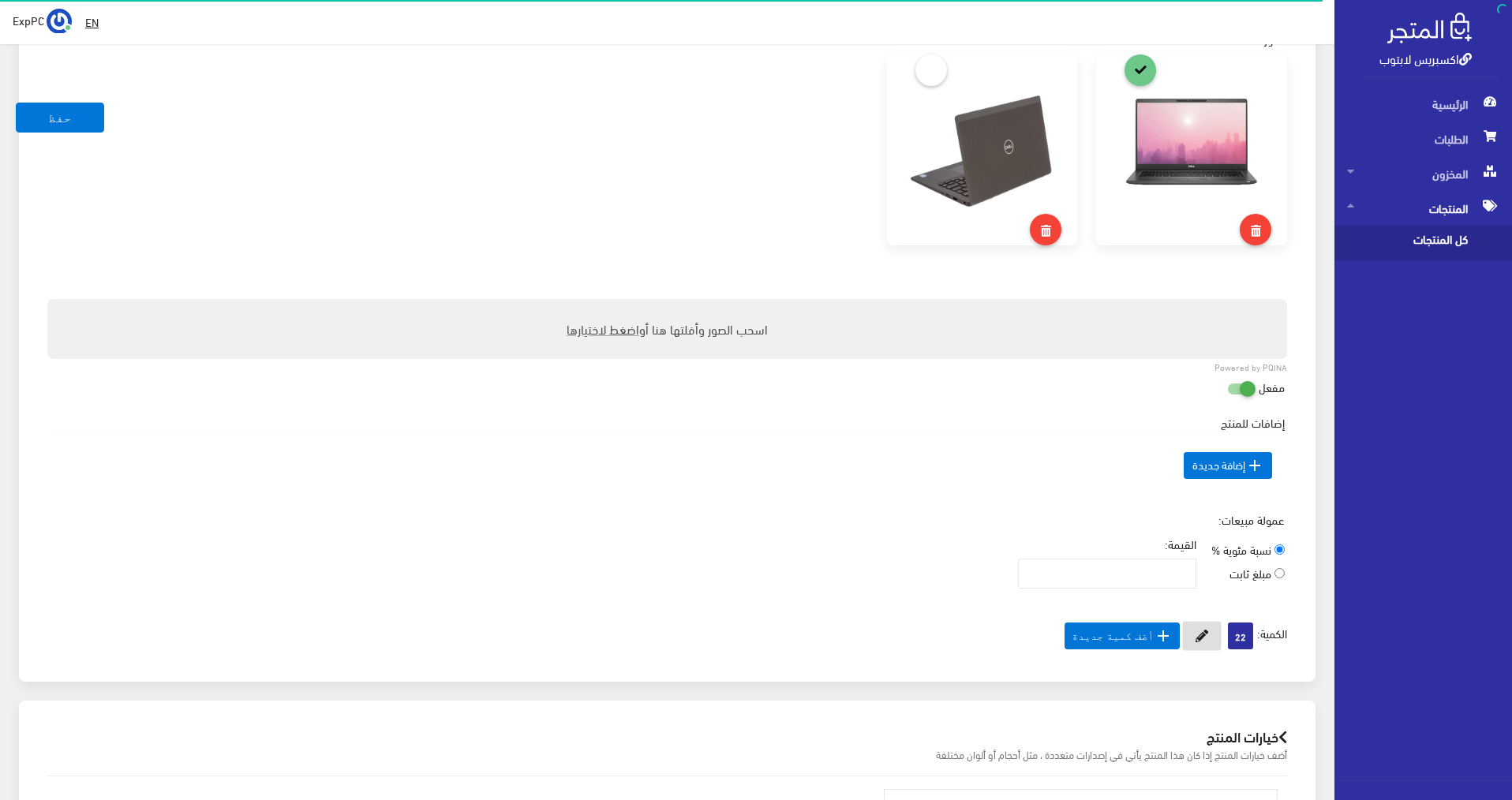 click at bounding box center (1202, 636) 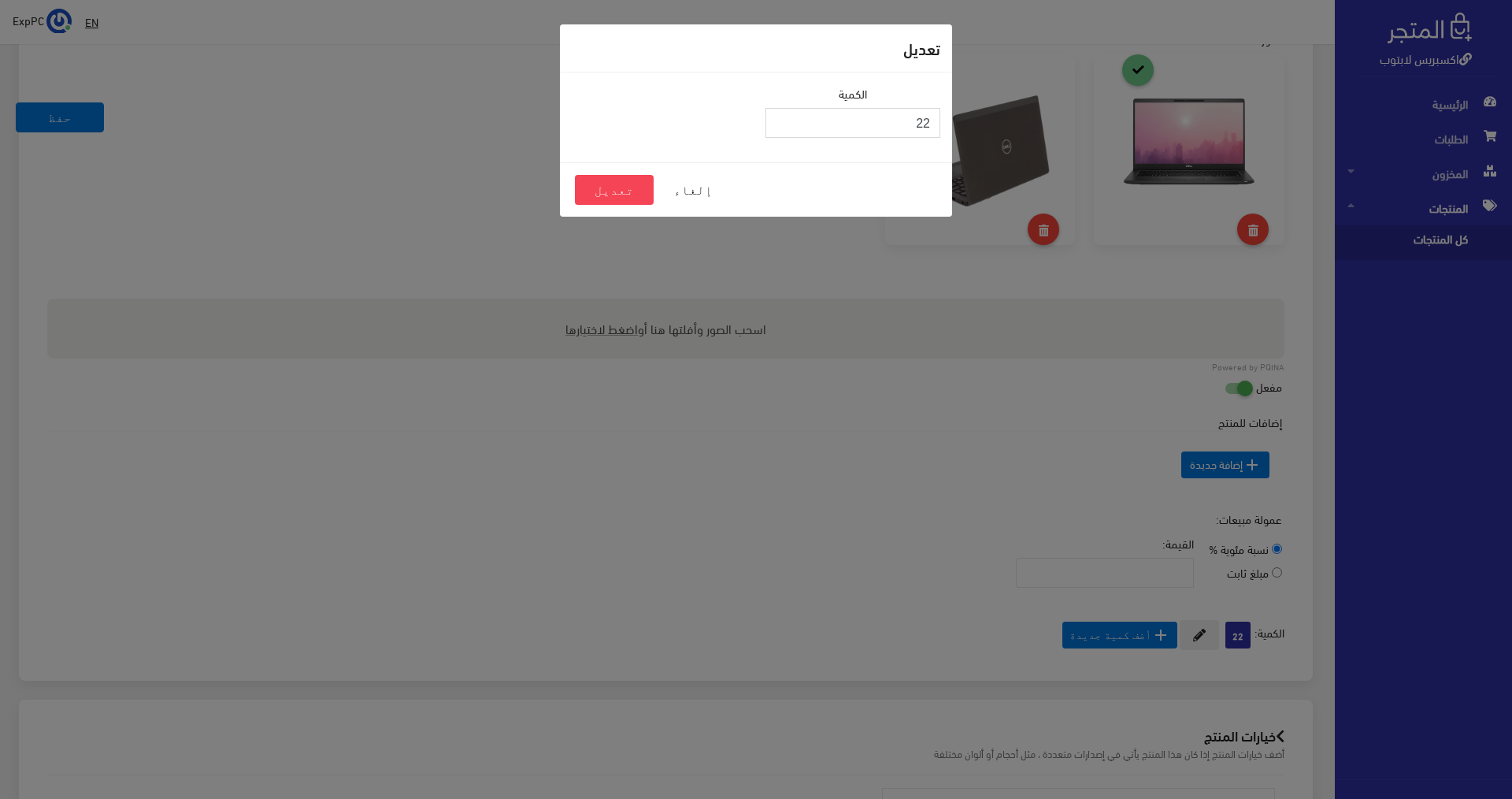 drag, startPoint x: 899, startPoint y: 127, endPoint x: 932, endPoint y: 124, distance: 33.136083 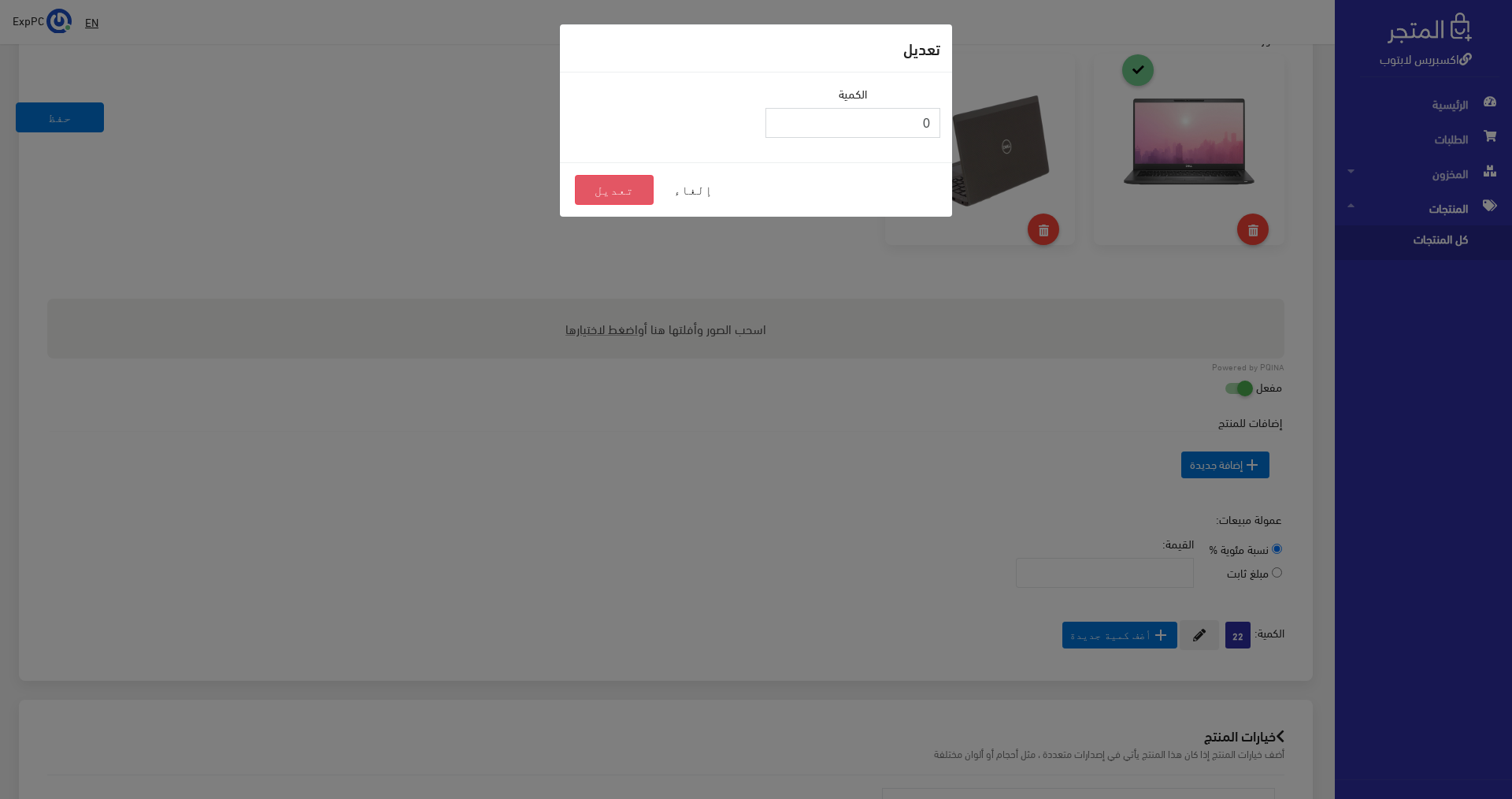 type on "0" 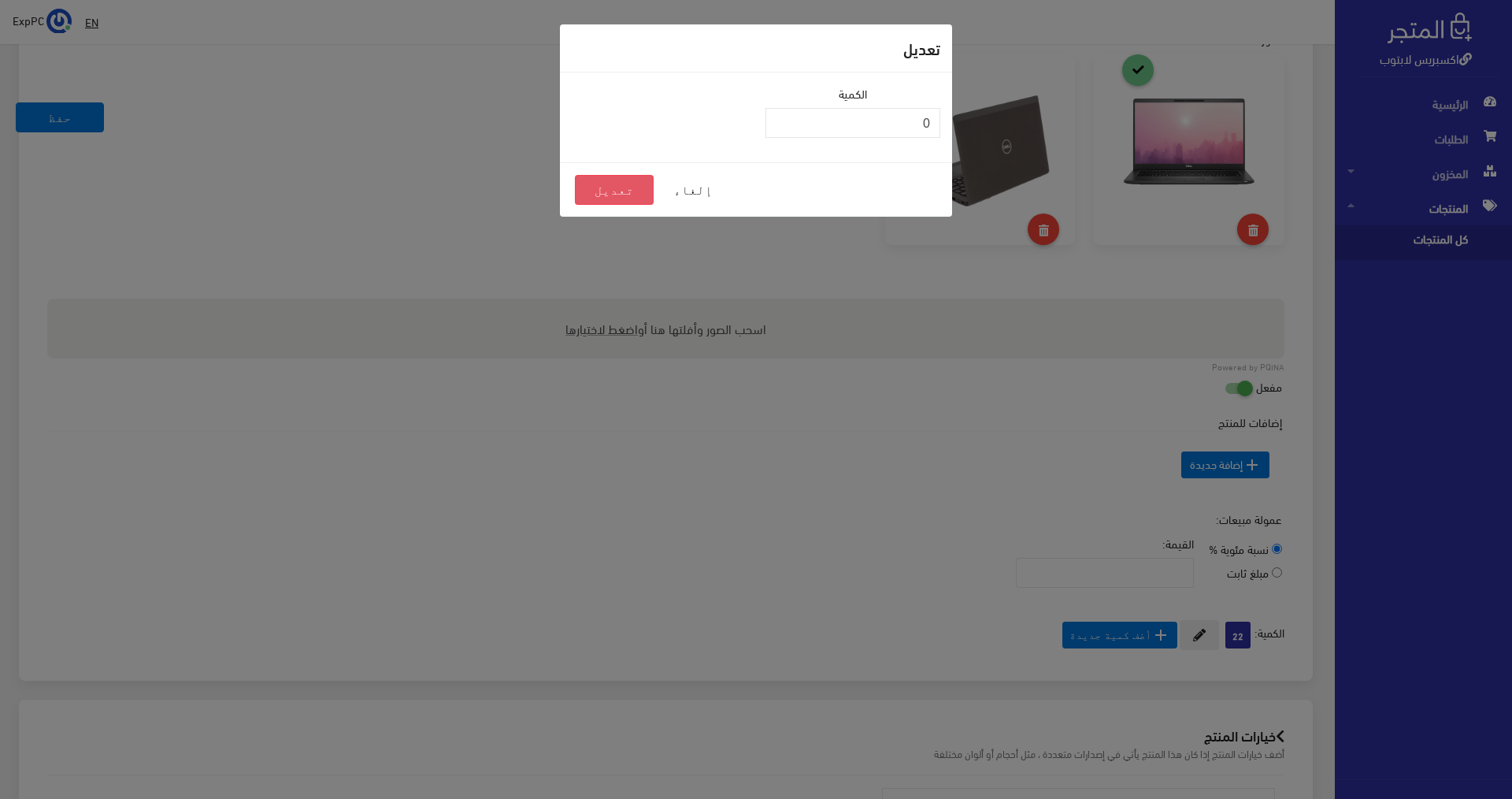 click on "تعديل" at bounding box center [614, 190] 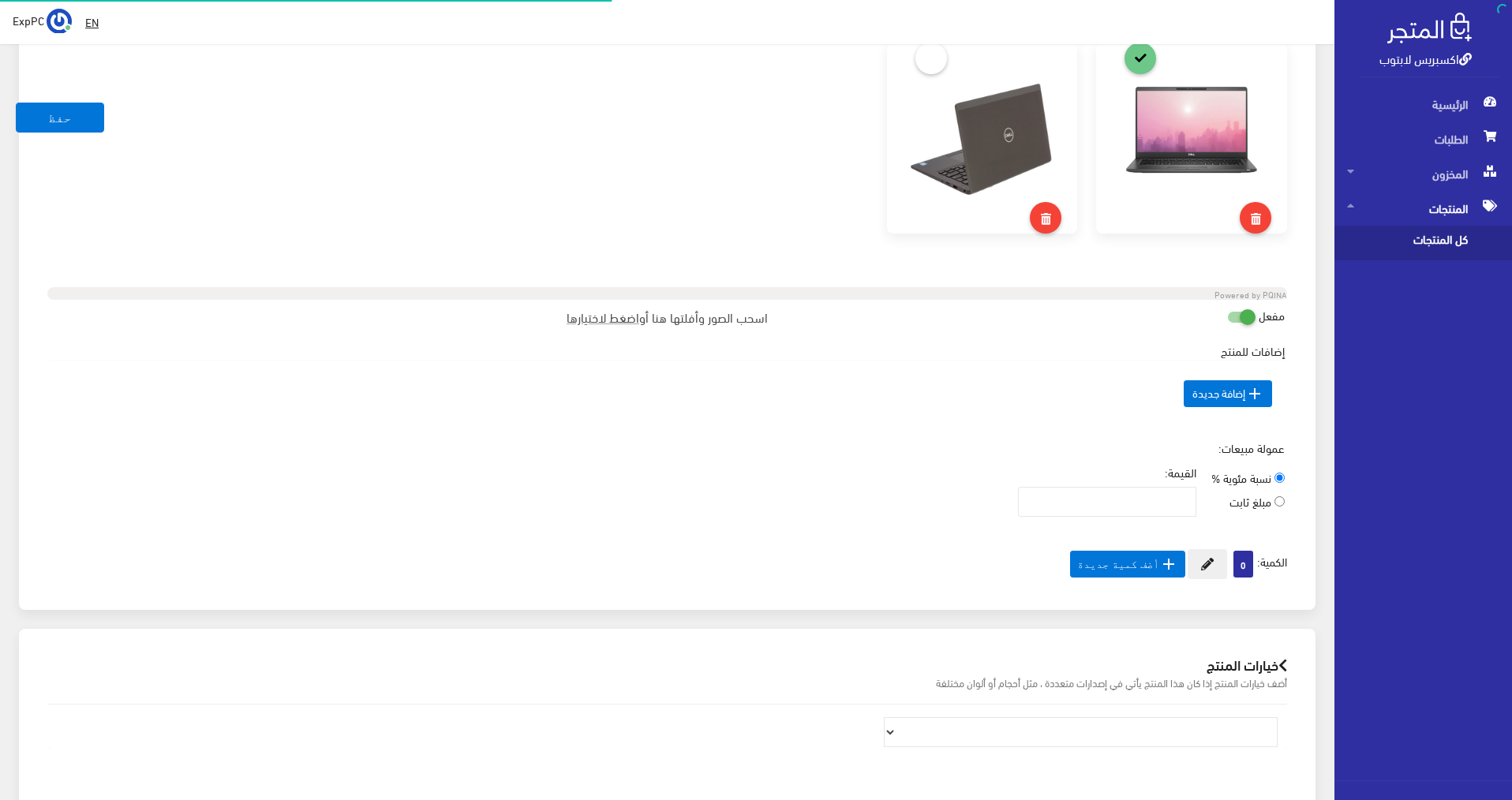 scroll, scrollTop: 643, scrollLeft: 0, axis: vertical 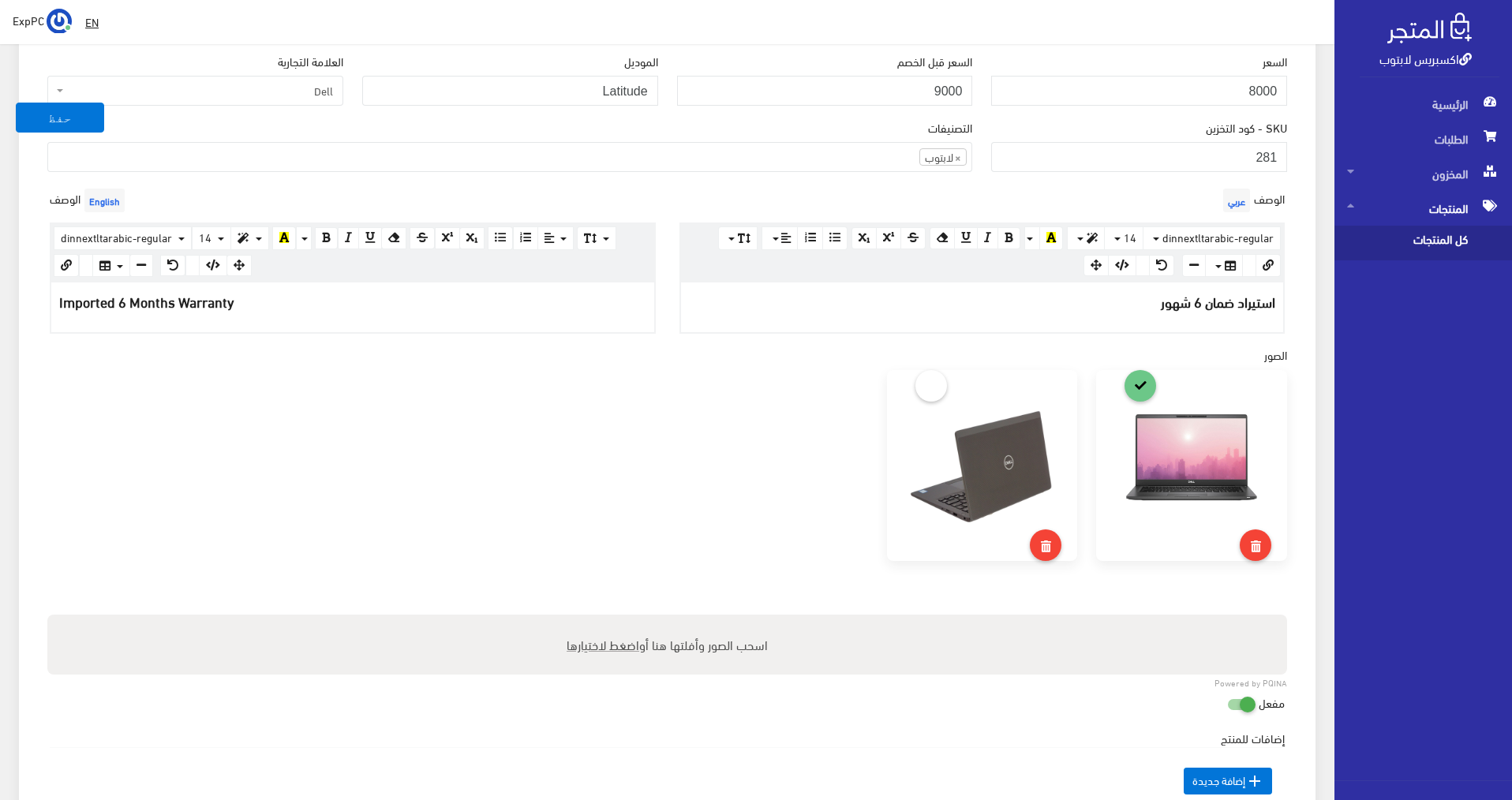 click on "كل المنتجات" at bounding box center (1407, 243) 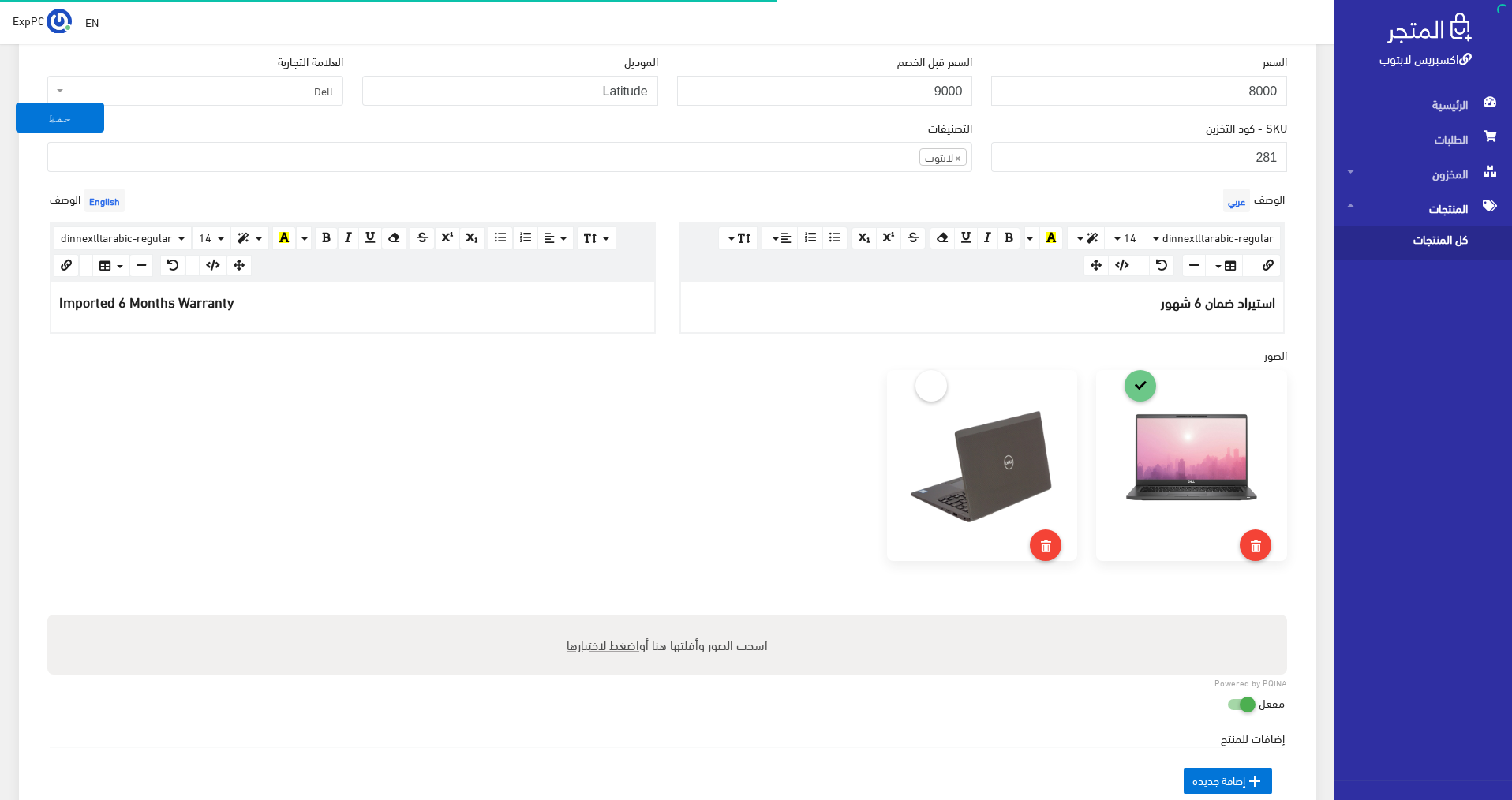 scroll, scrollTop: 0, scrollLeft: 0, axis: both 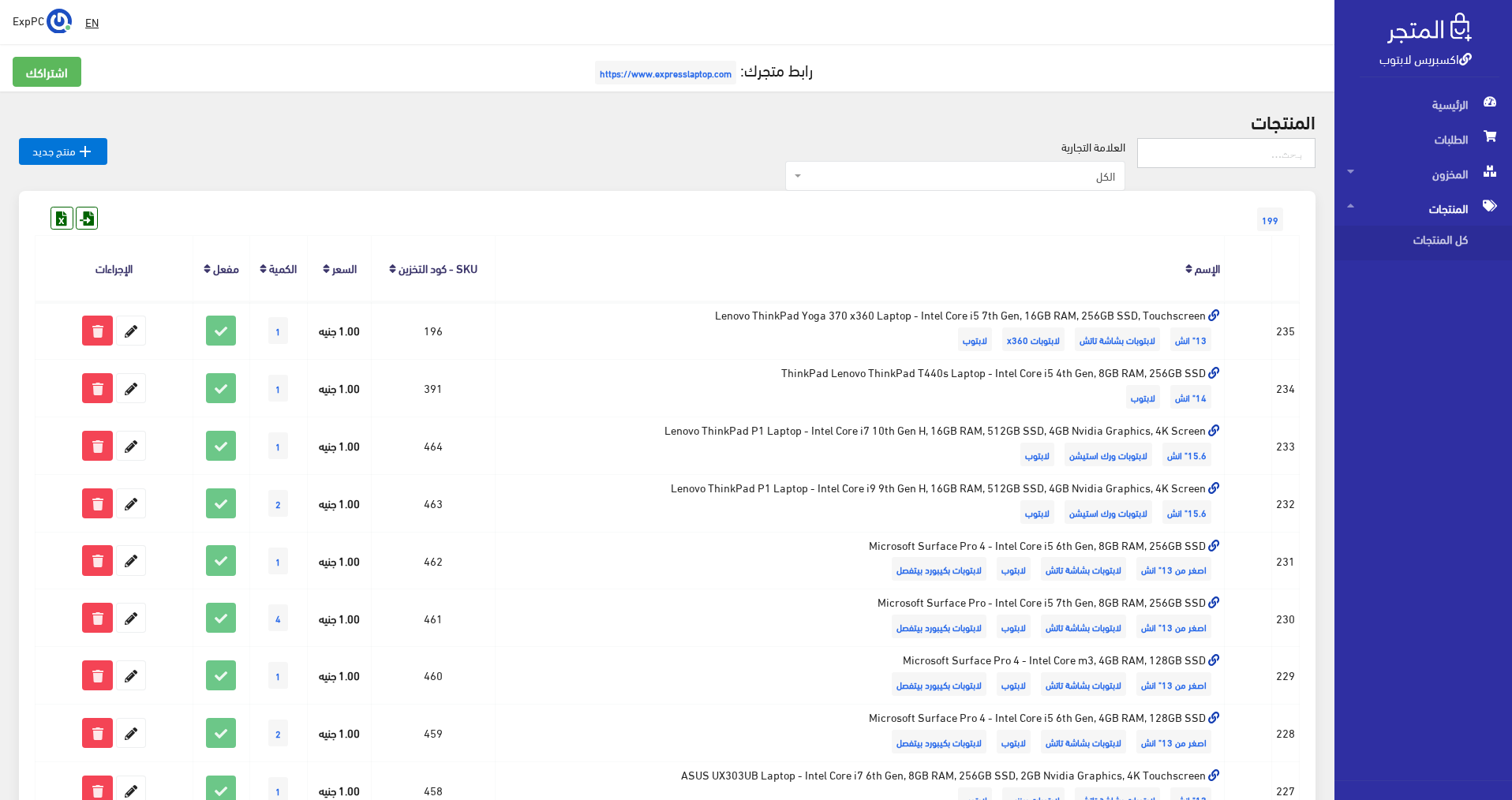 click at bounding box center (1226, 153) 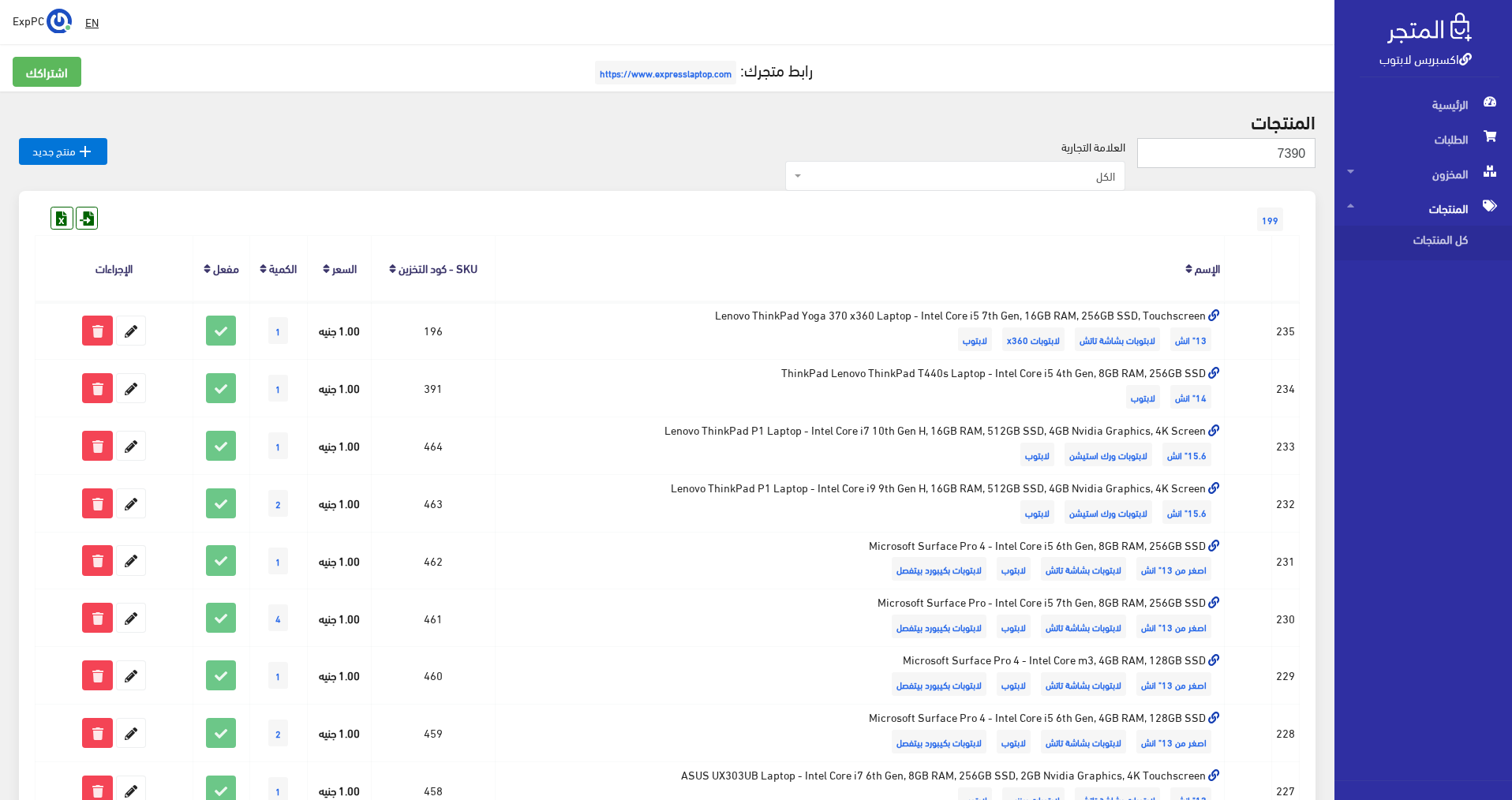 type on "7390" 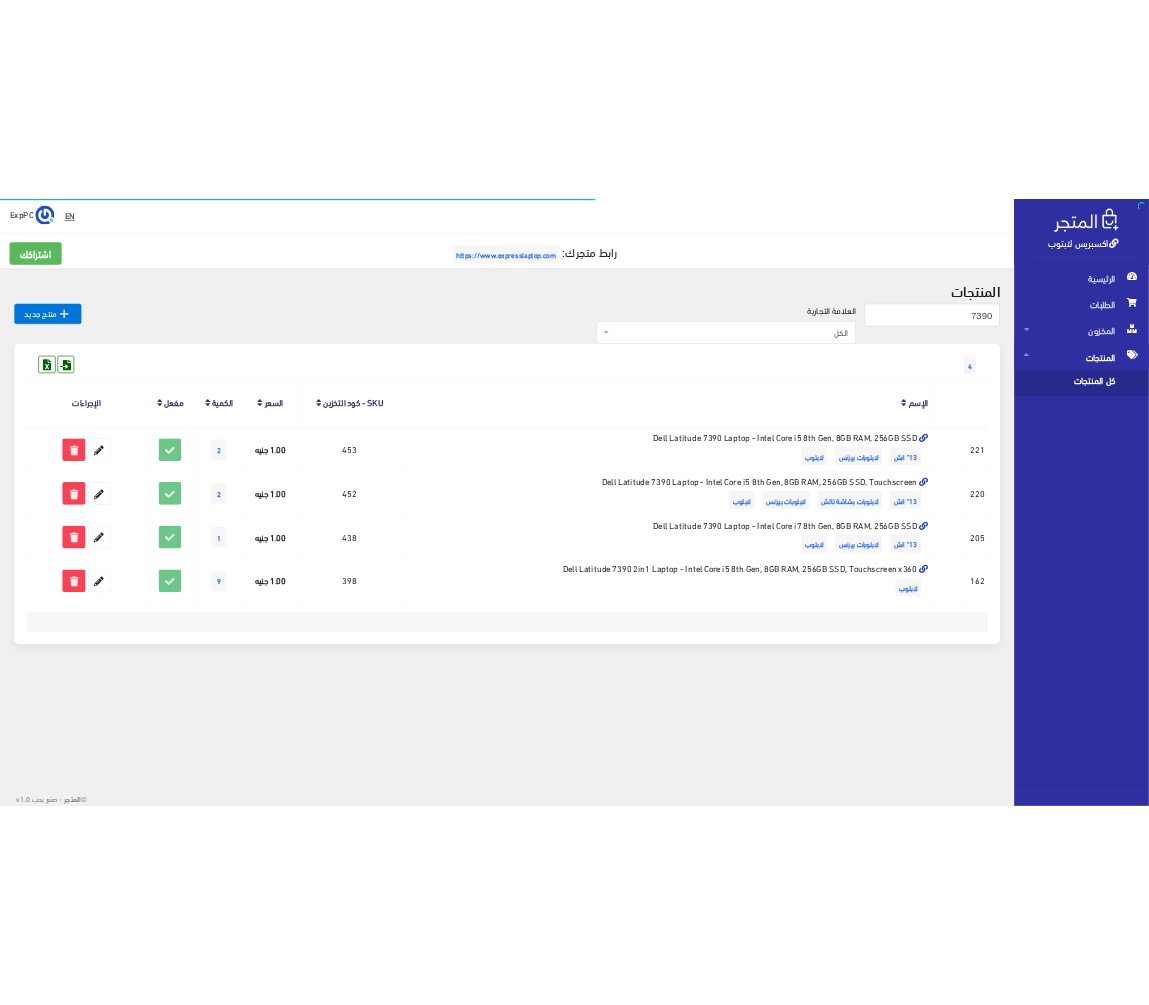scroll, scrollTop: 0, scrollLeft: 0, axis: both 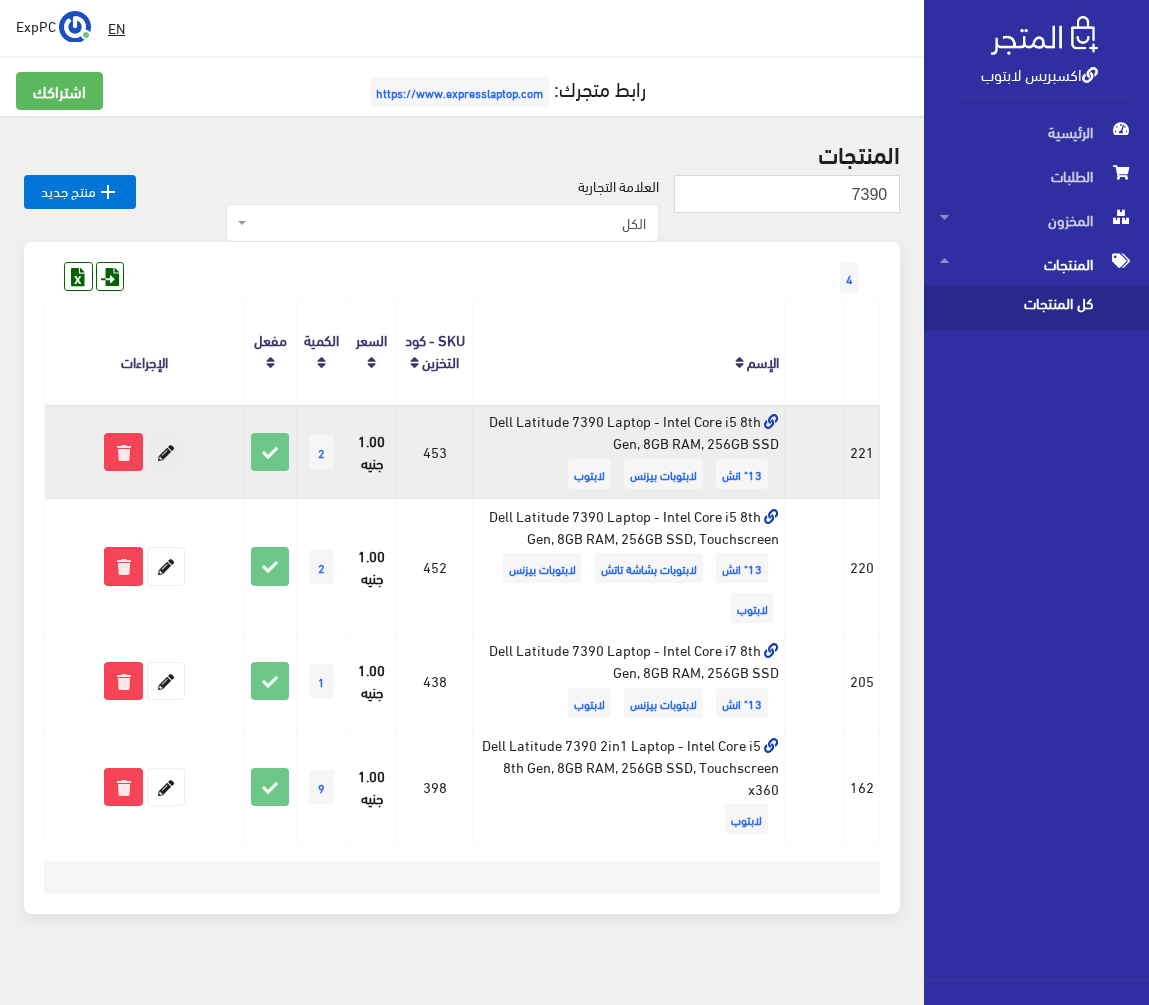 click at bounding box center (166, 452) 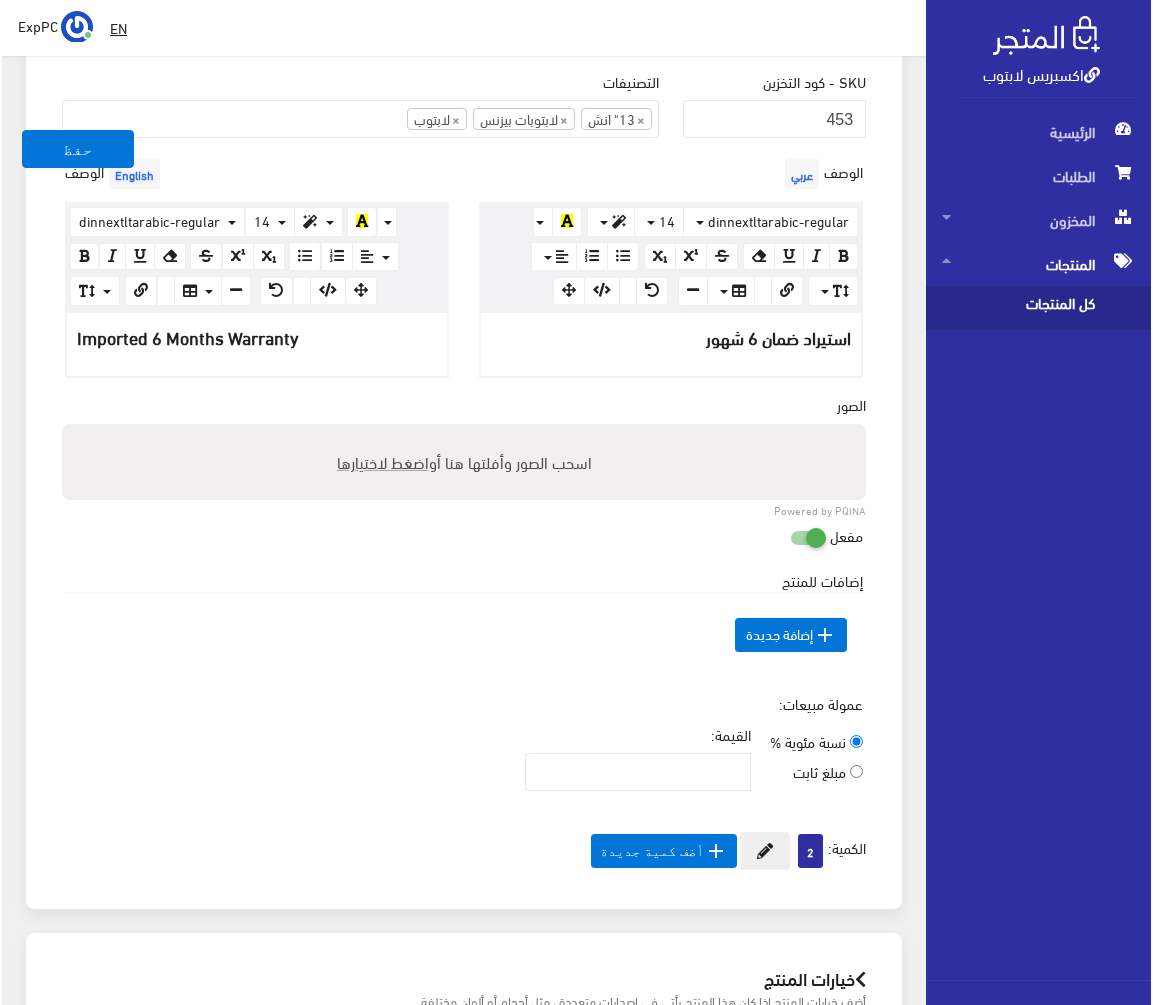 scroll, scrollTop: 700, scrollLeft: 0, axis: vertical 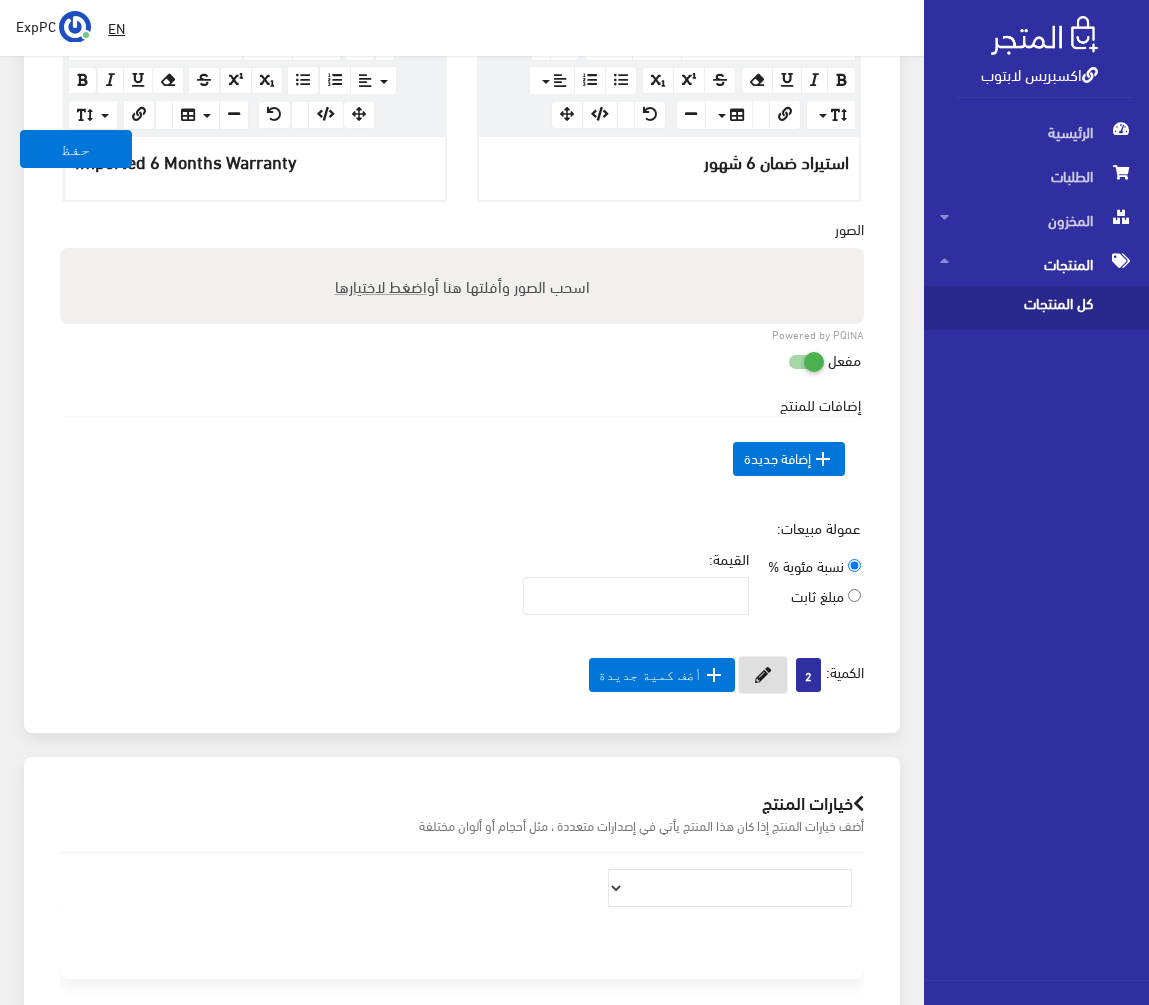 click at bounding box center [763, 675] 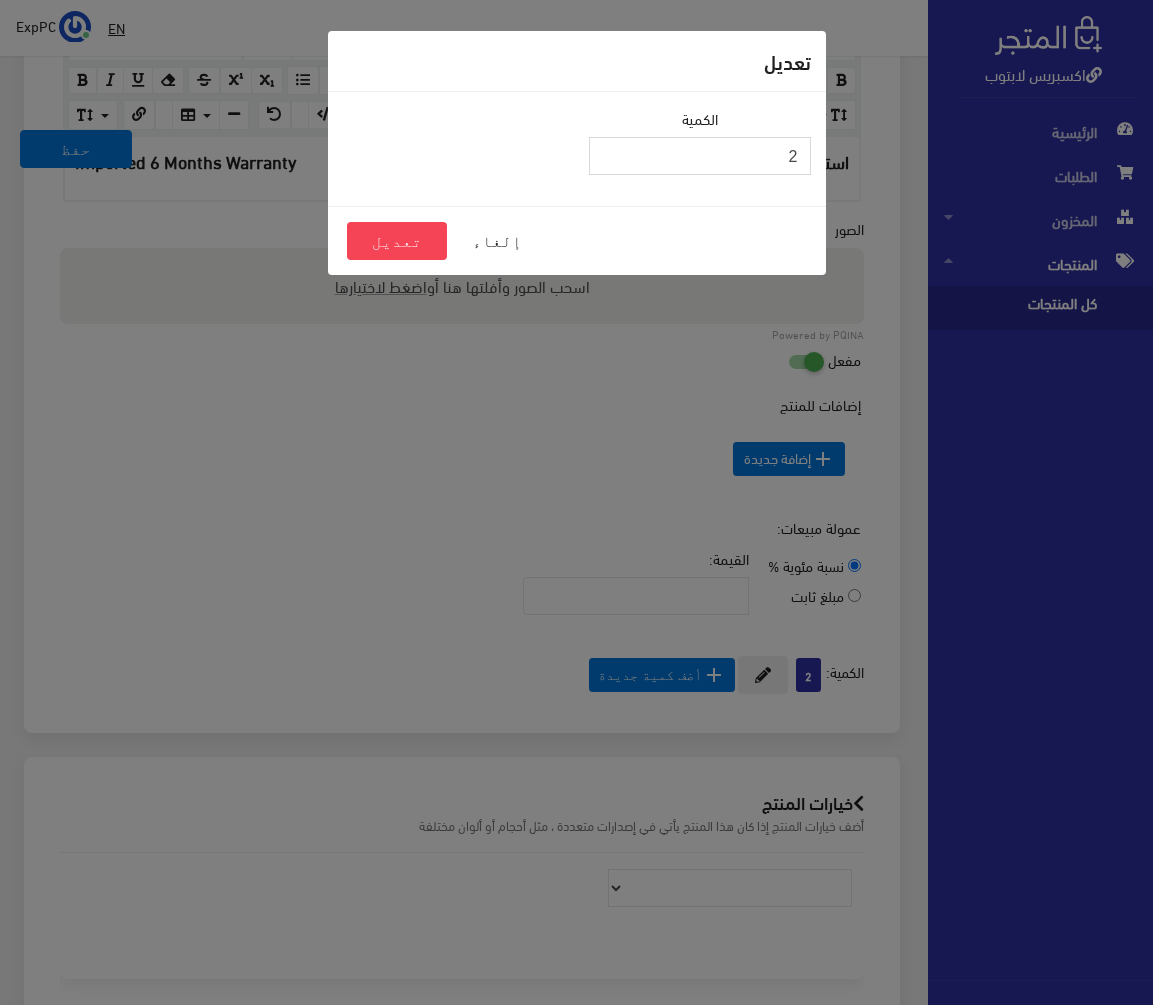 click on "2" at bounding box center [700, 156] 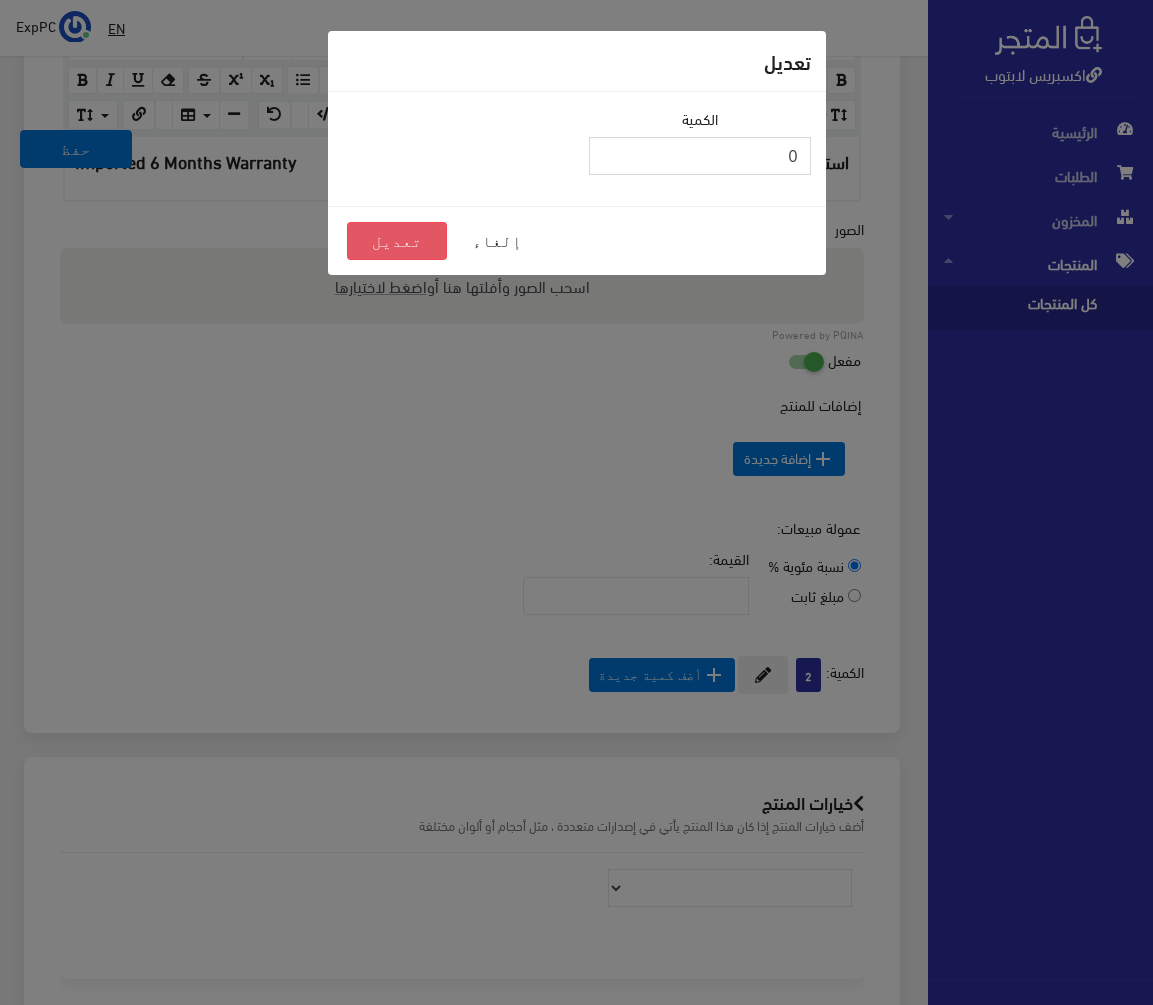 type on "0" 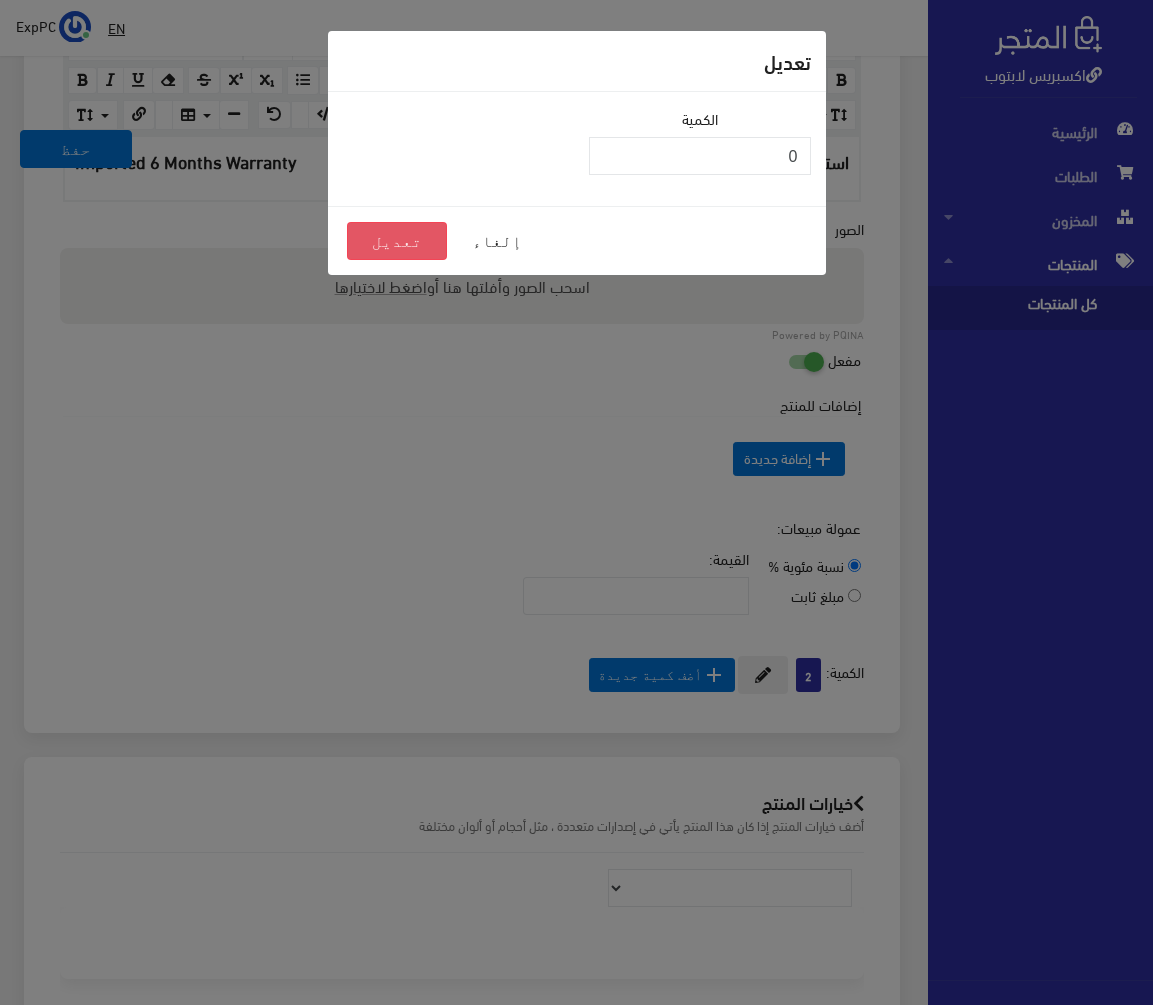 click on "تعديل" at bounding box center [397, 241] 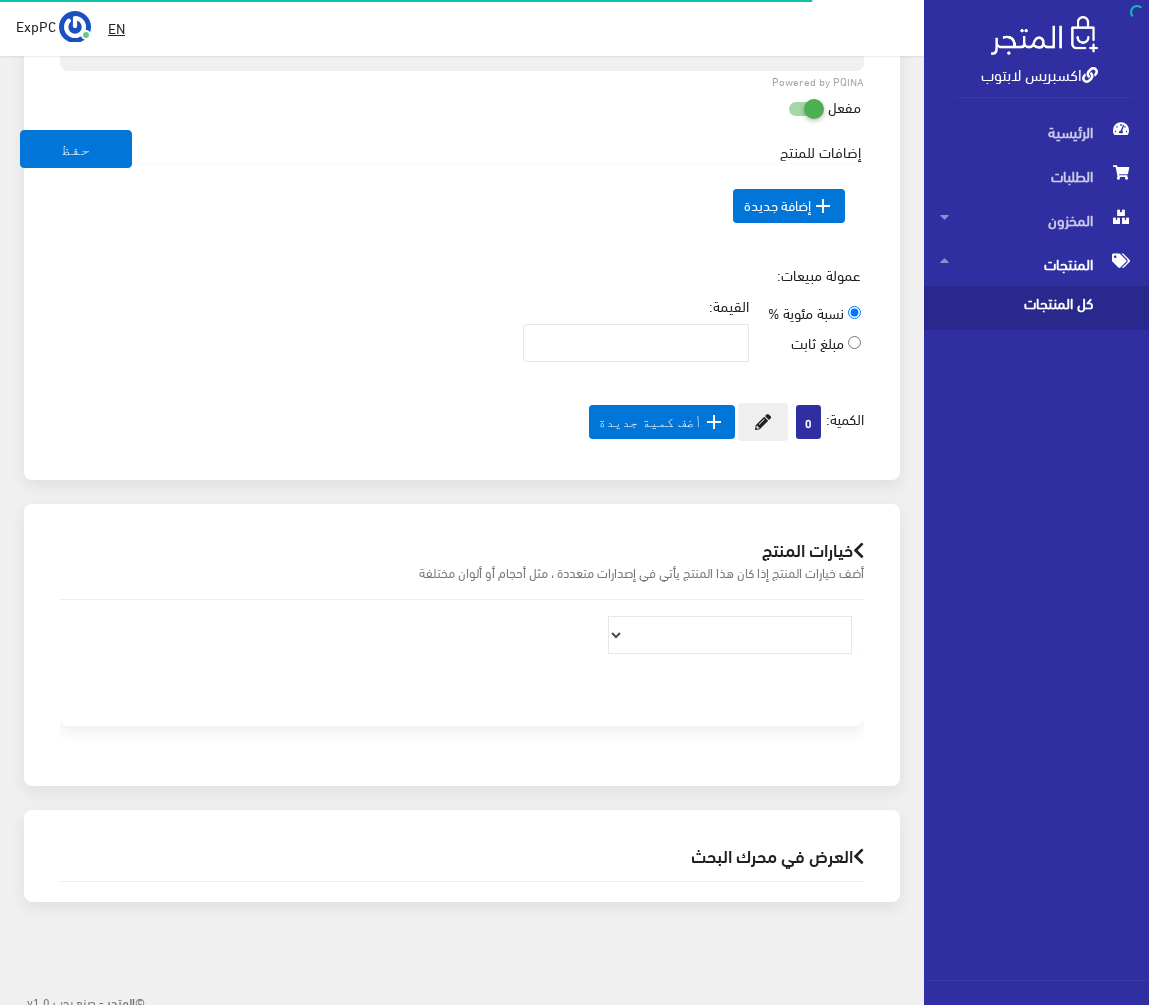 scroll, scrollTop: 959, scrollLeft: 0, axis: vertical 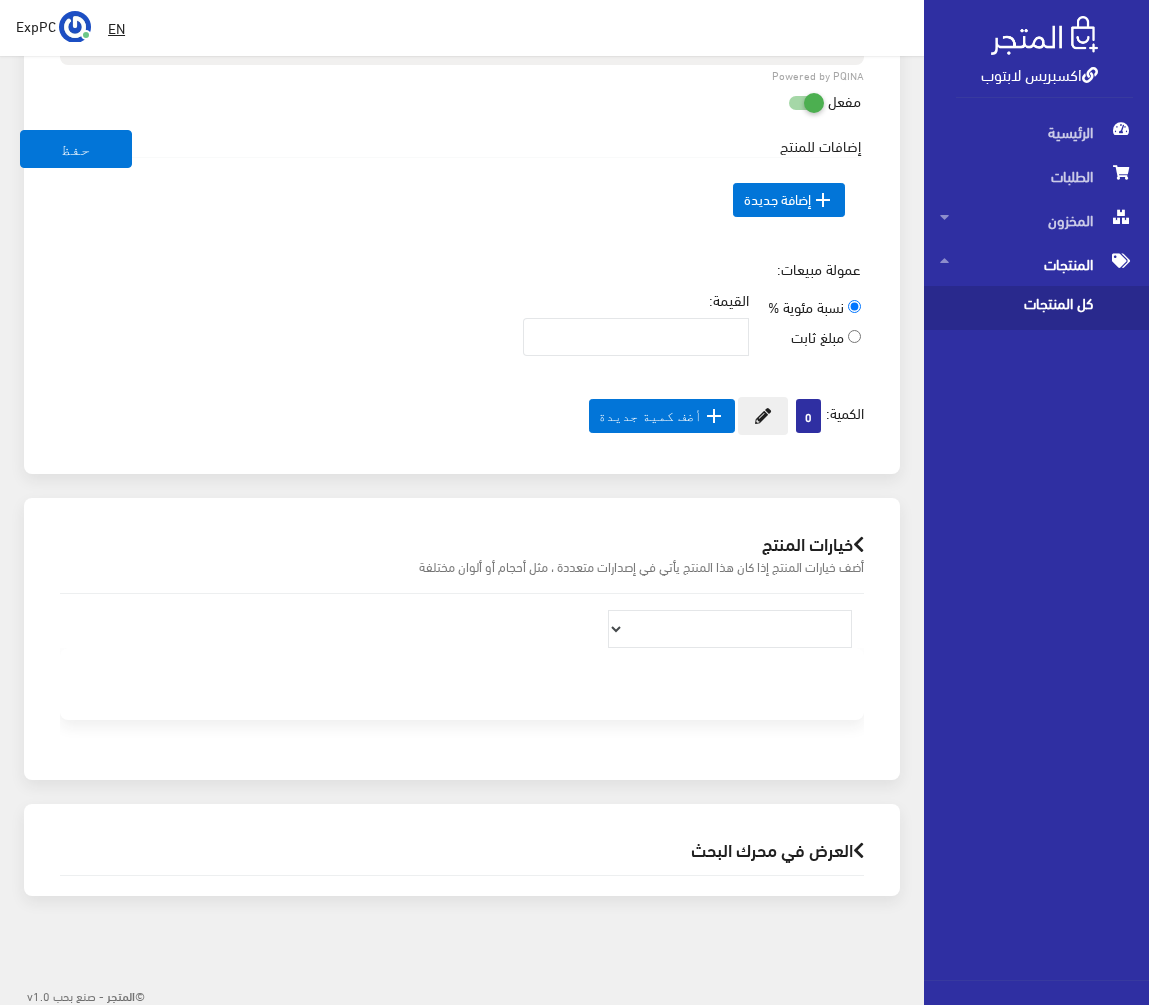 click on "كل المنتجات" at bounding box center (1016, 308) 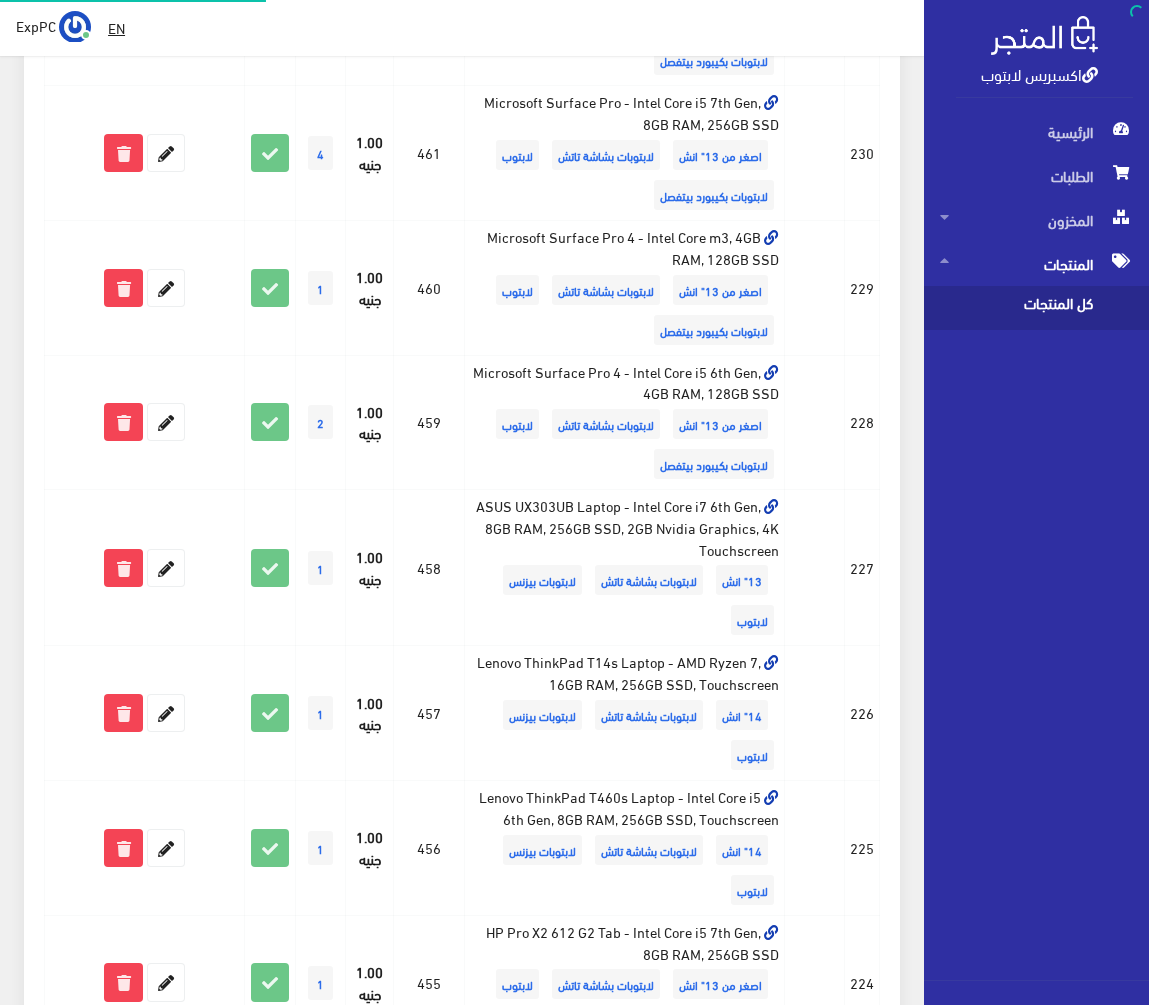 scroll, scrollTop: 0, scrollLeft: 0, axis: both 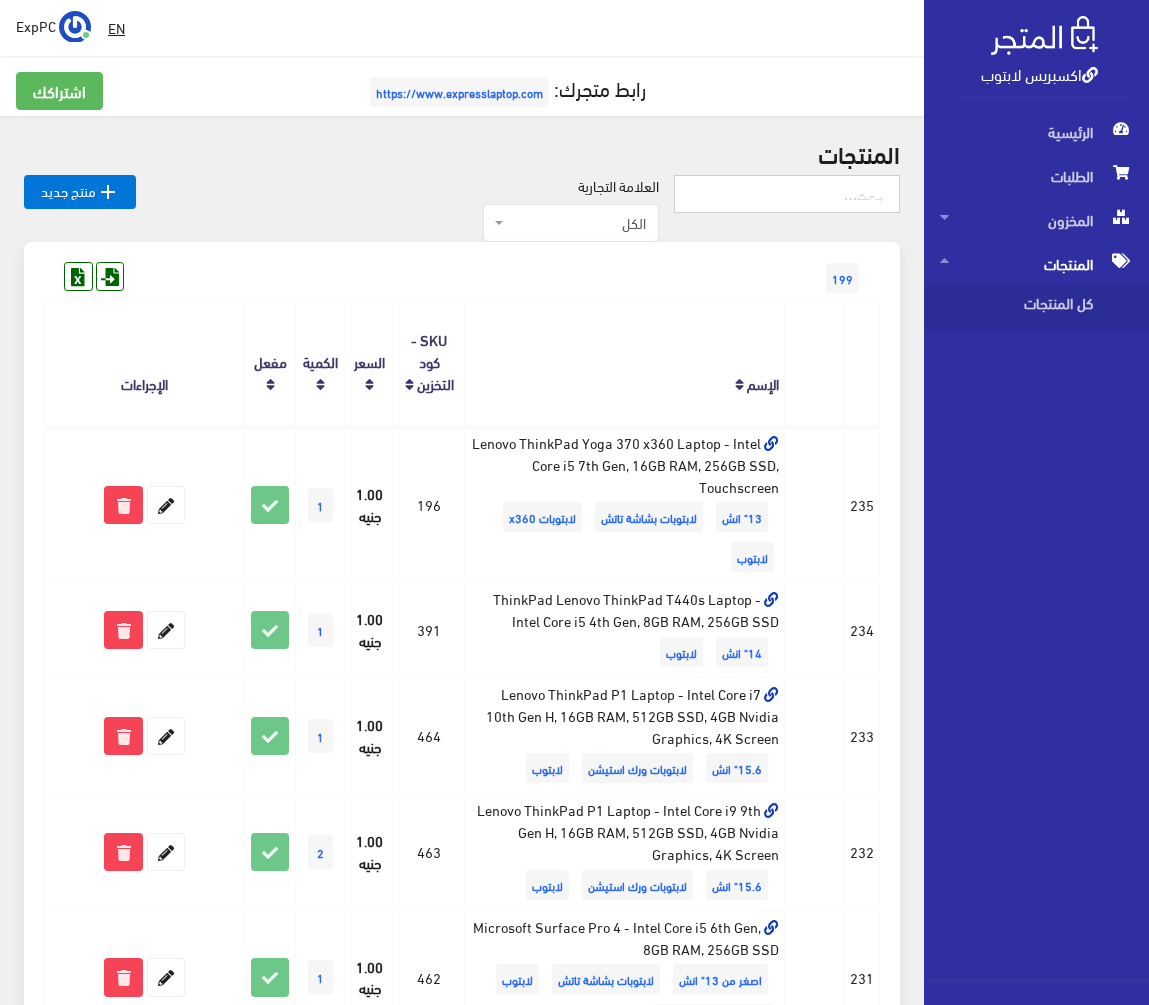 click at bounding box center (787, 194) 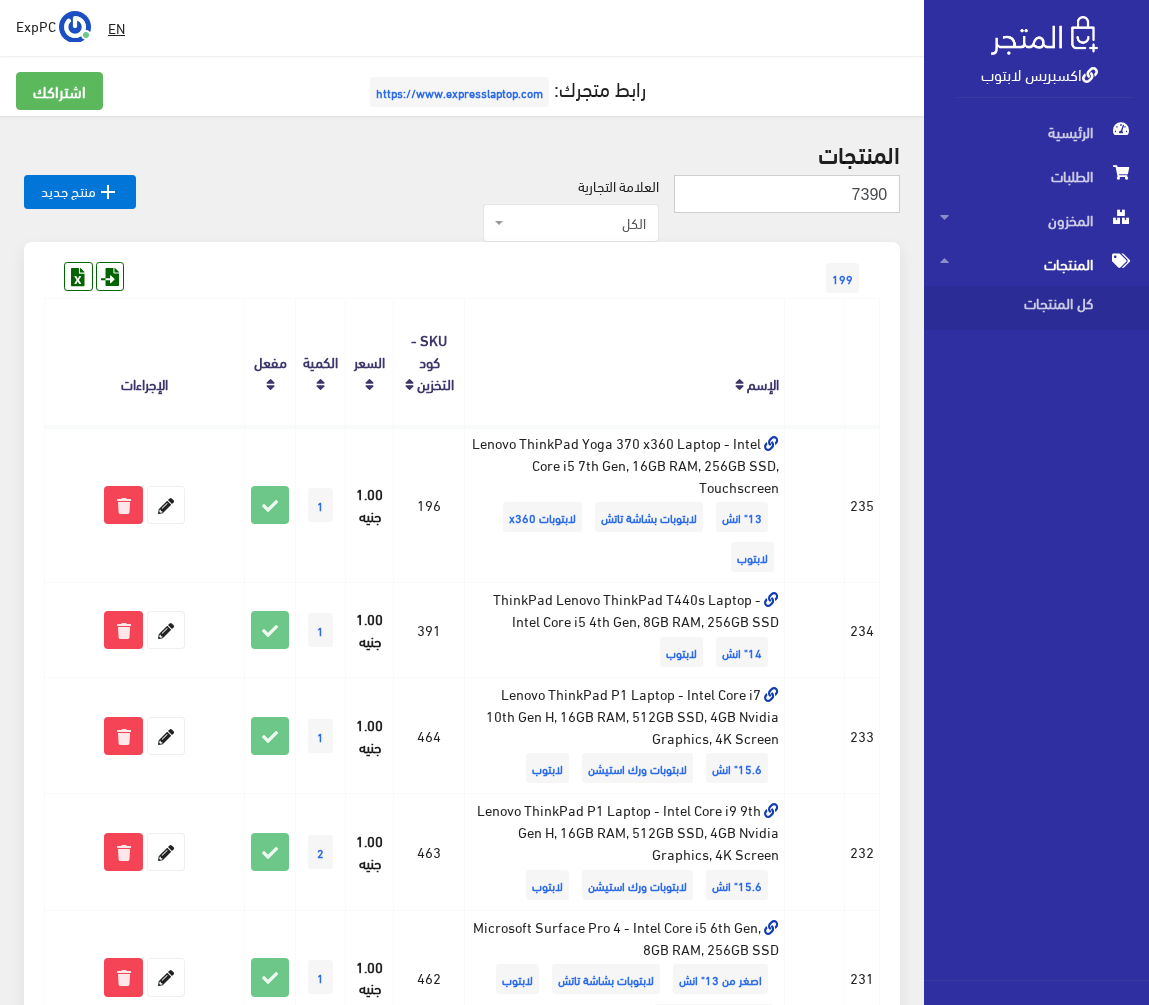 type on "7390" 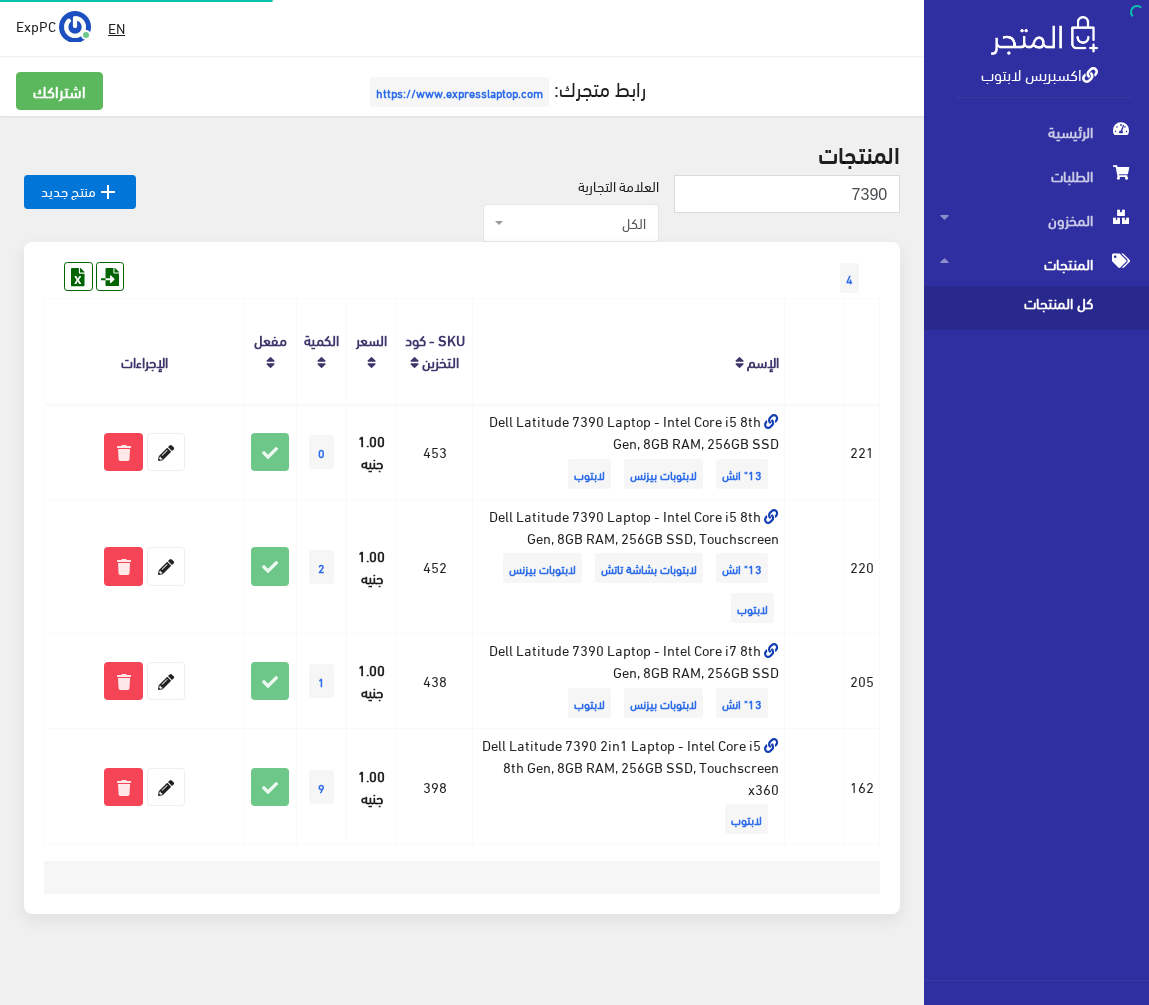 scroll, scrollTop: 0, scrollLeft: 0, axis: both 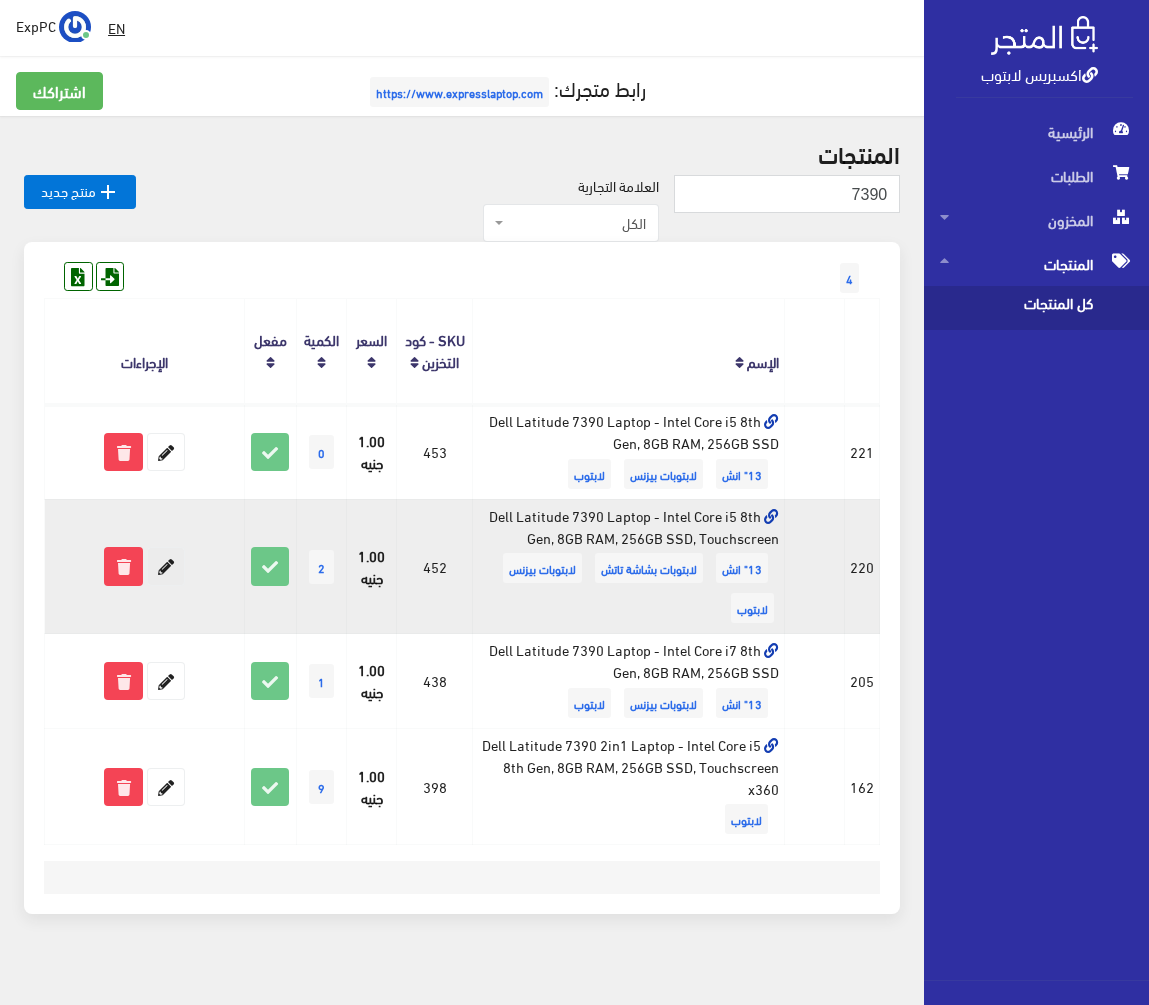 click at bounding box center (166, 566) 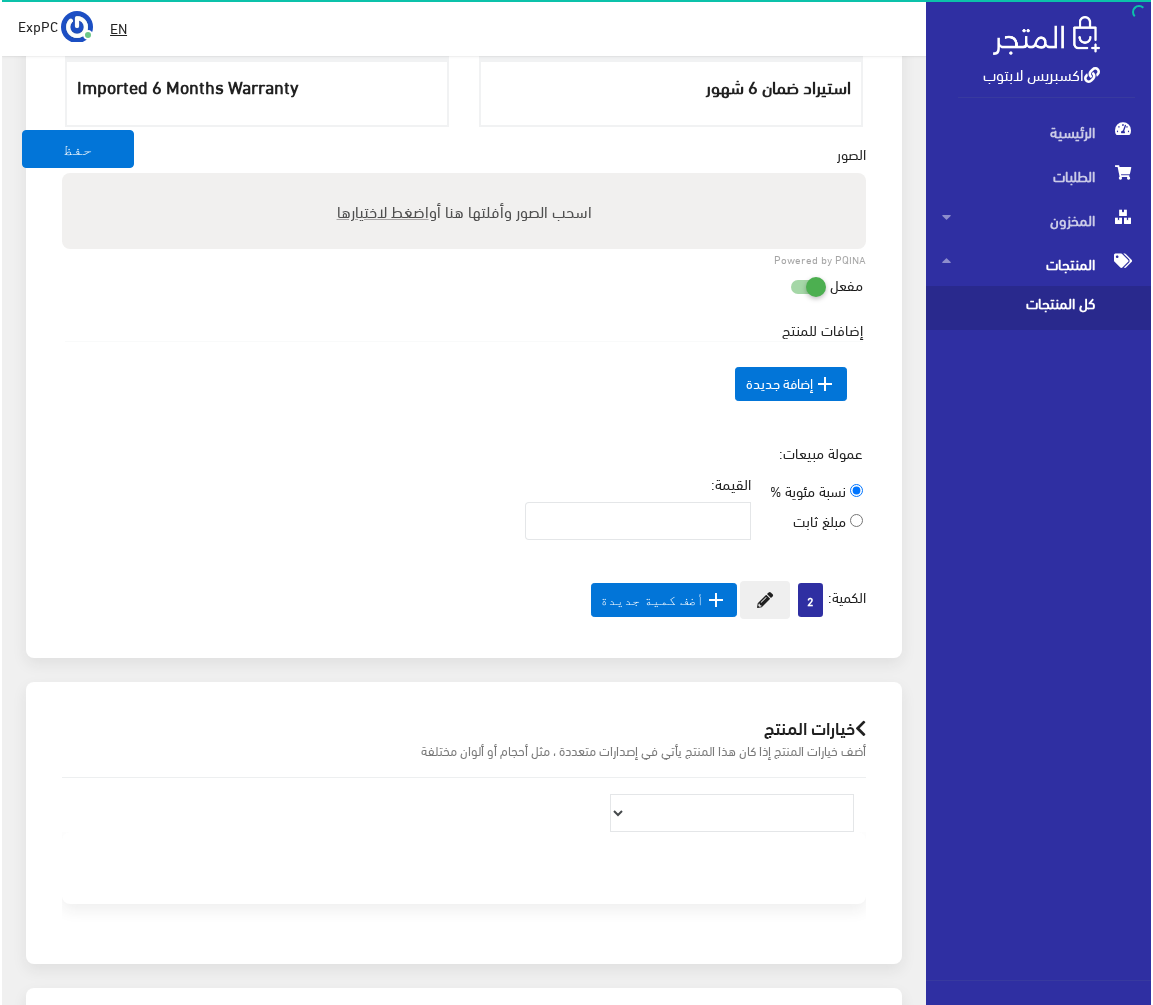 scroll, scrollTop: 800, scrollLeft: 0, axis: vertical 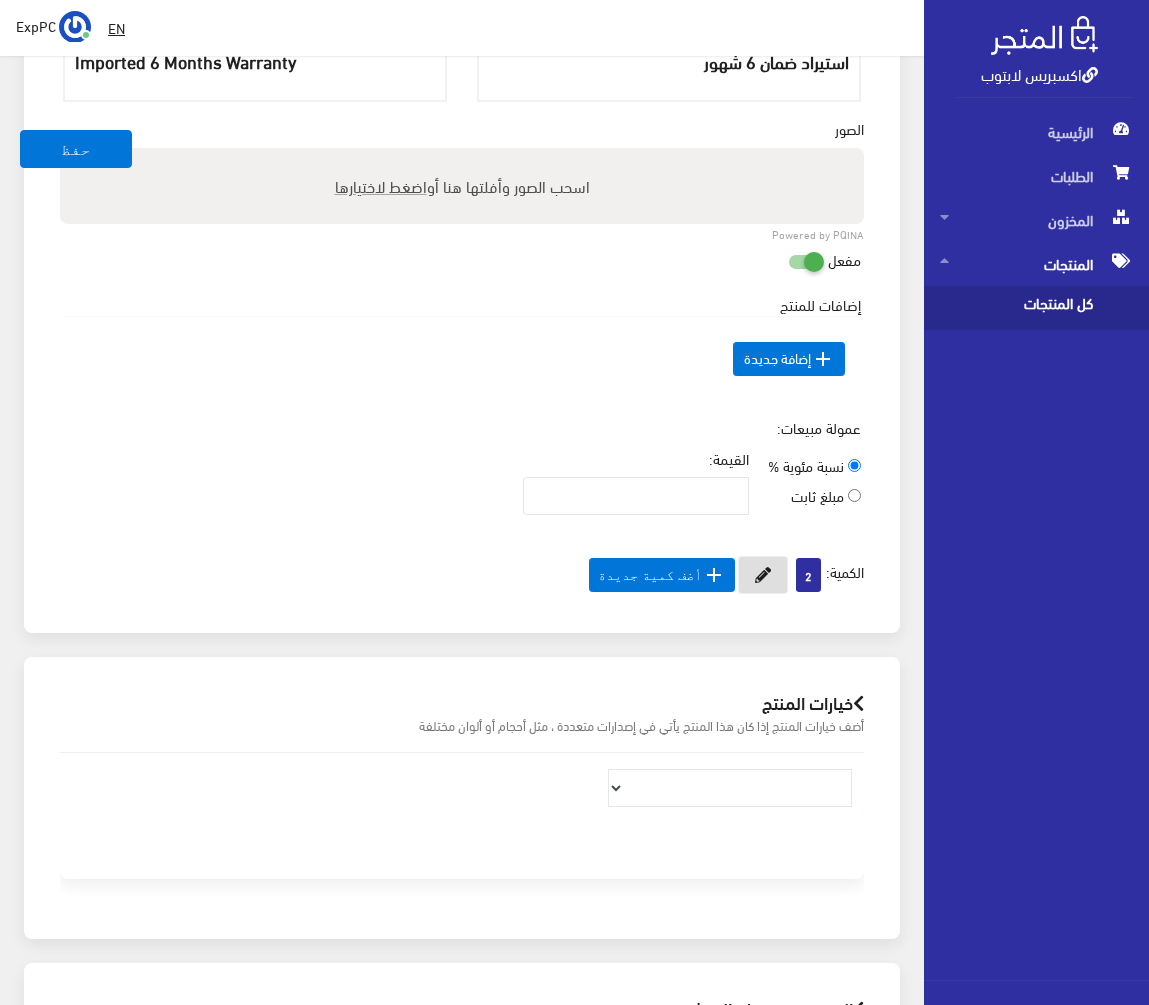 click at bounding box center (763, 575) 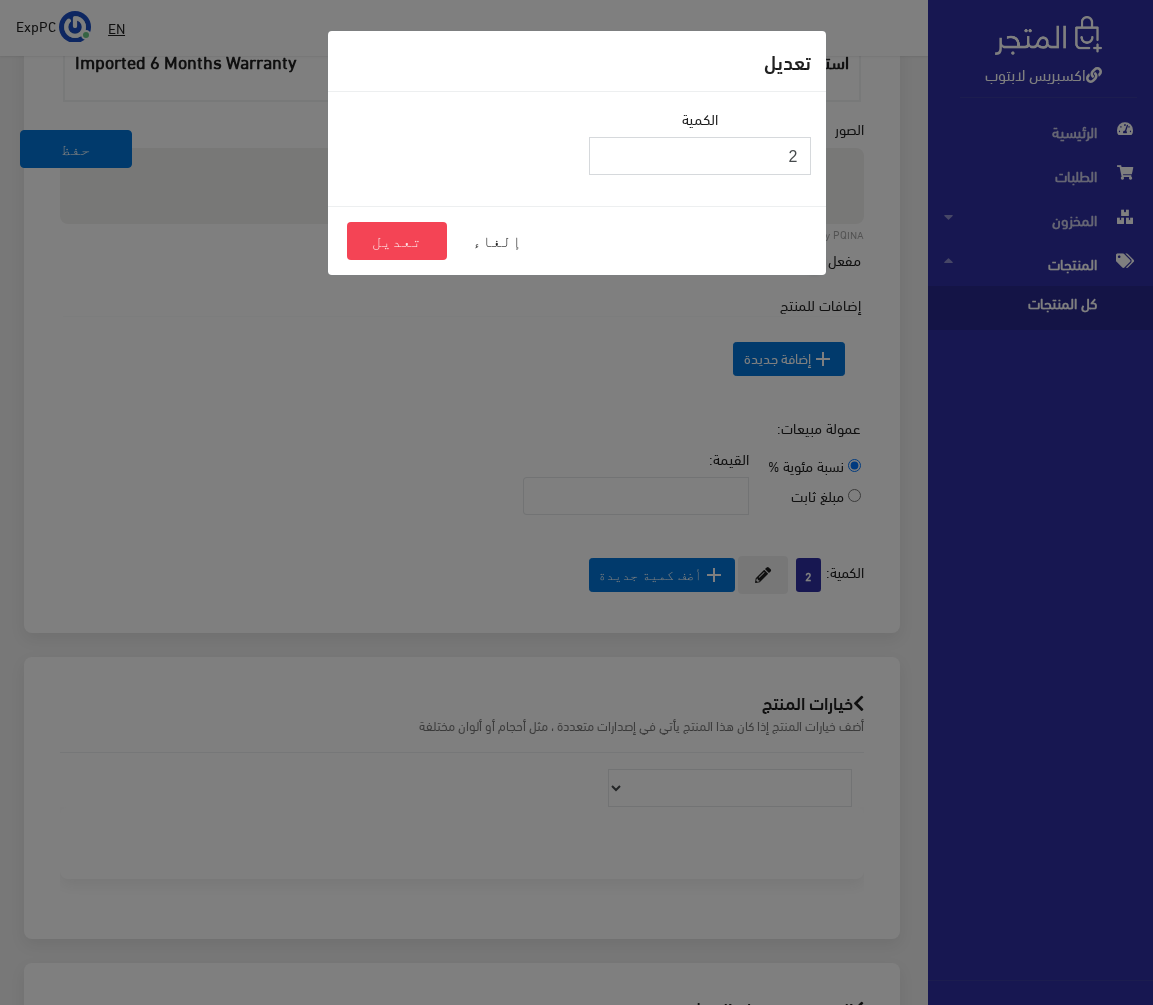 drag, startPoint x: 849, startPoint y: 160, endPoint x: 860, endPoint y: 159, distance: 11.045361 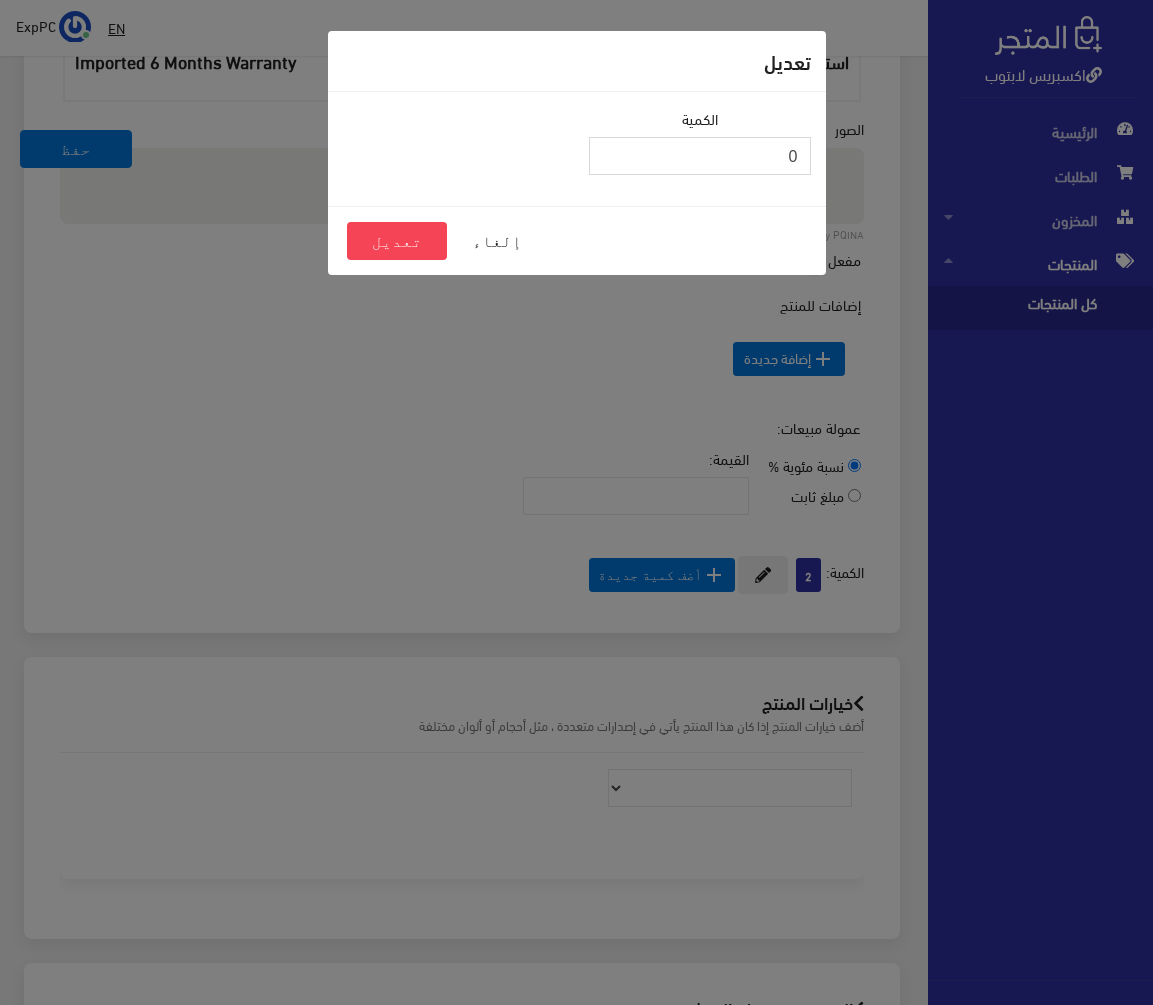 type on "0" 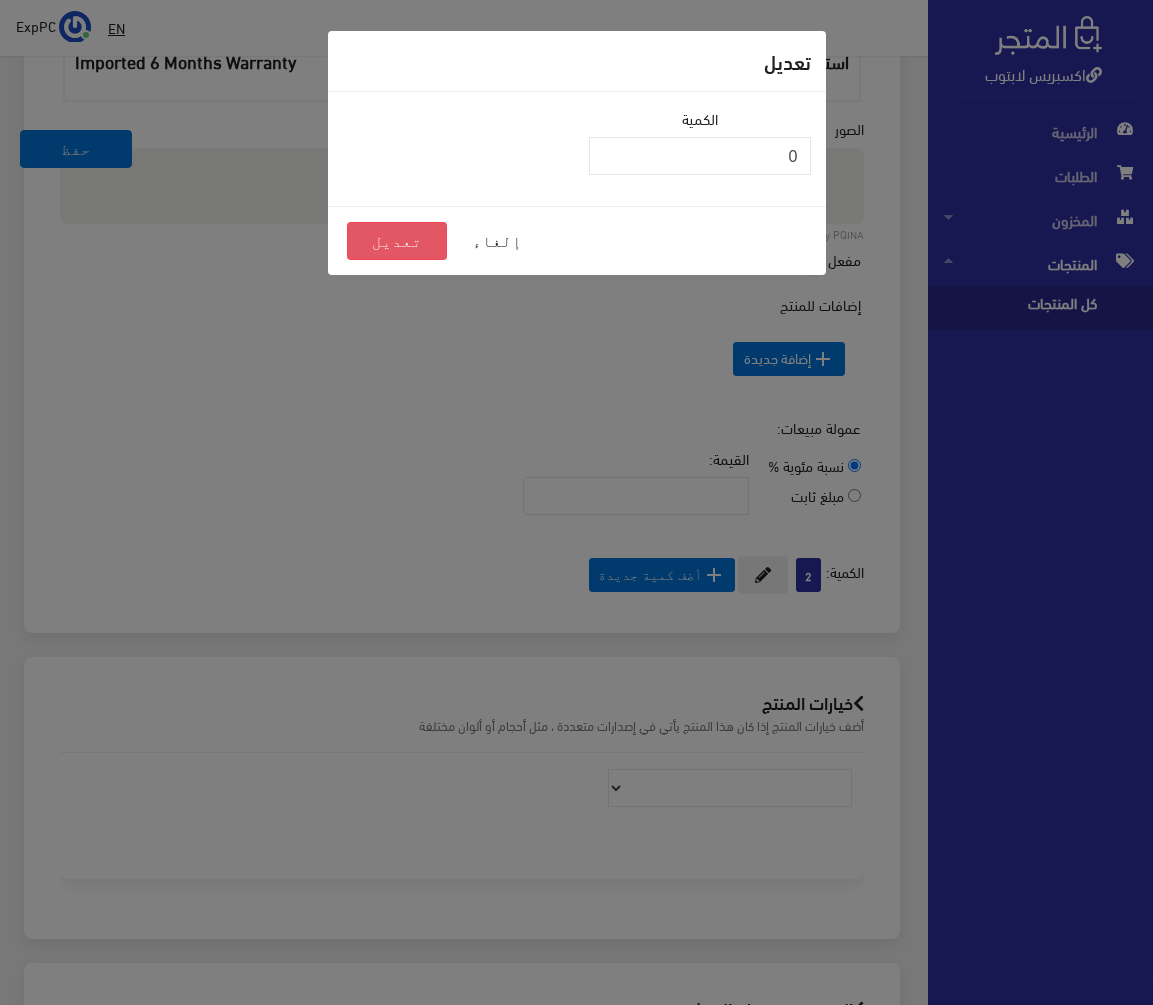 click on "تعديل" at bounding box center [397, 241] 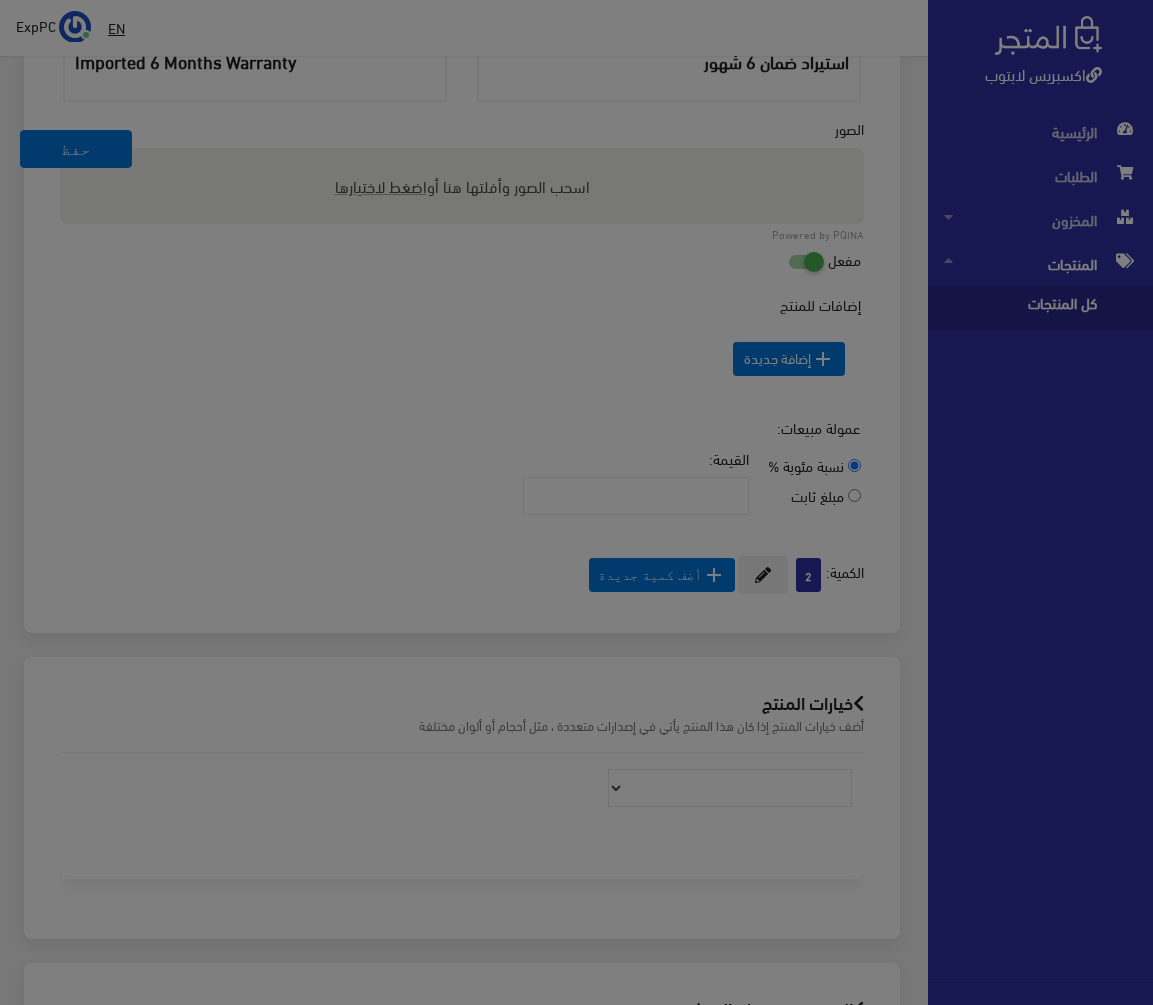 click on "اكسبريس لابتوب
الرئيسية
الطلبات" at bounding box center (576, 183) 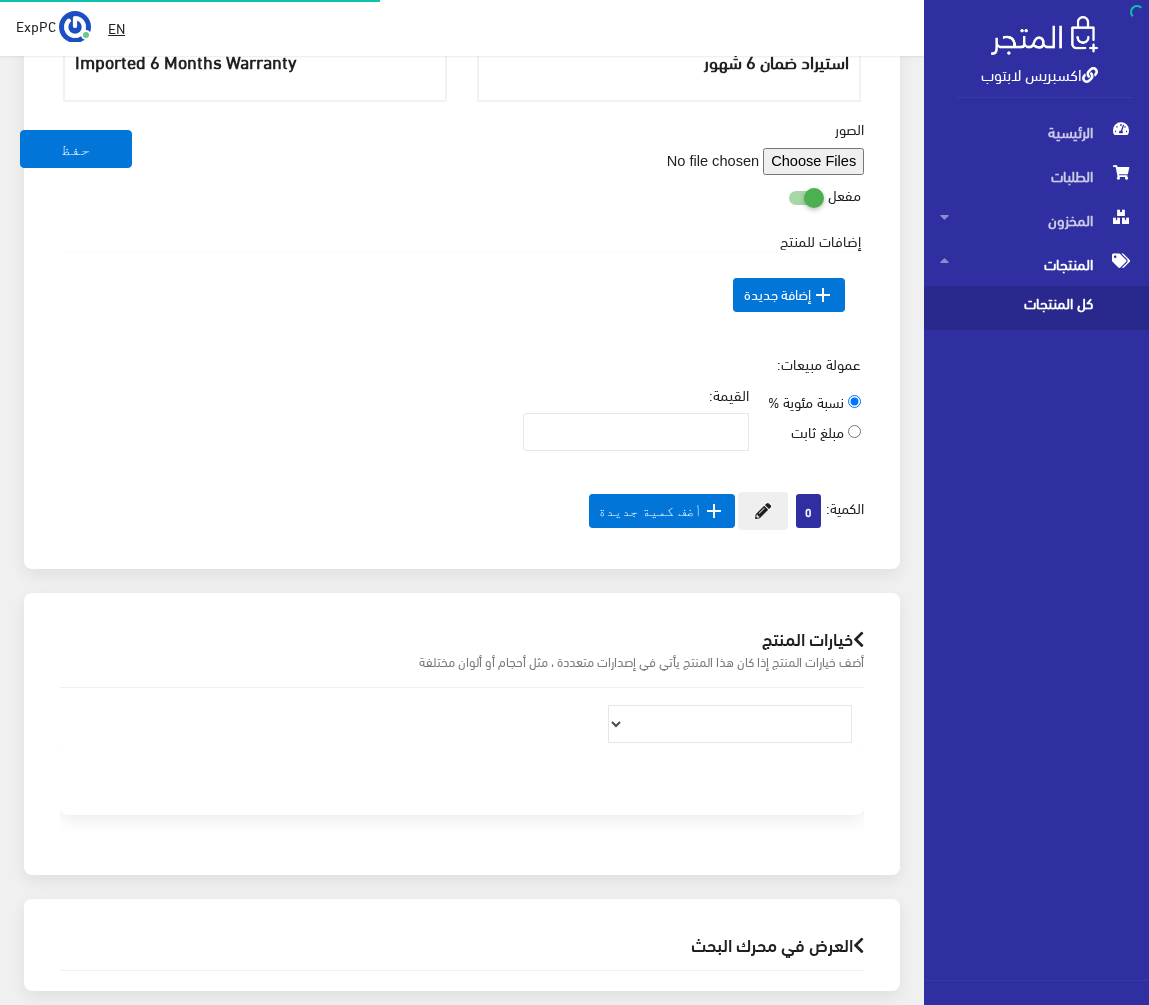 scroll, scrollTop: 800, scrollLeft: 0, axis: vertical 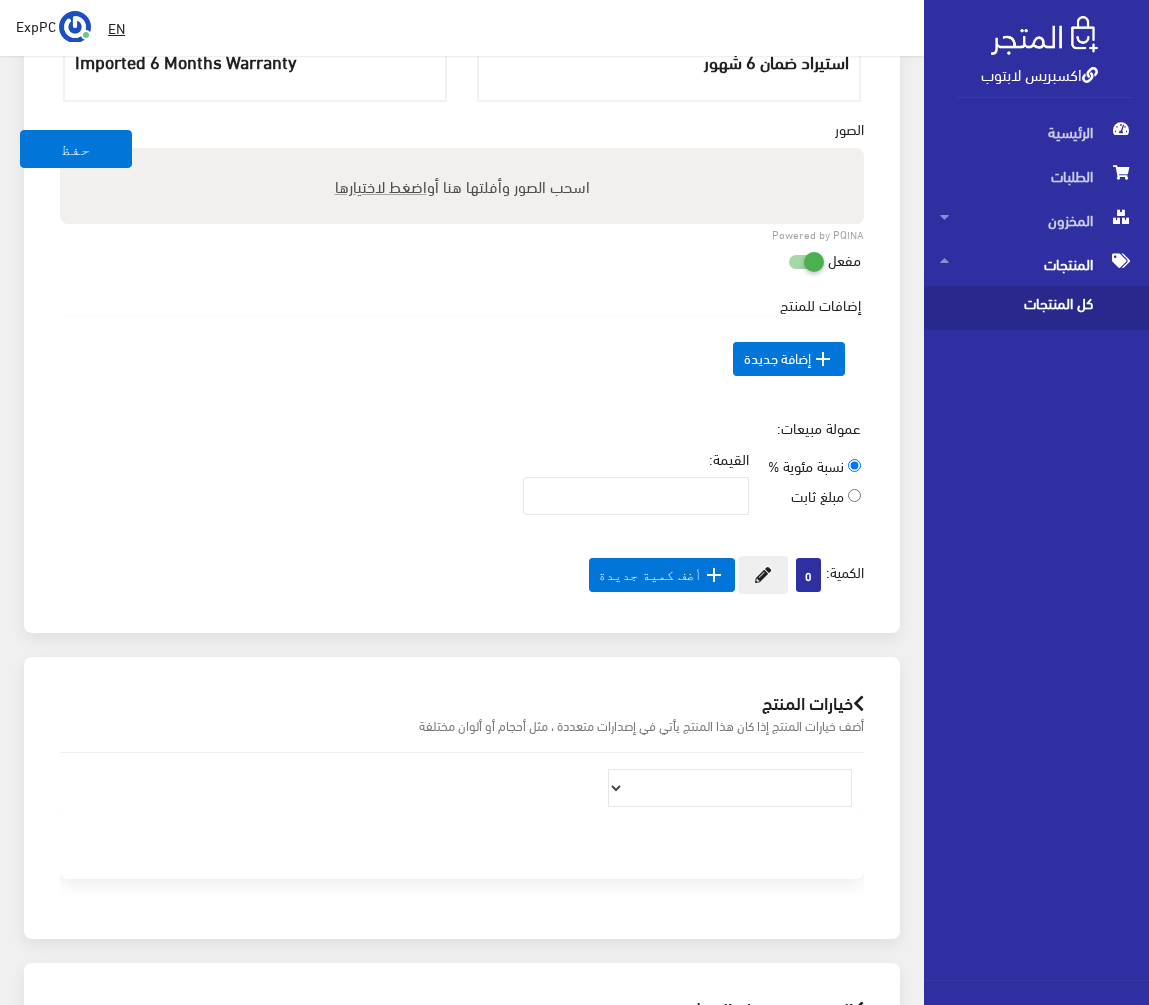 click on "كل المنتجات" at bounding box center (1016, 308) 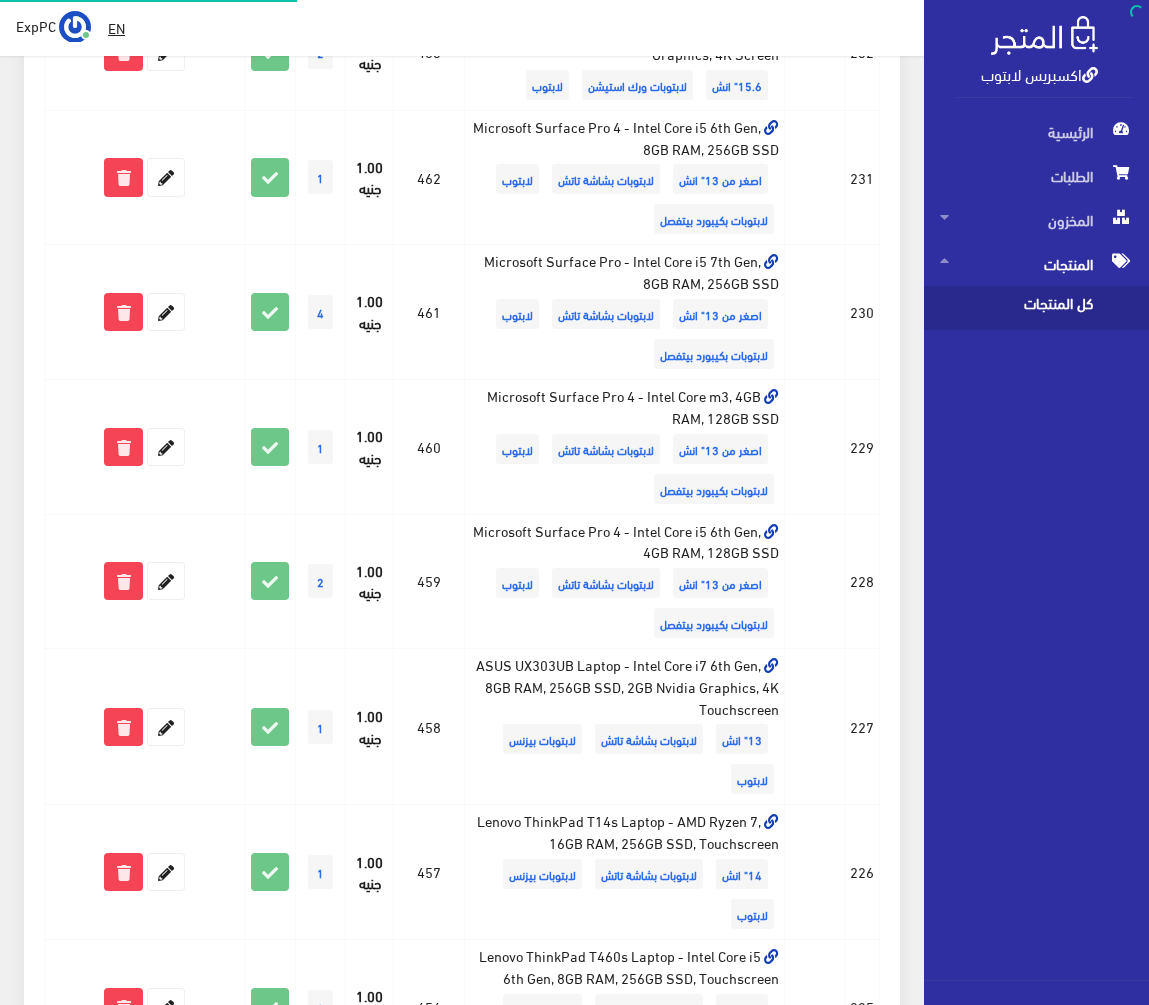 scroll, scrollTop: 0, scrollLeft: 0, axis: both 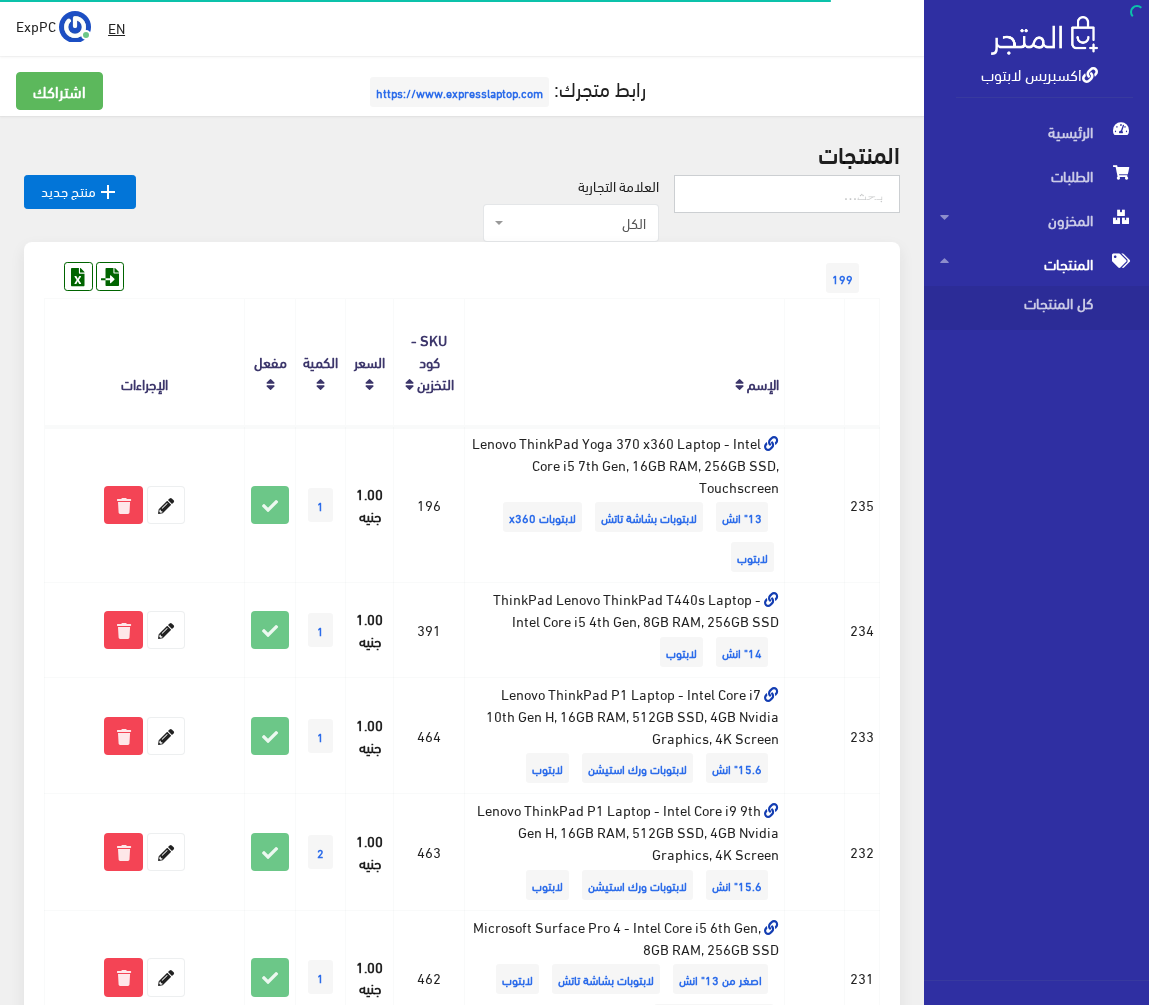 click at bounding box center (787, 194) 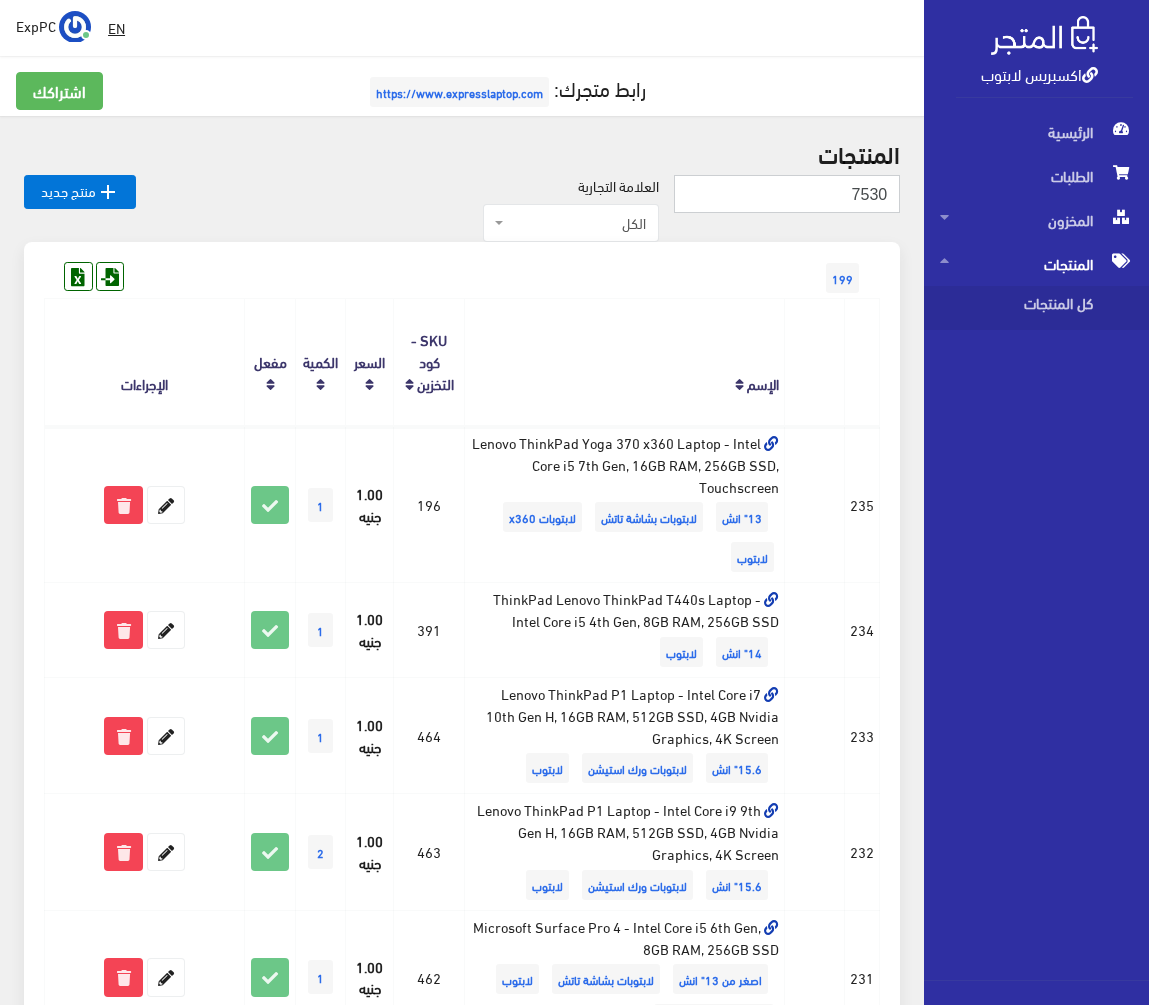 type on "7530" 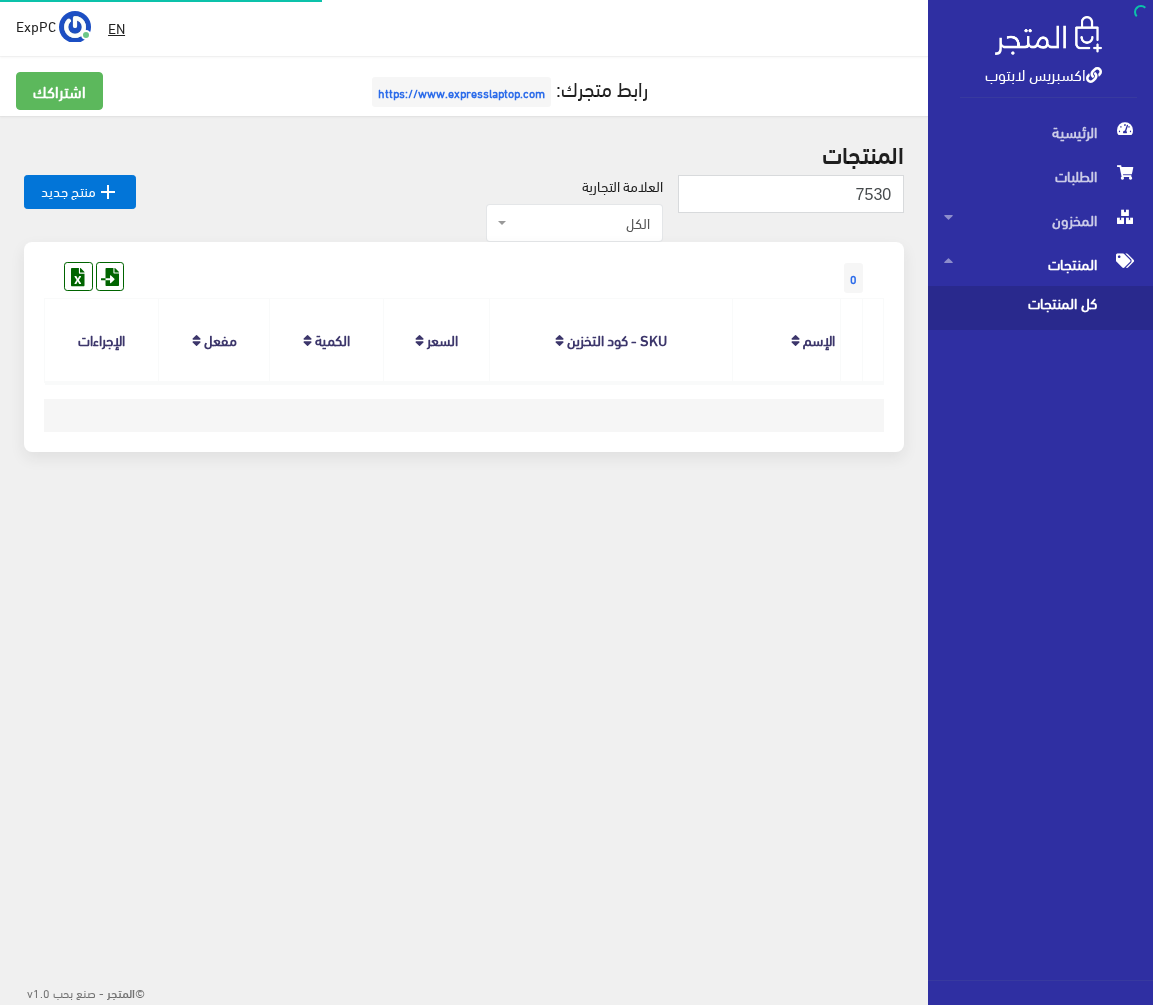 scroll, scrollTop: 0, scrollLeft: 0, axis: both 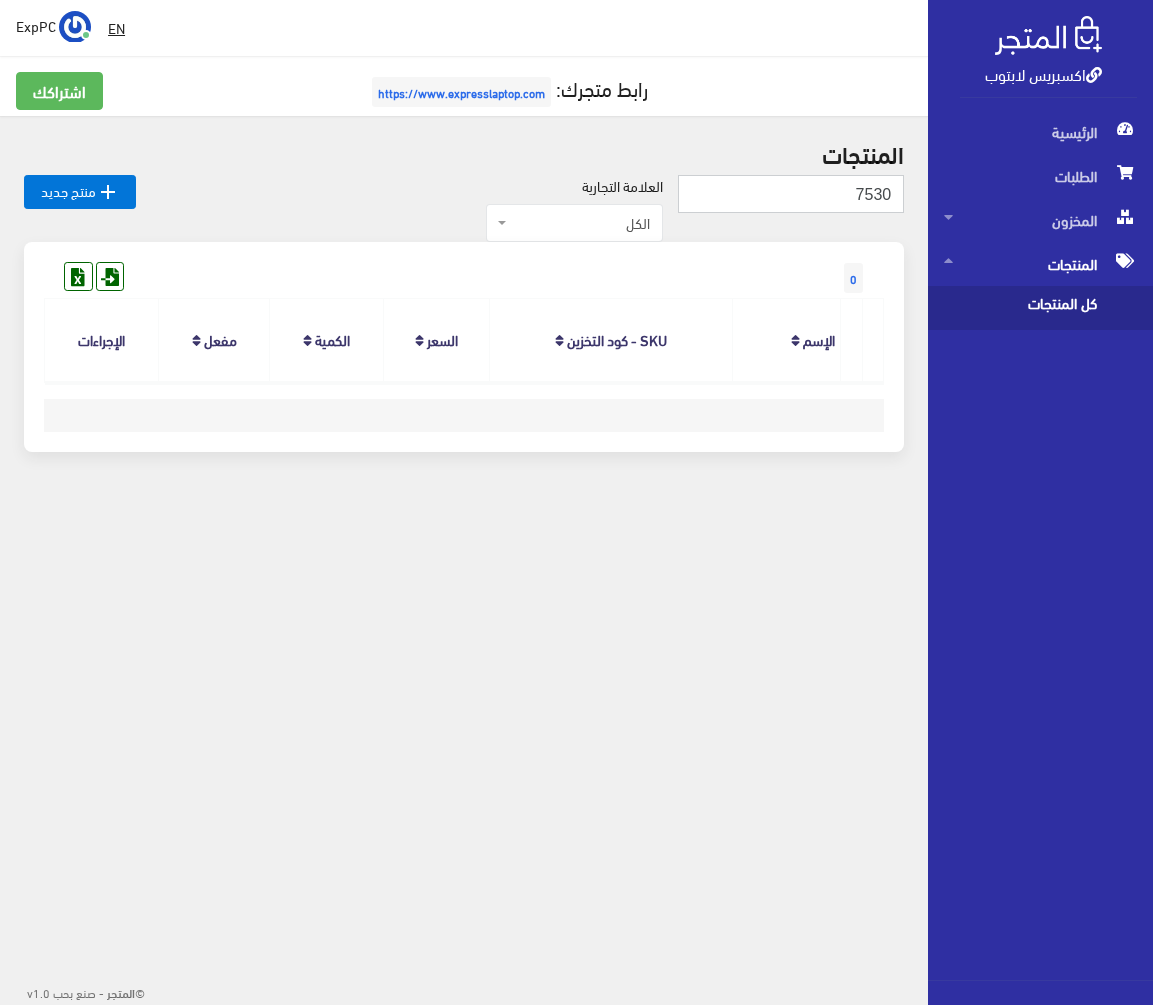 click on "7530" at bounding box center [791, 194] 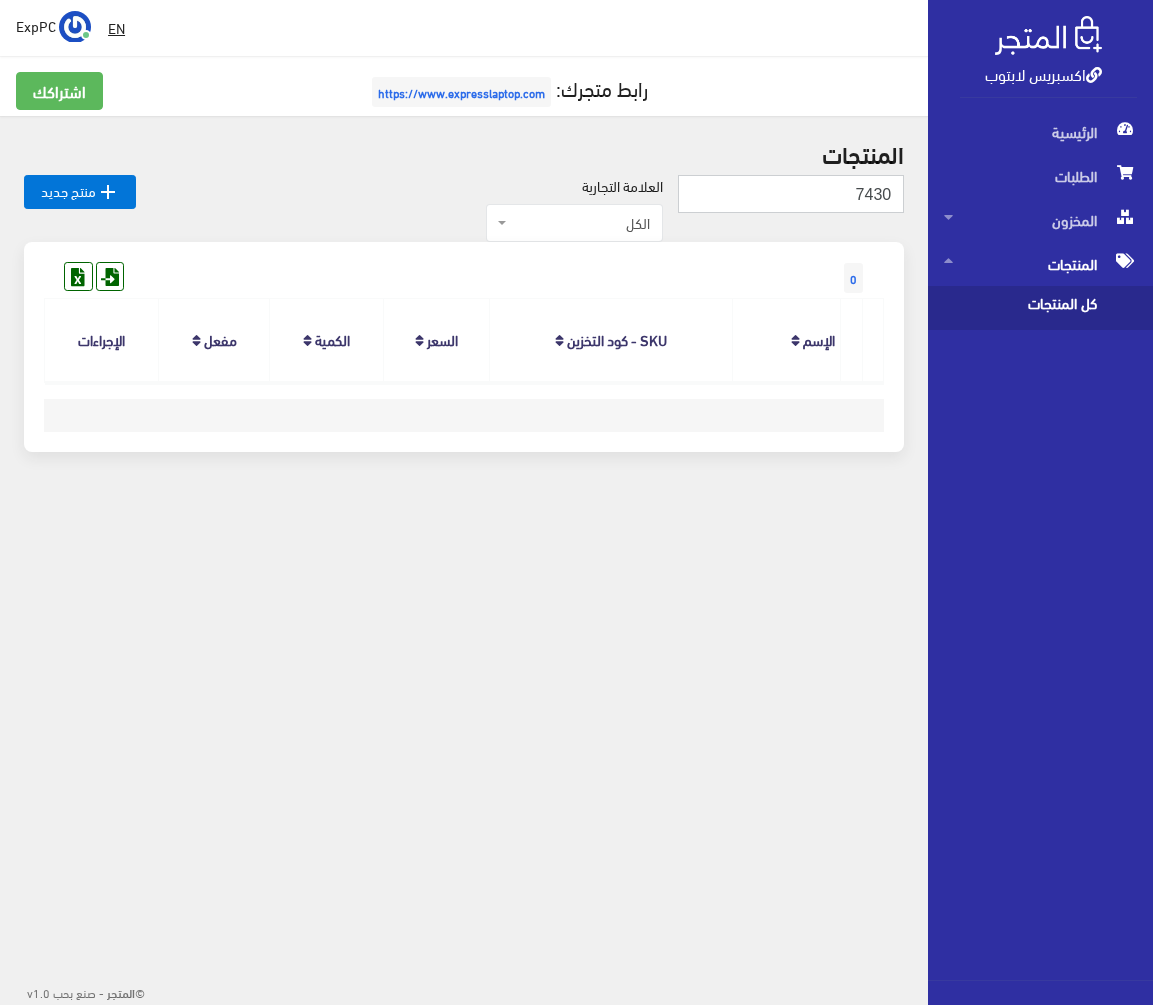 type on "7430" 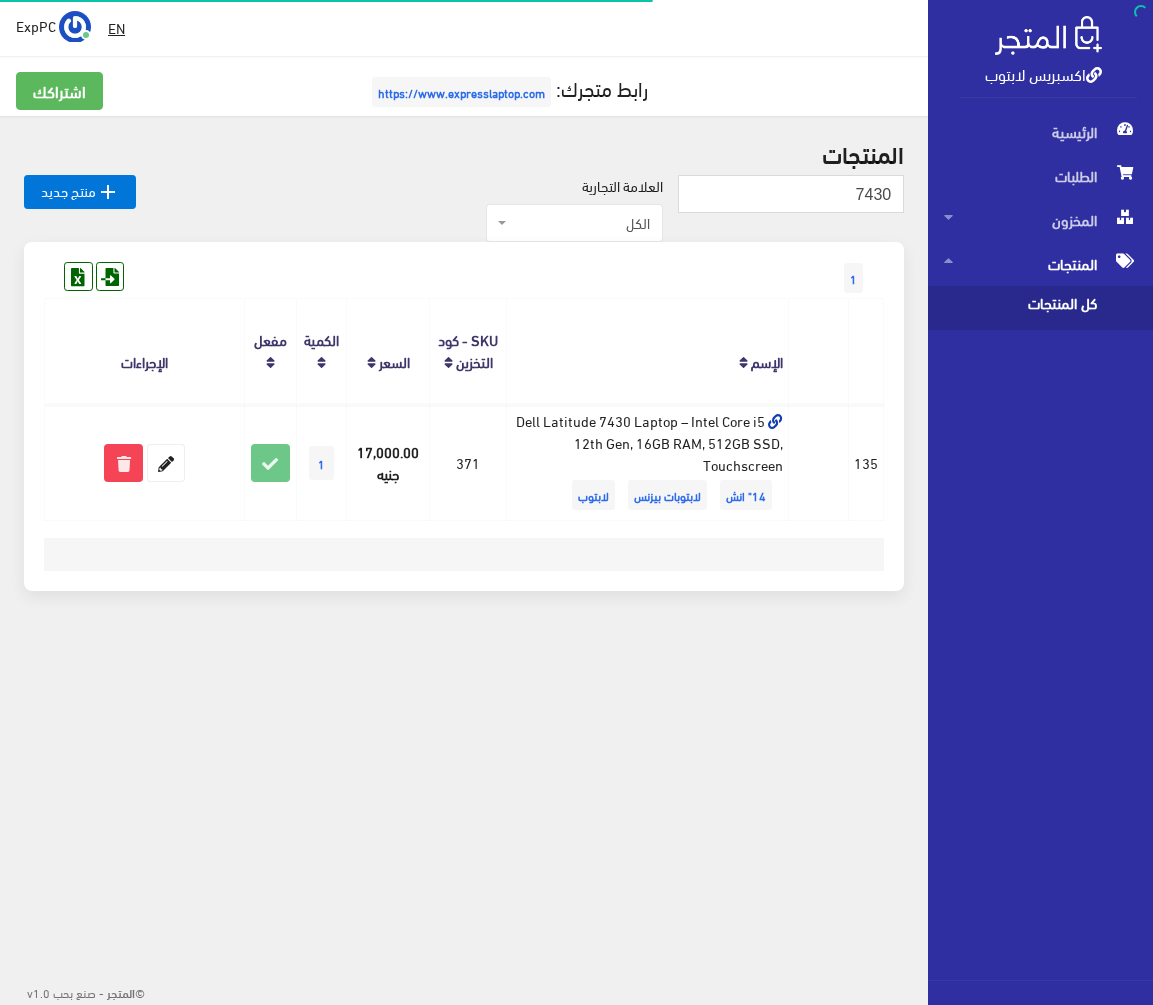 scroll, scrollTop: 0, scrollLeft: 0, axis: both 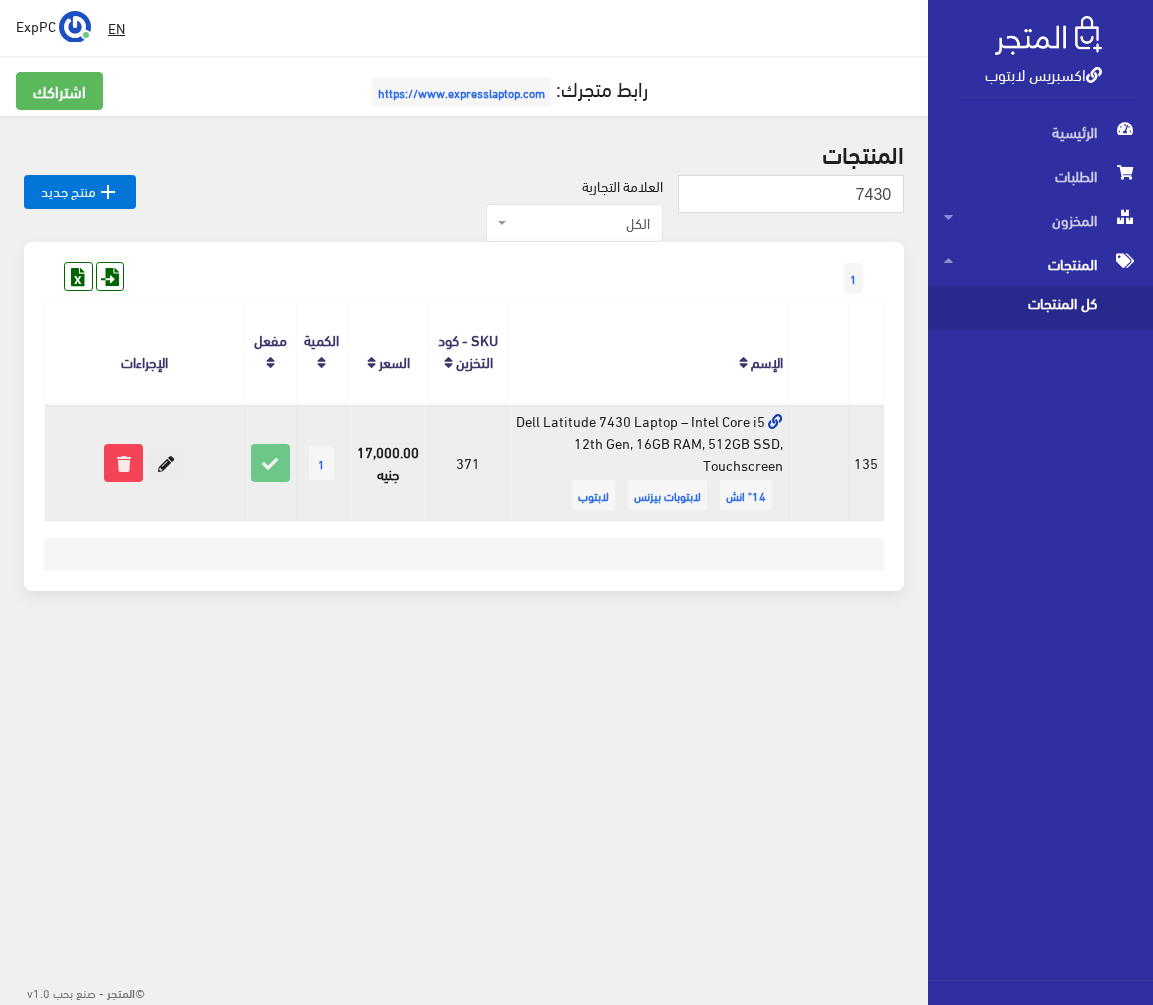 click at bounding box center (166, 463) 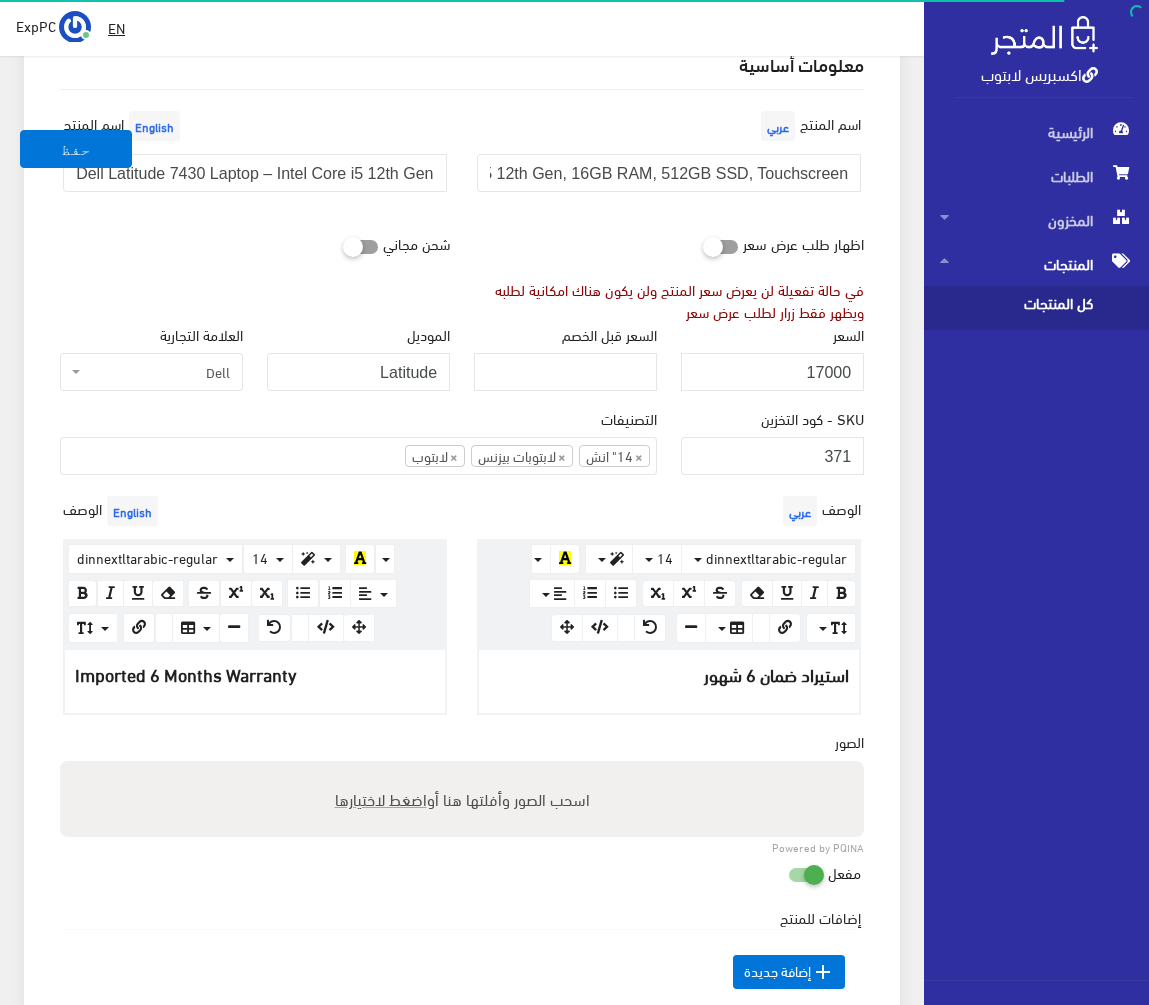 scroll, scrollTop: 500, scrollLeft: 0, axis: vertical 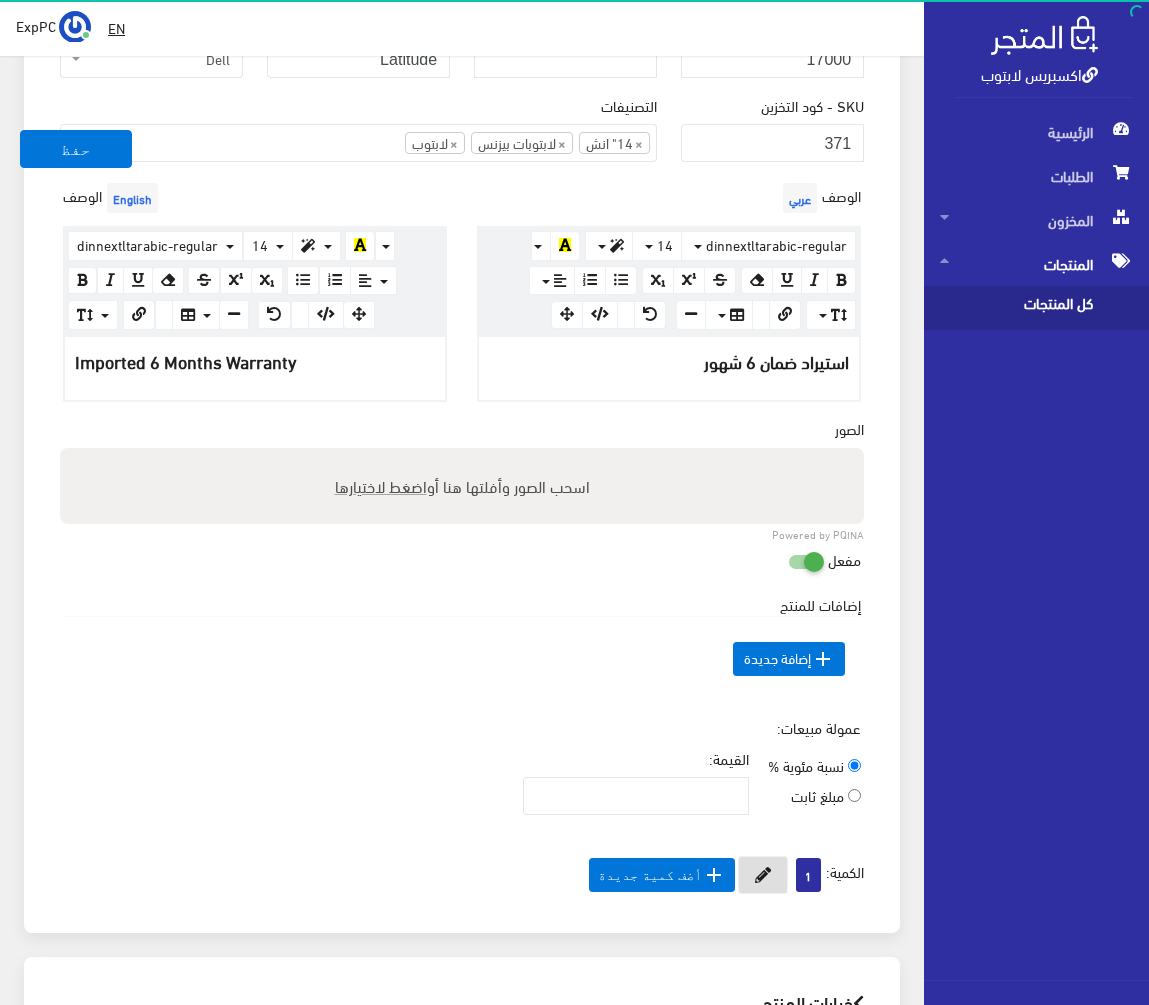 click at bounding box center (763, 875) 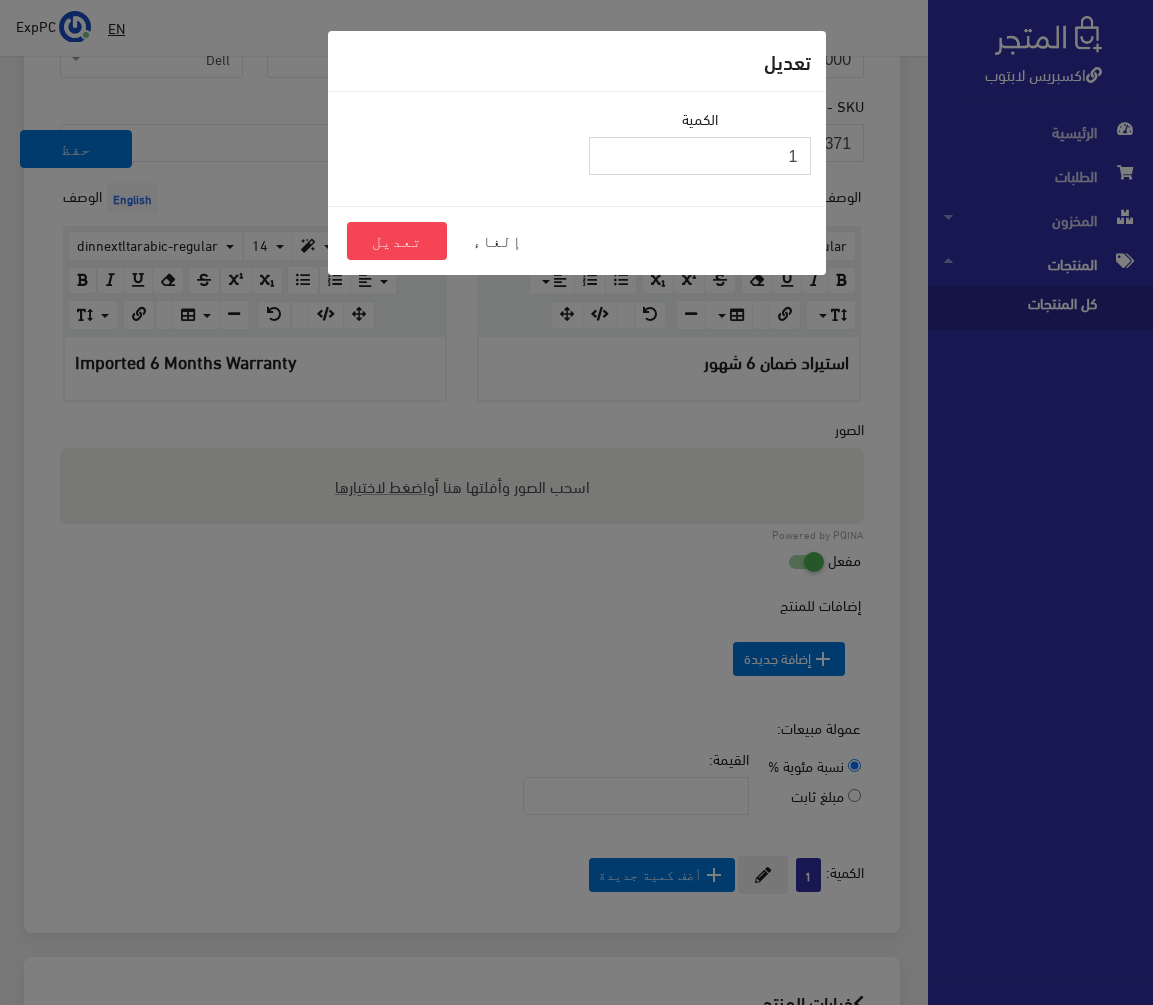 drag, startPoint x: 778, startPoint y: 161, endPoint x: 805, endPoint y: 156, distance: 27.45906 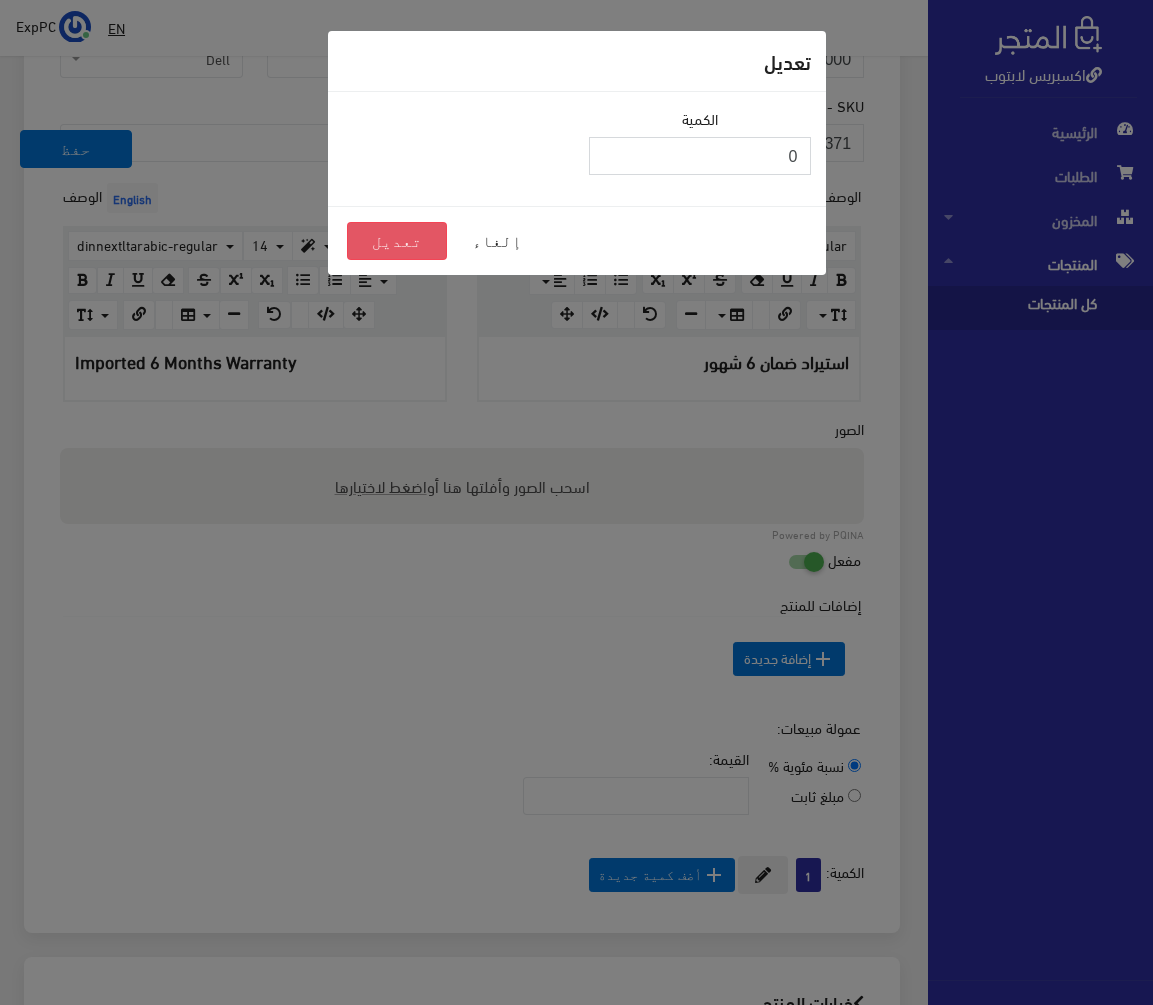 type on "0" 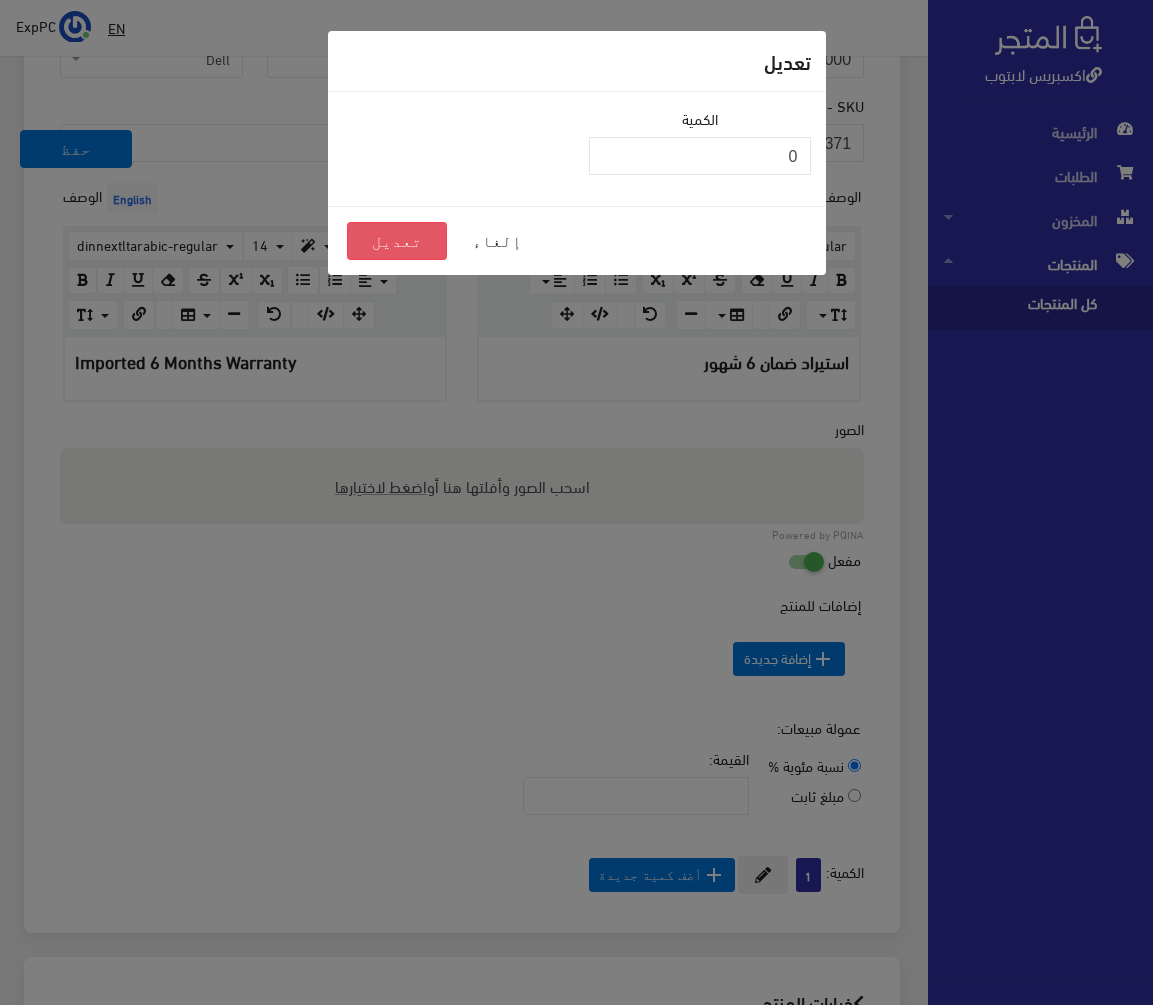 click on "تعديل" at bounding box center (397, 241) 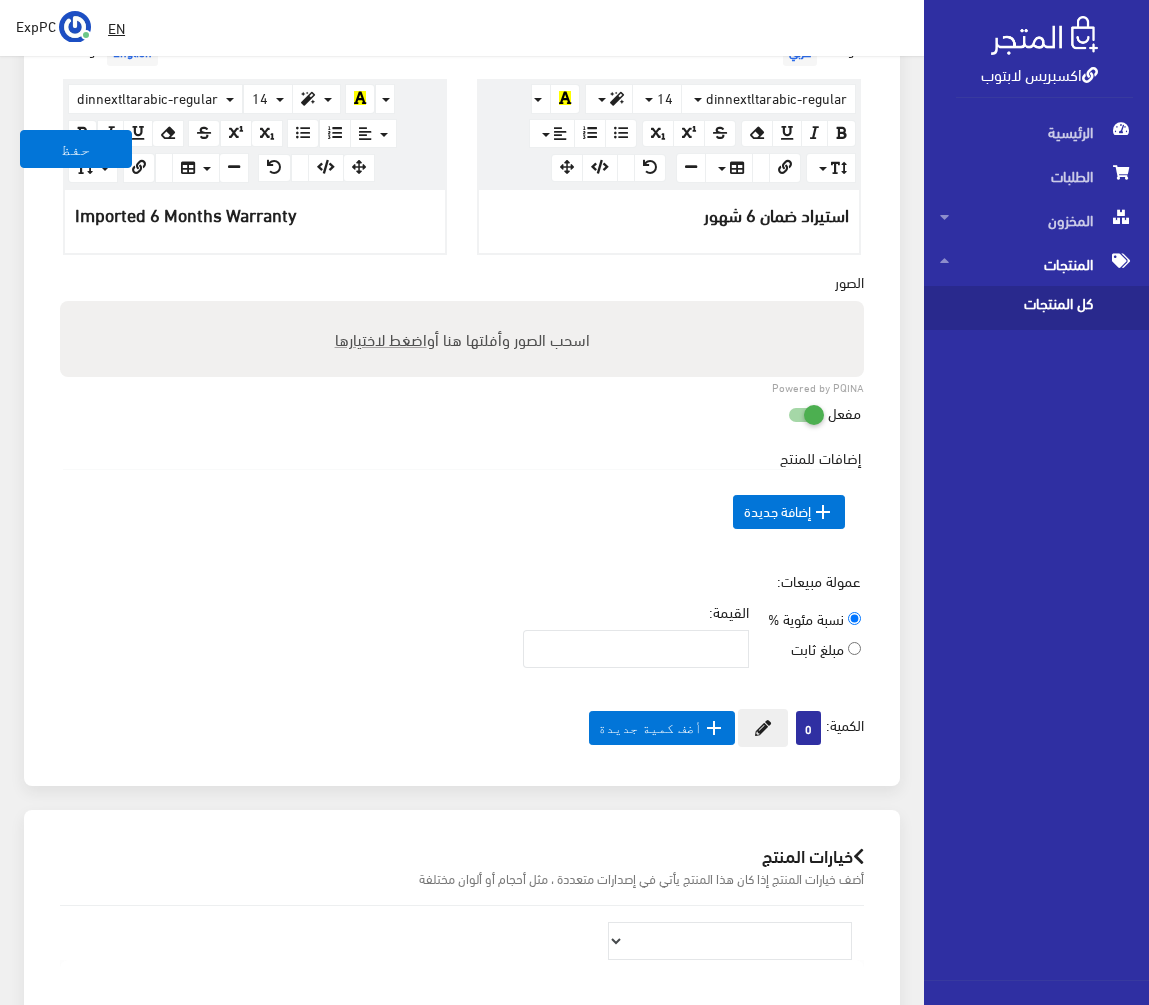 scroll, scrollTop: 600, scrollLeft: 0, axis: vertical 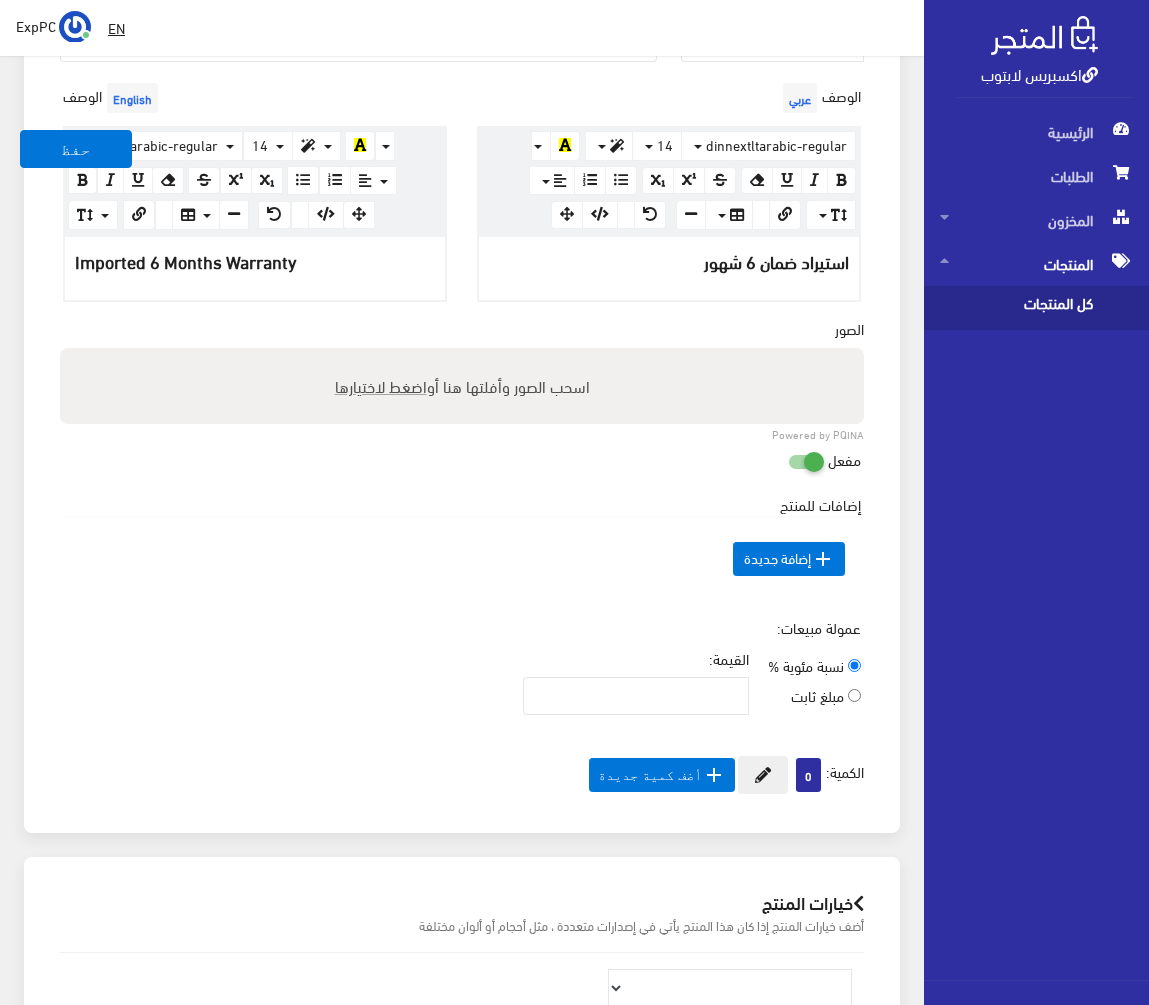 click on "كل المنتجات" at bounding box center (1016, 308) 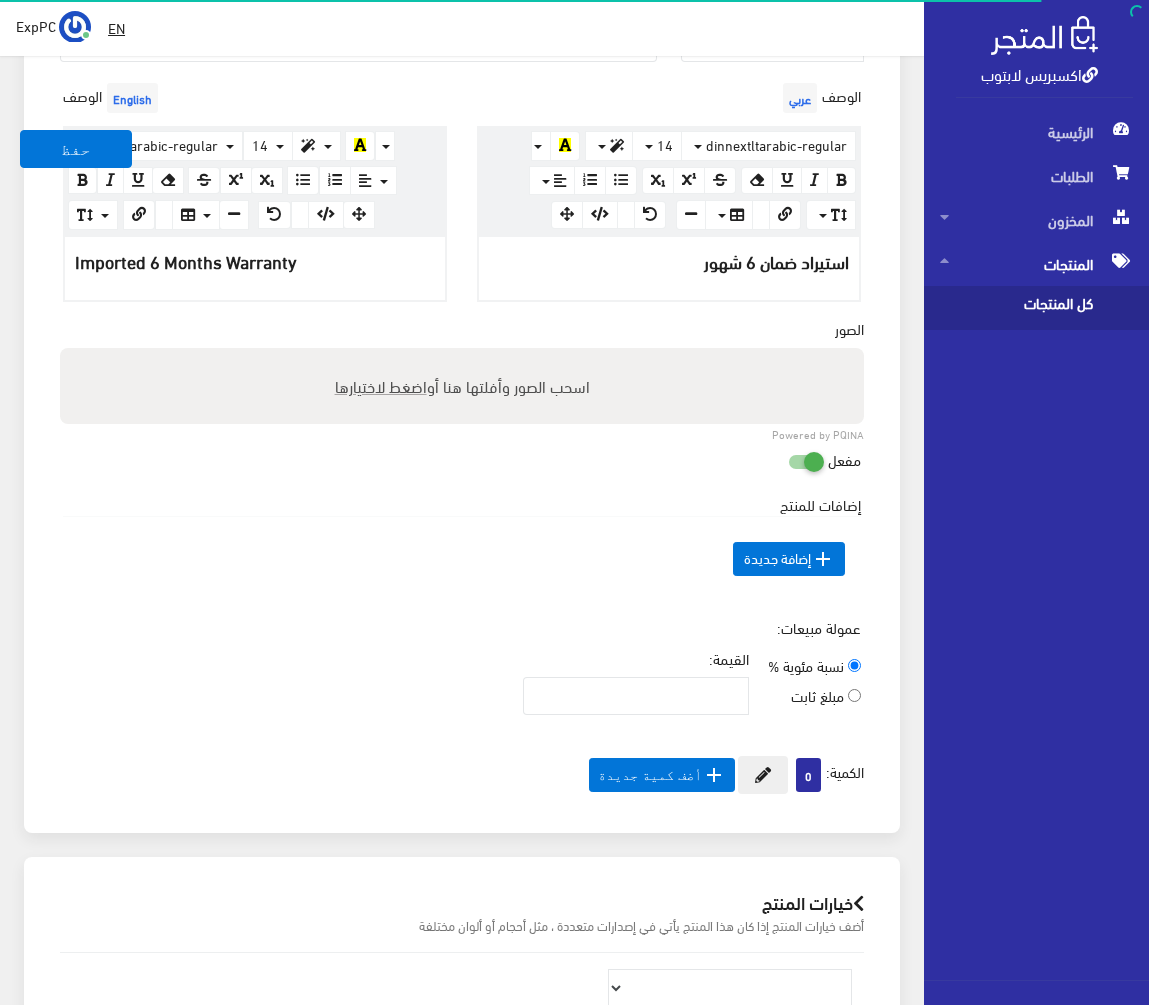 scroll, scrollTop: 0, scrollLeft: 0, axis: both 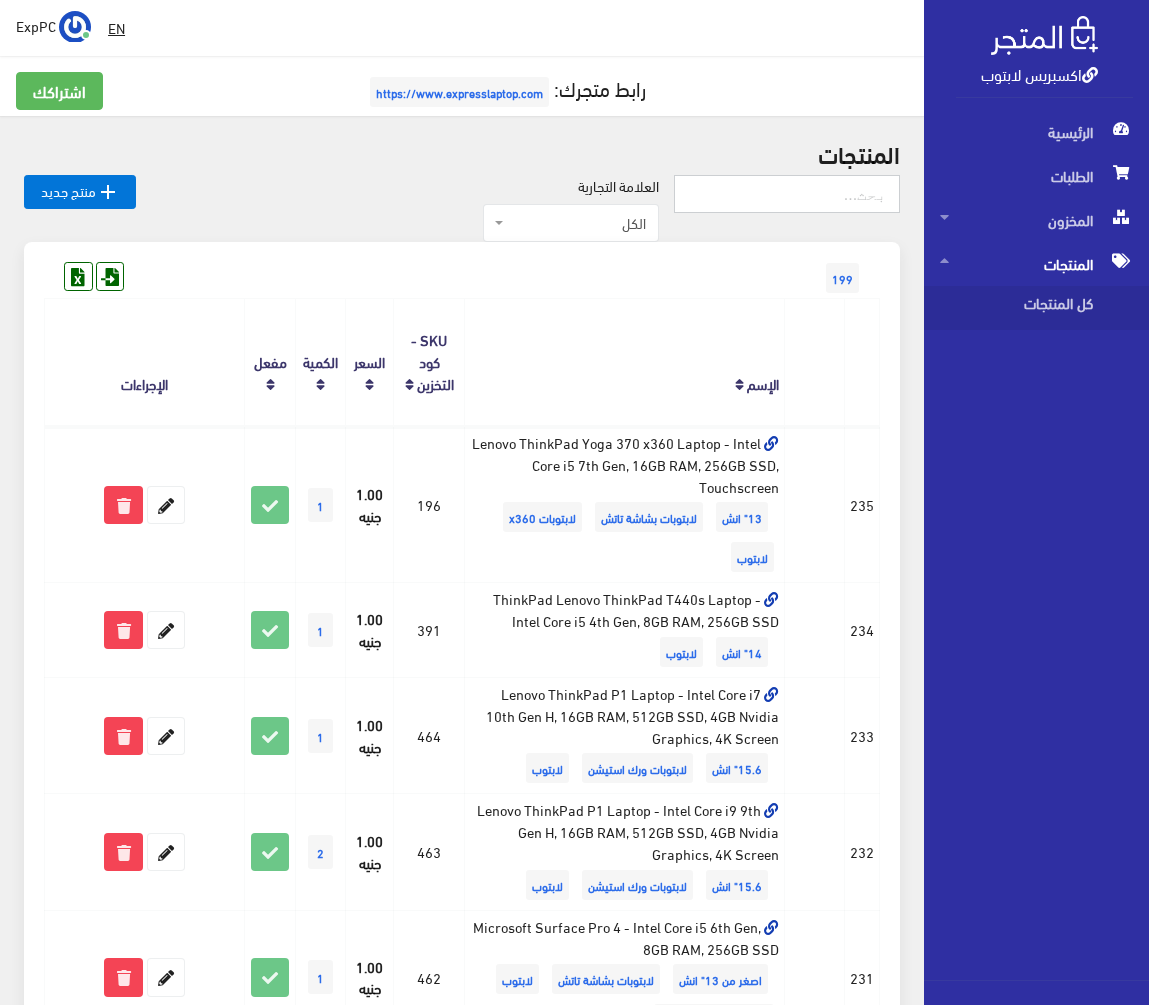 click at bounding box center [787, 194] 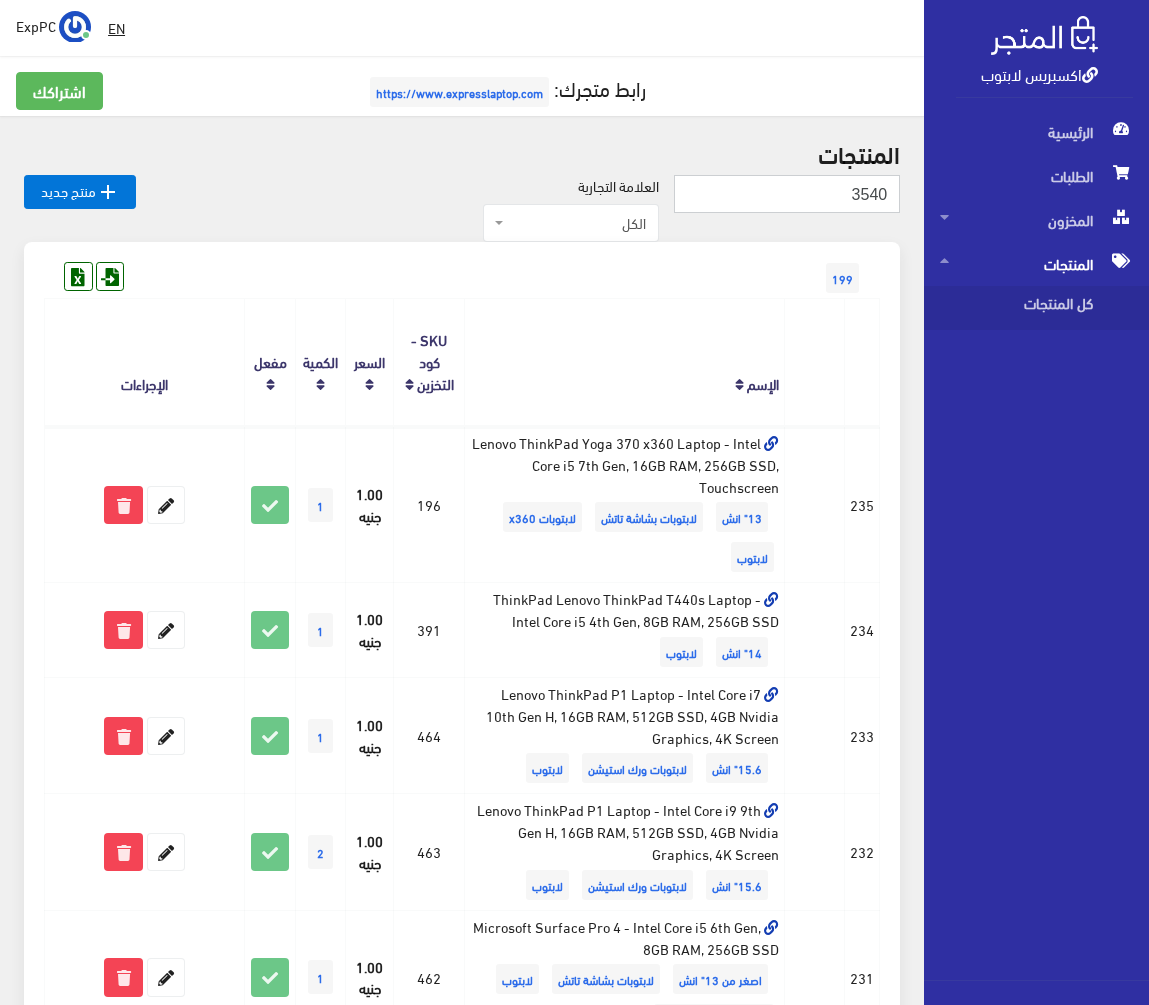type on "3540" 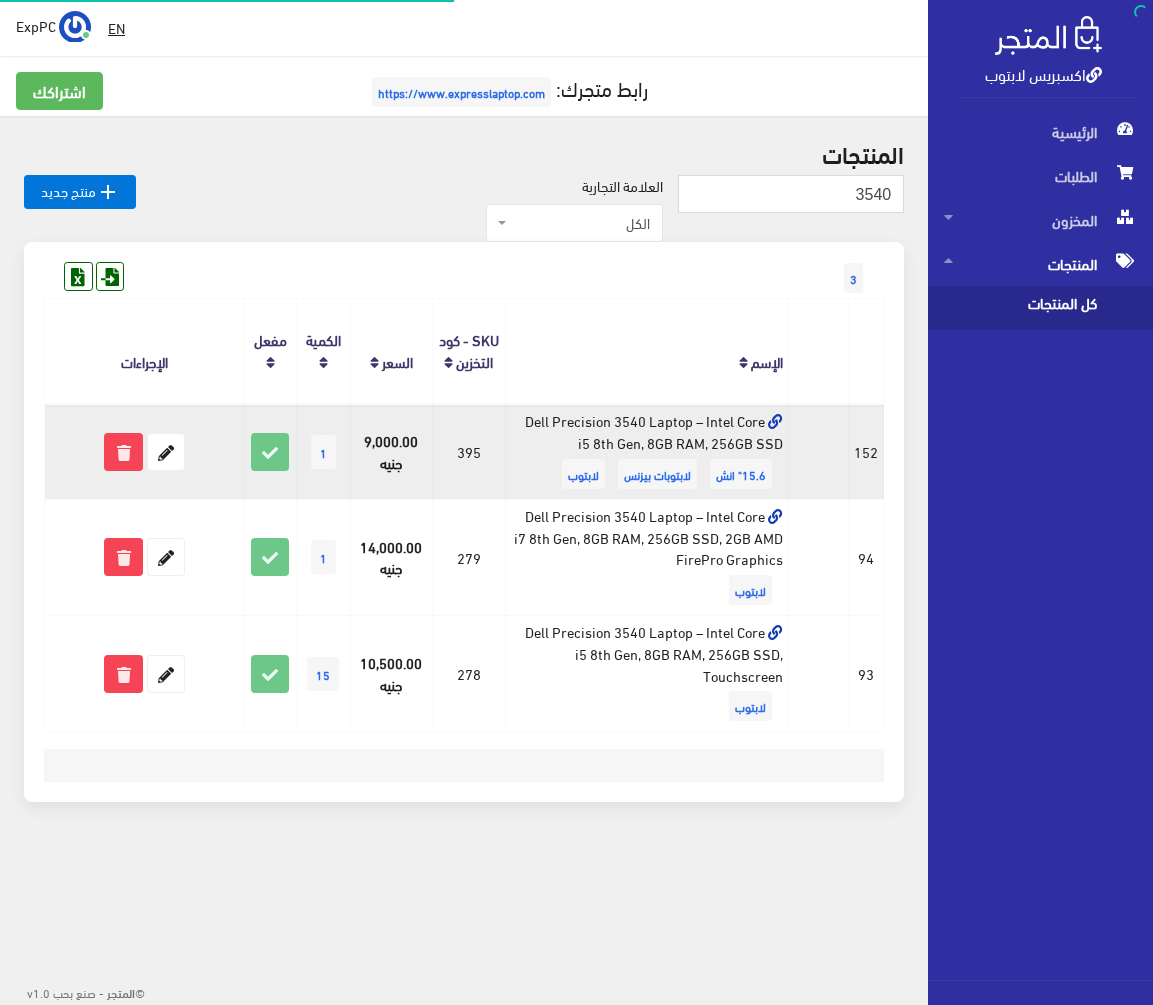 scroll, scrollTop: 0, scrollLeft: 0, axis: both 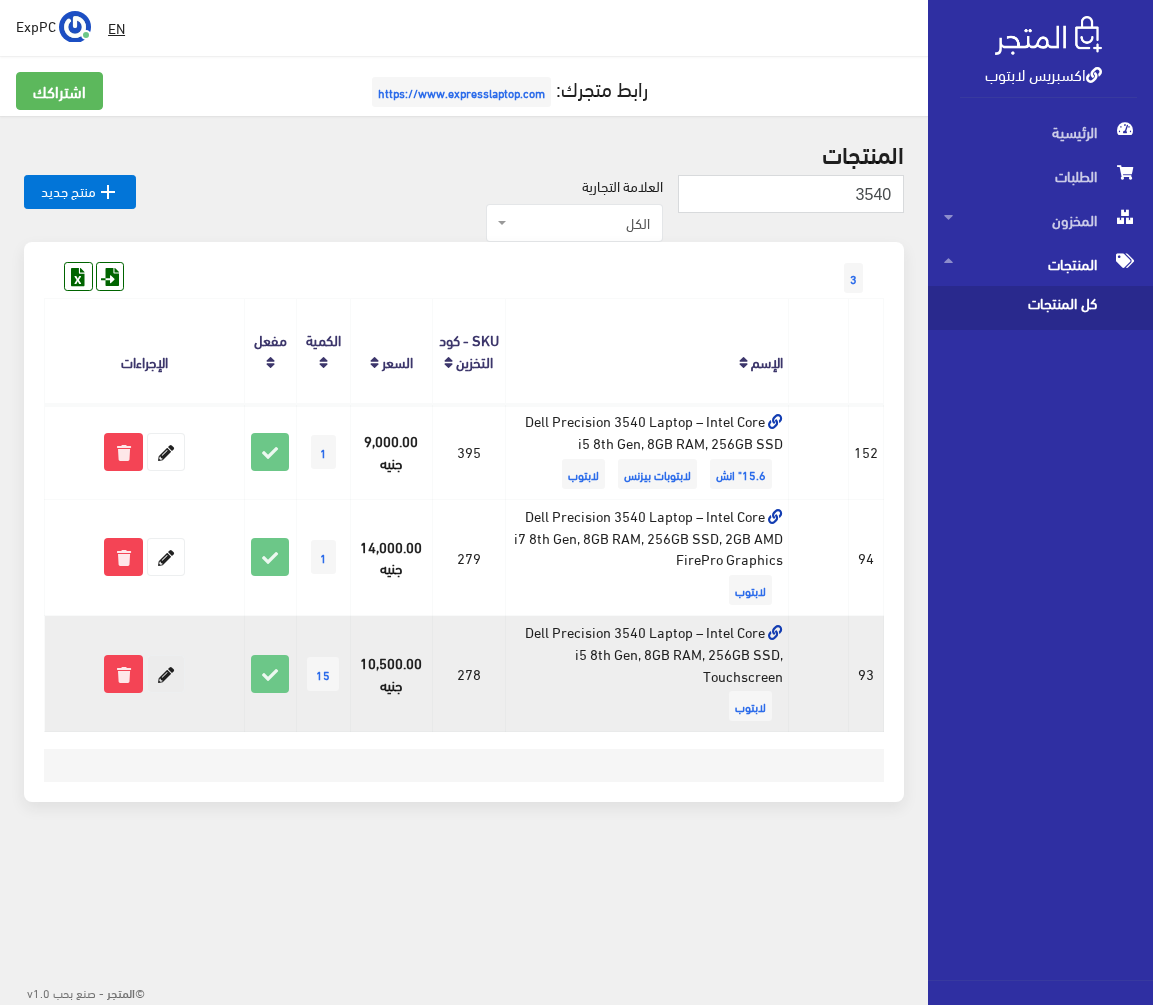 click at bounding box center (166, 674) 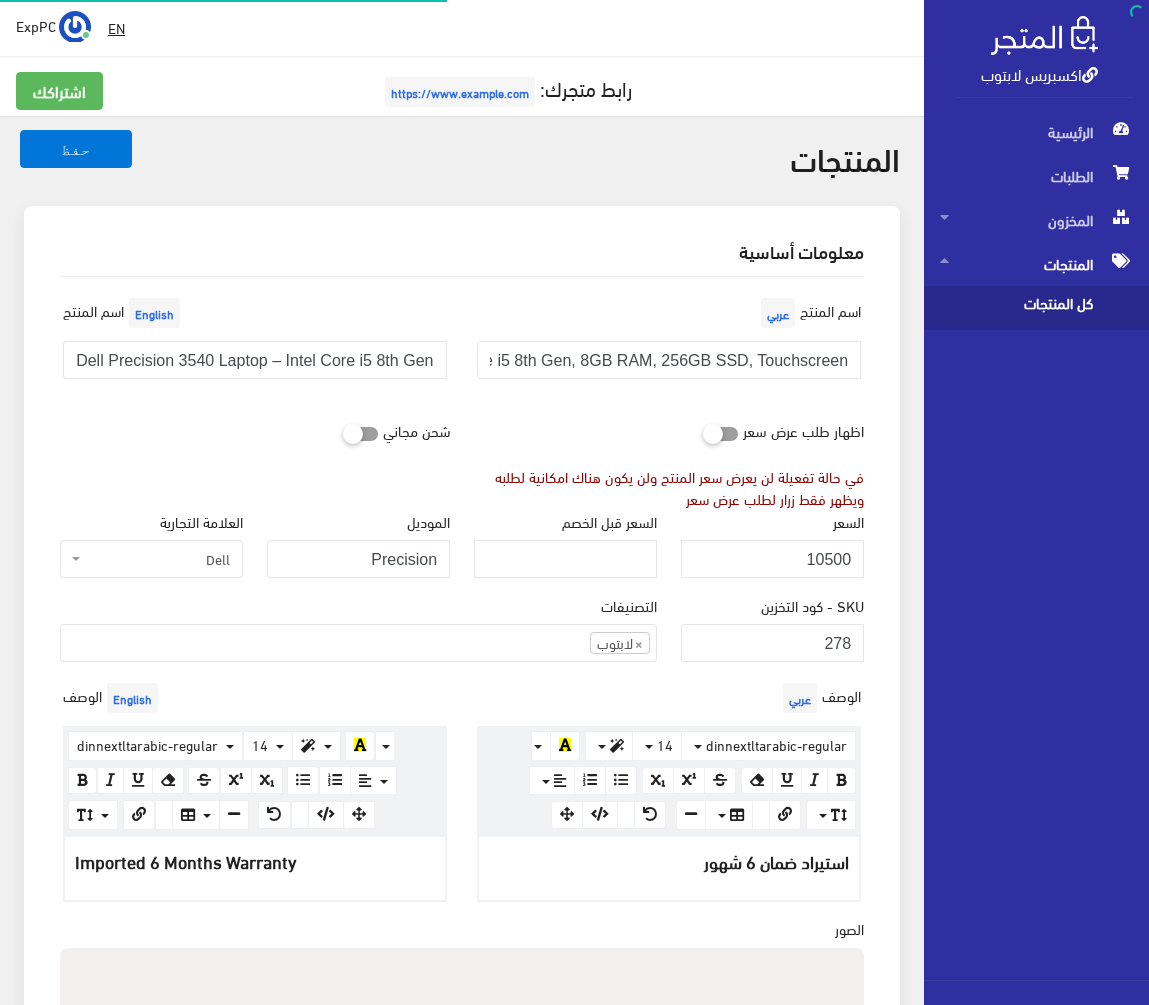 scroll, scrollTop: 0, scrollLeft: 0, axis: both 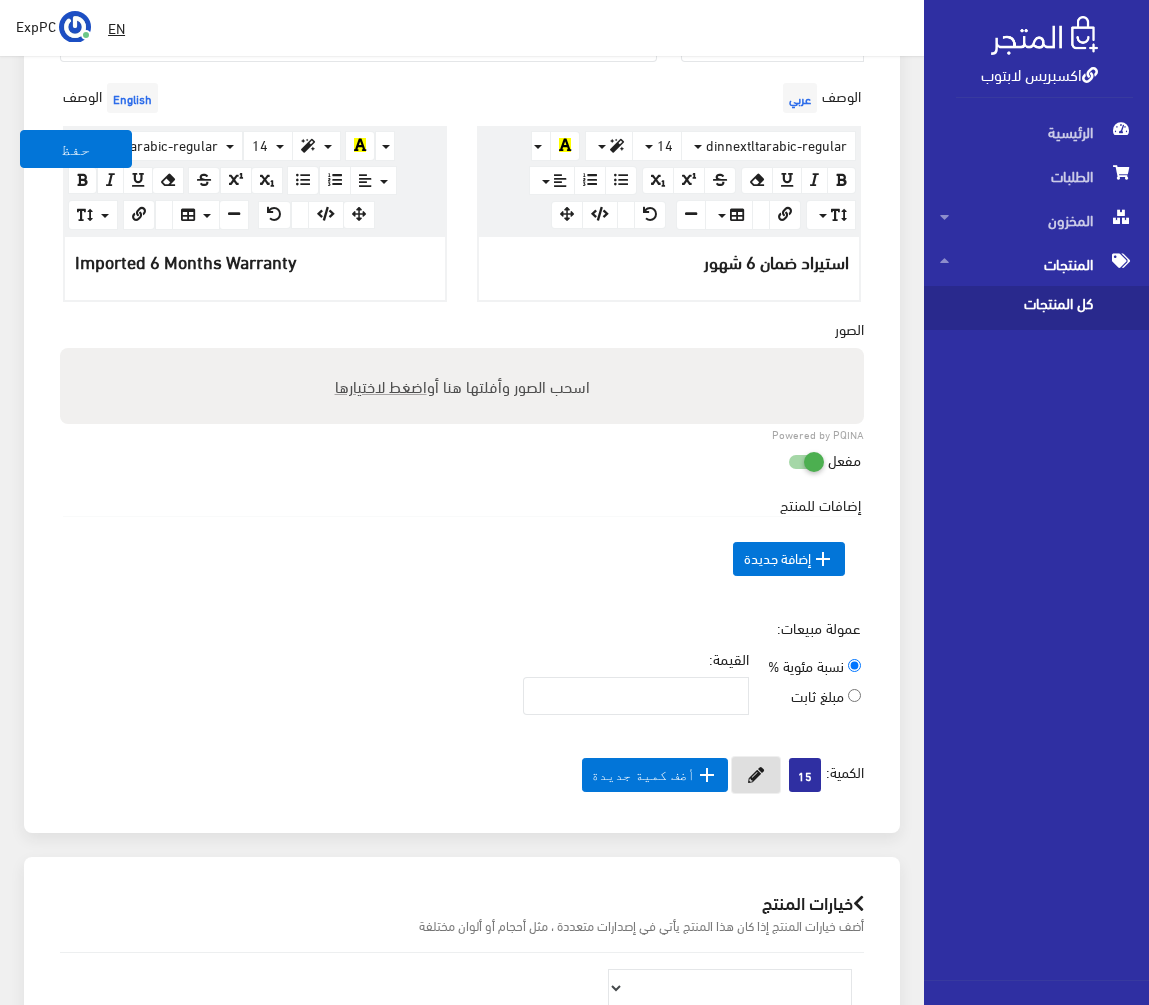 click at bounding box center [756, 775] 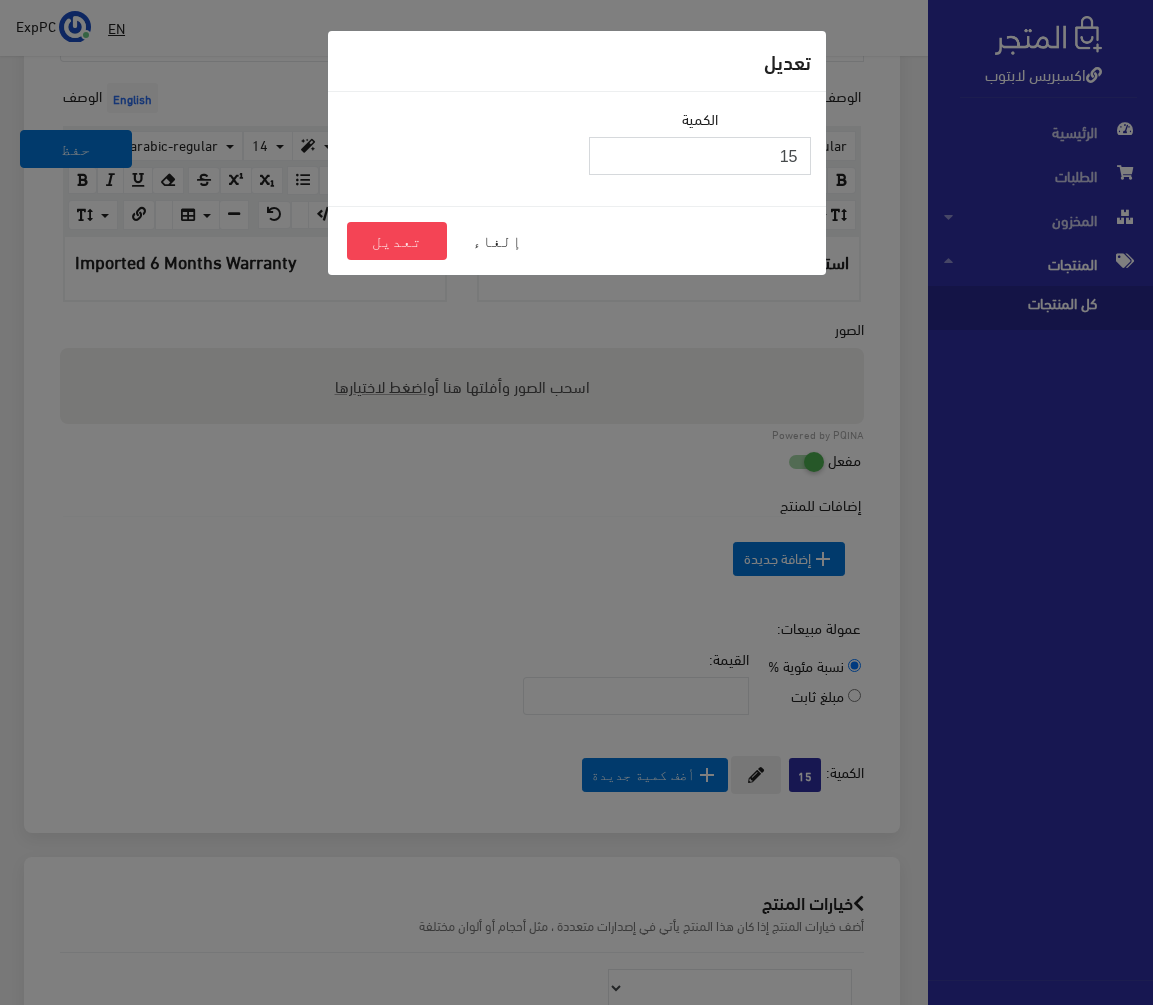 drag, startPoint x: 841, startPoint y: 150, endPoint x: 860, endPoint y: 152, distance: 19.104973 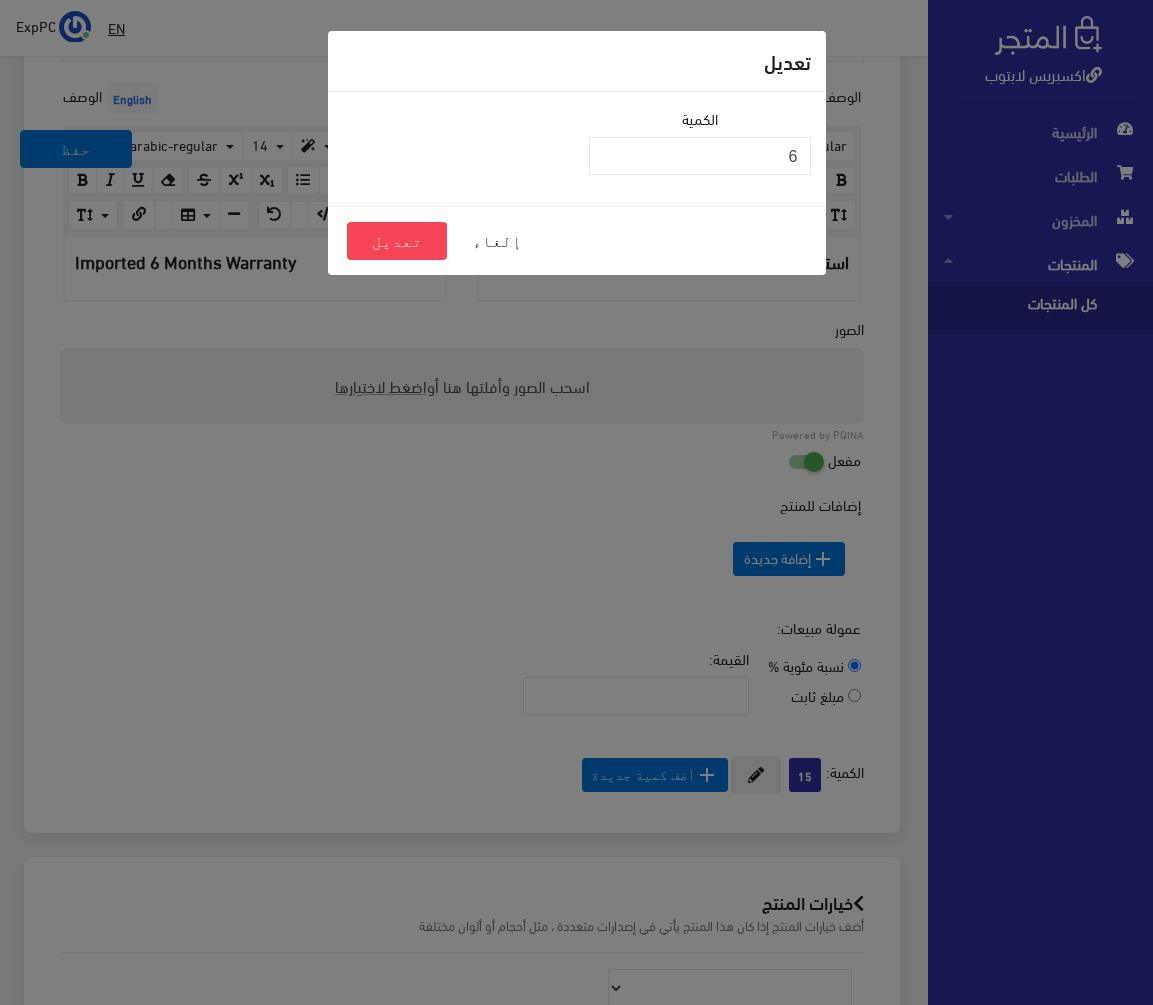click on "الكمية
6" at bounding box center [700, 149] 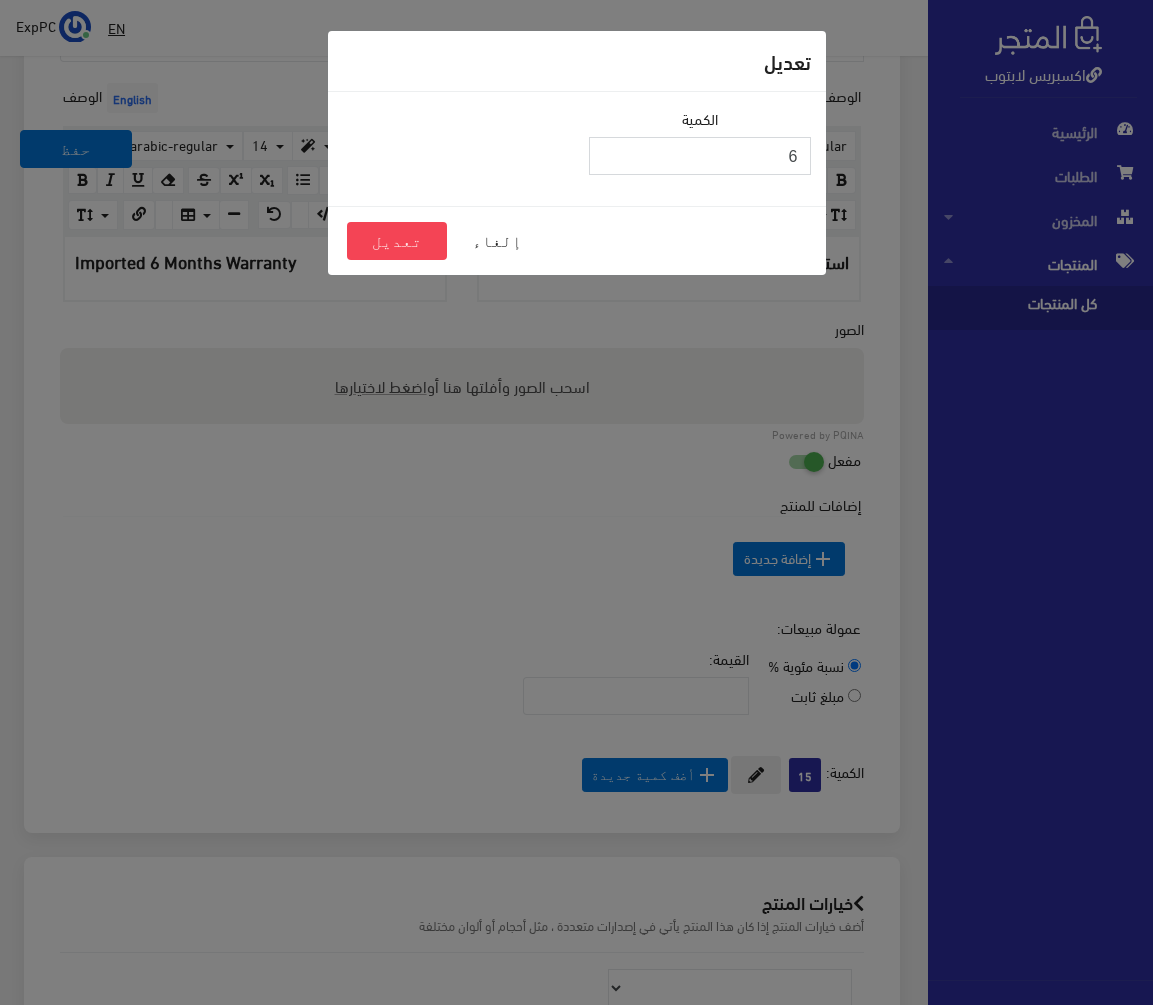 drag, startPoint x: 766, startPoint y: 159, endPoint x: 801, endPoint y: 161, distance: 35.057095 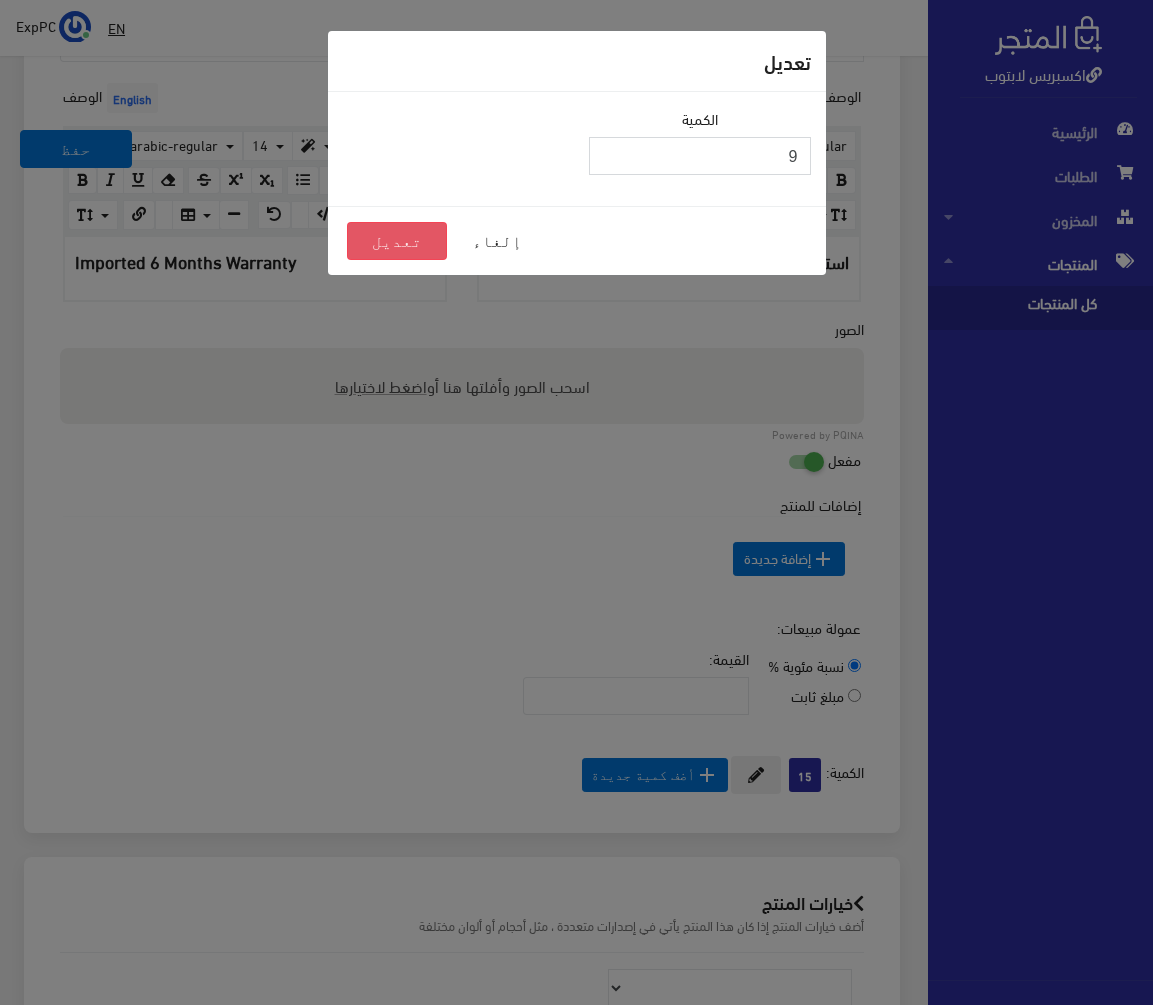 type on "9" 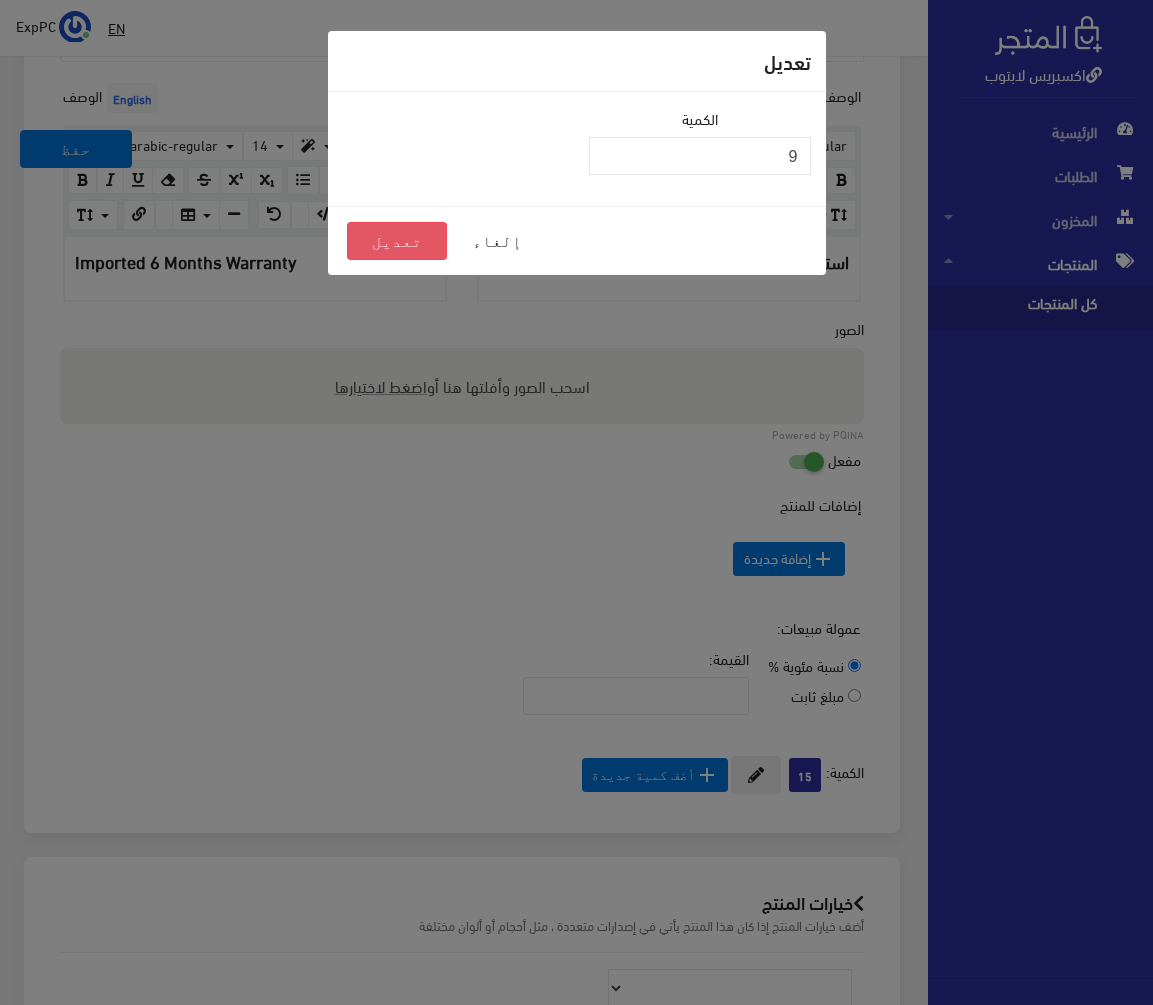 click on "تعديل" at bounding box center (397, 241) 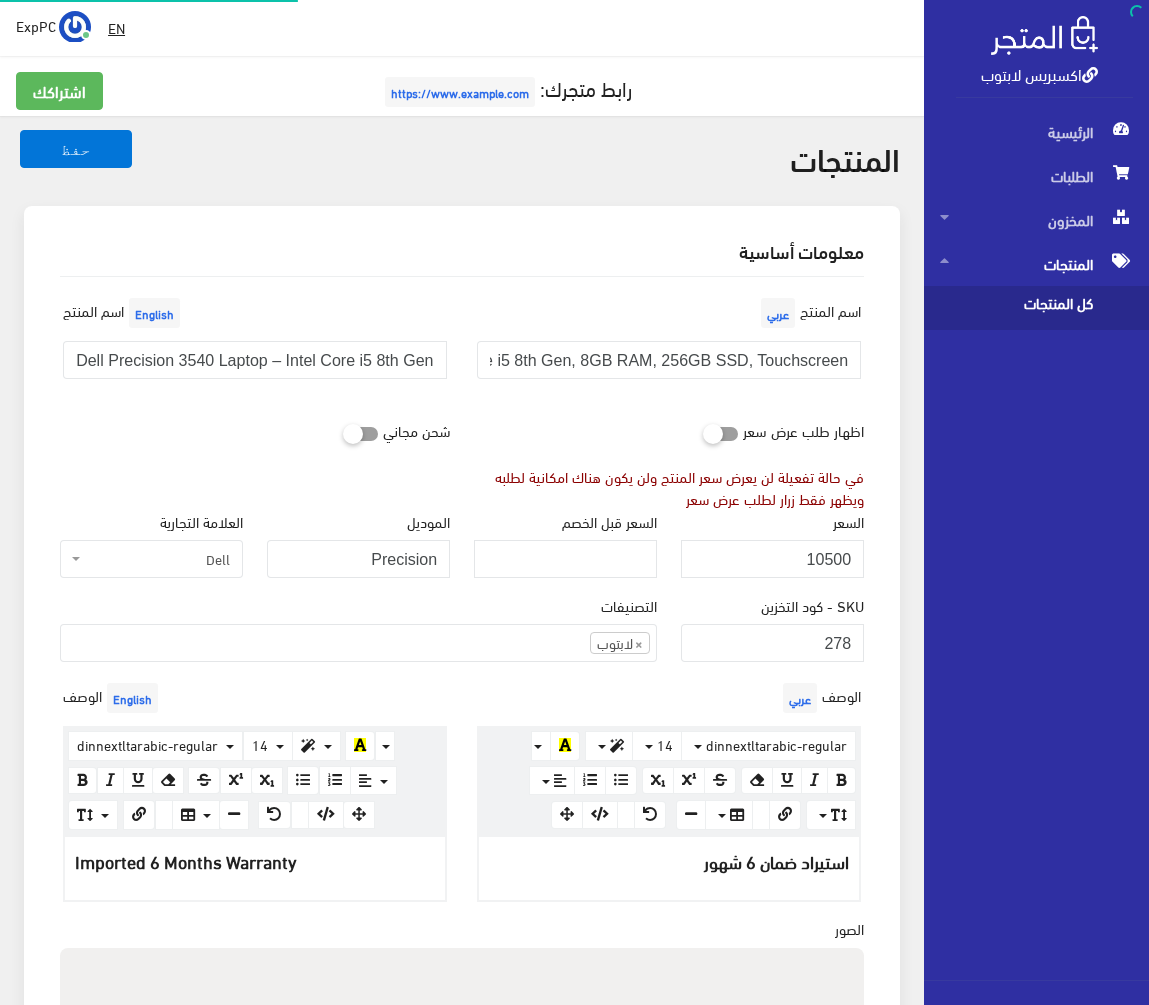 scroll, scrollTop: 597, scrollLeft: 0, axis: vertical 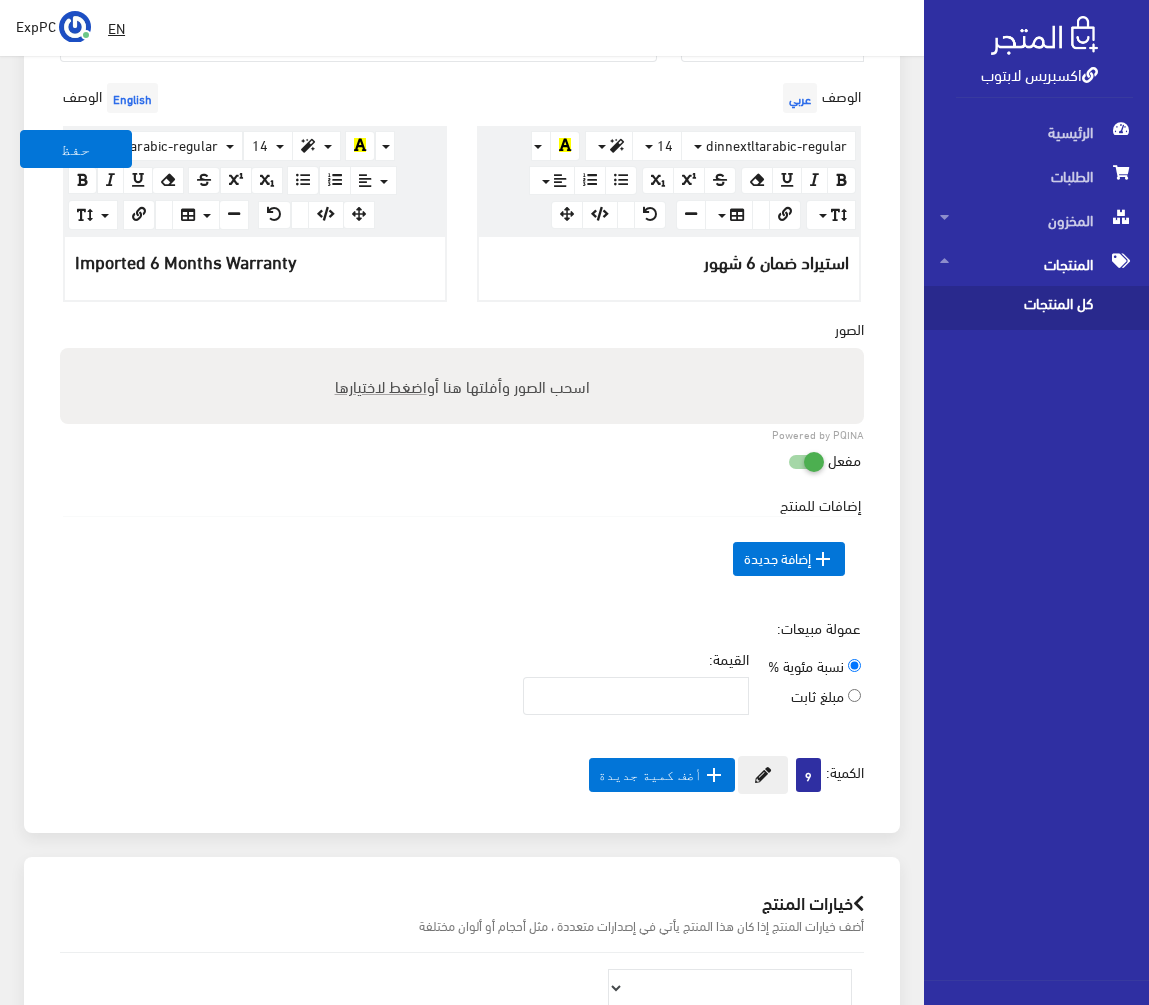 click on "كل المنتجات" at bounding box center [1016, 308] 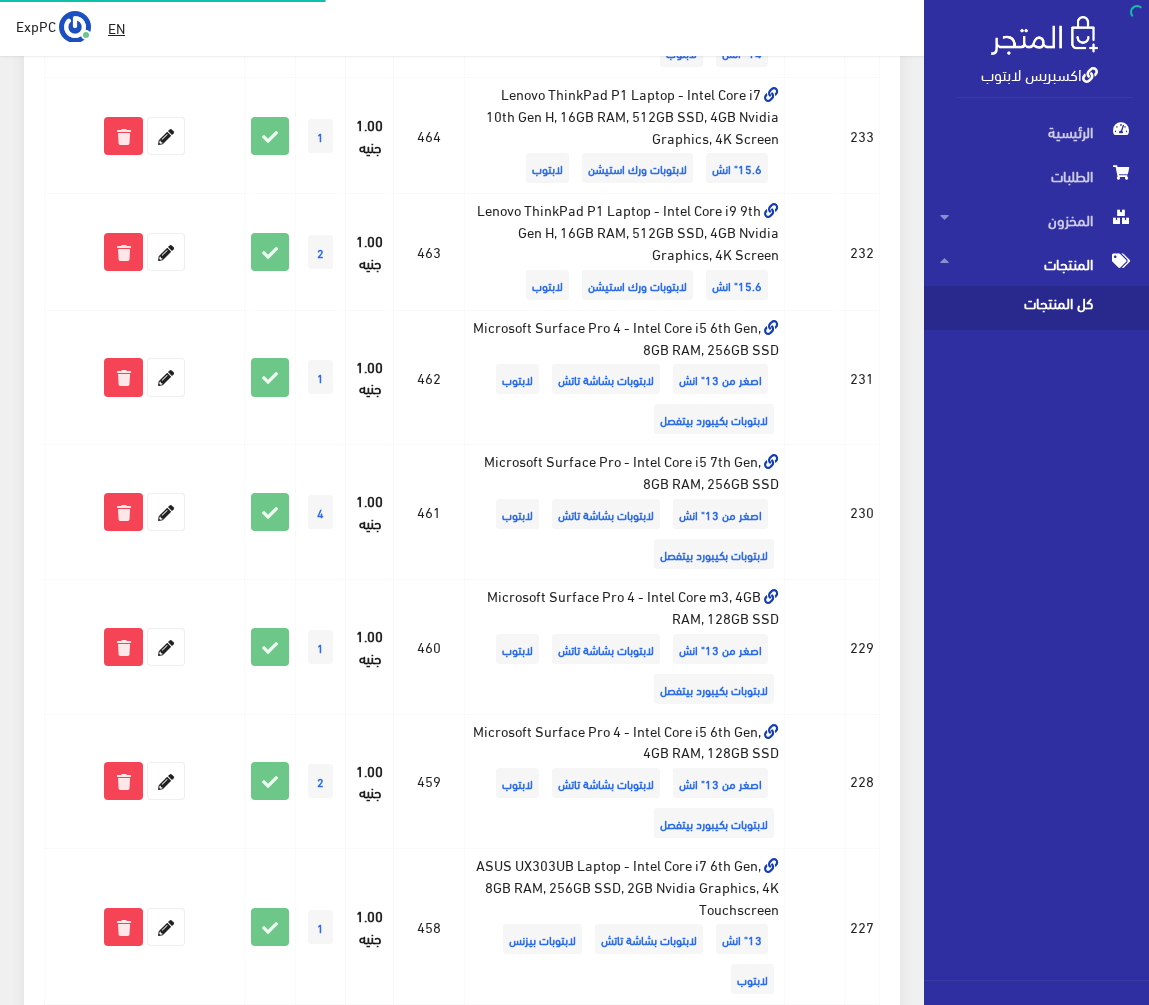 scroll, scrollTop: 0, scrollLeft: 0, axis: both 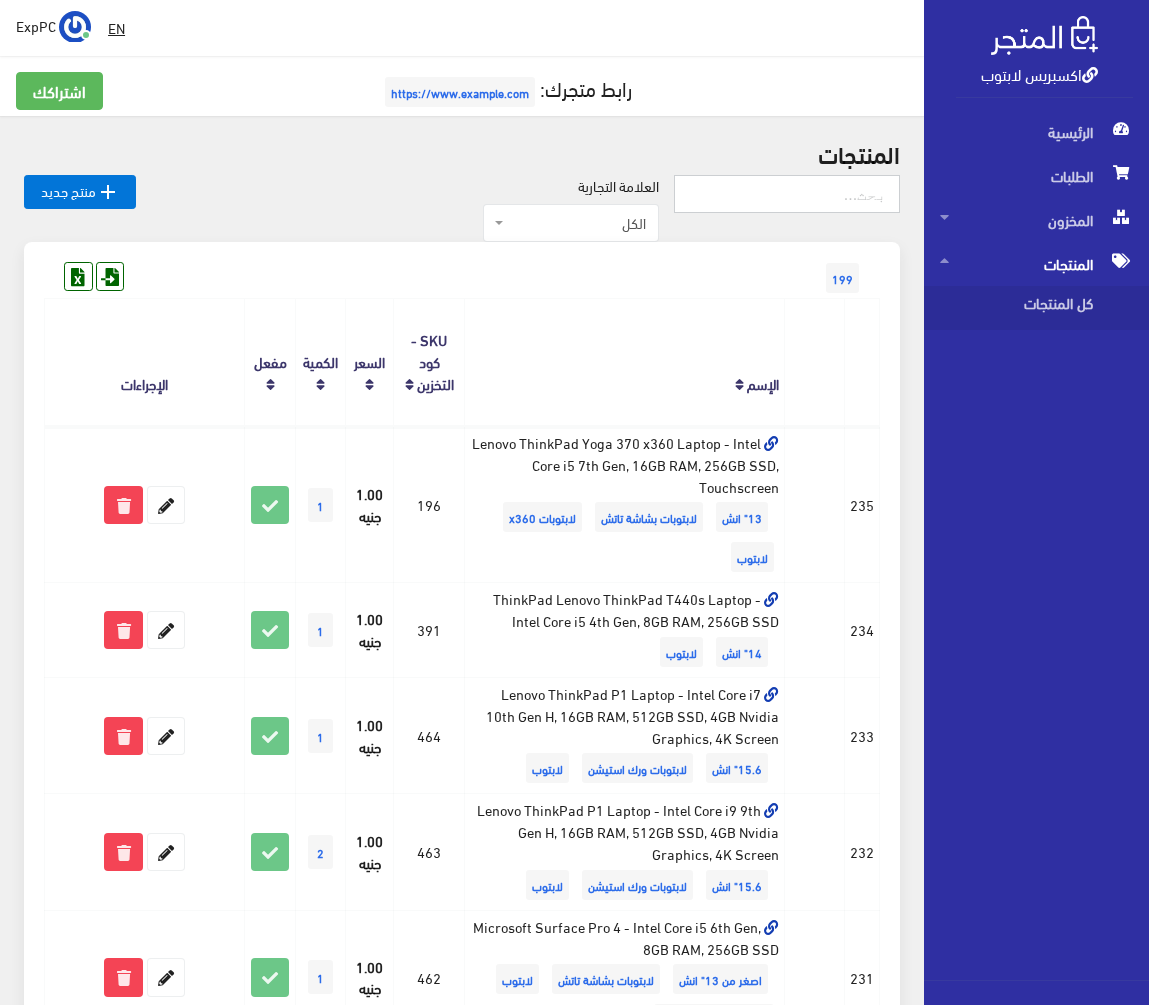 click at bounding box center [787, 194] 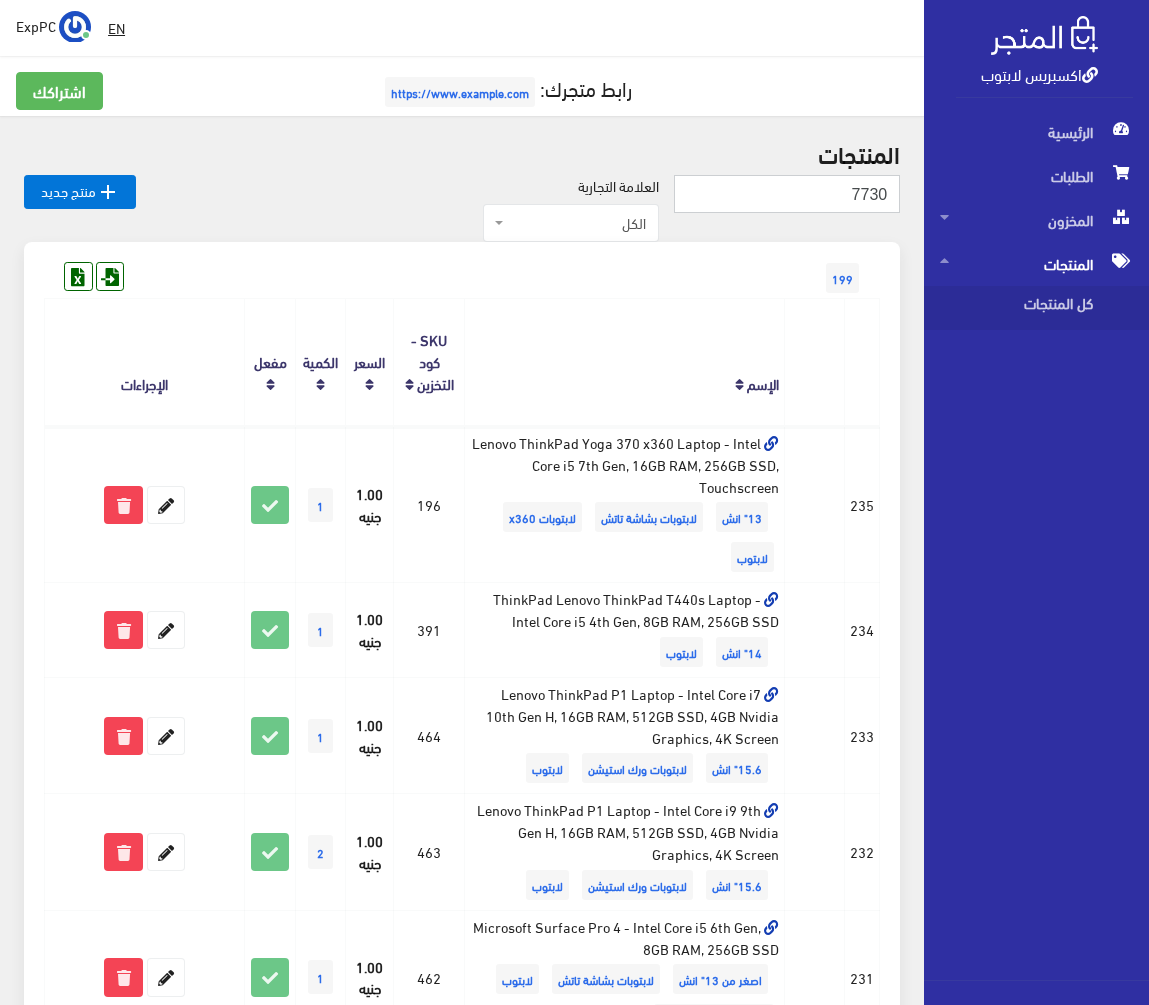 type on "7730" 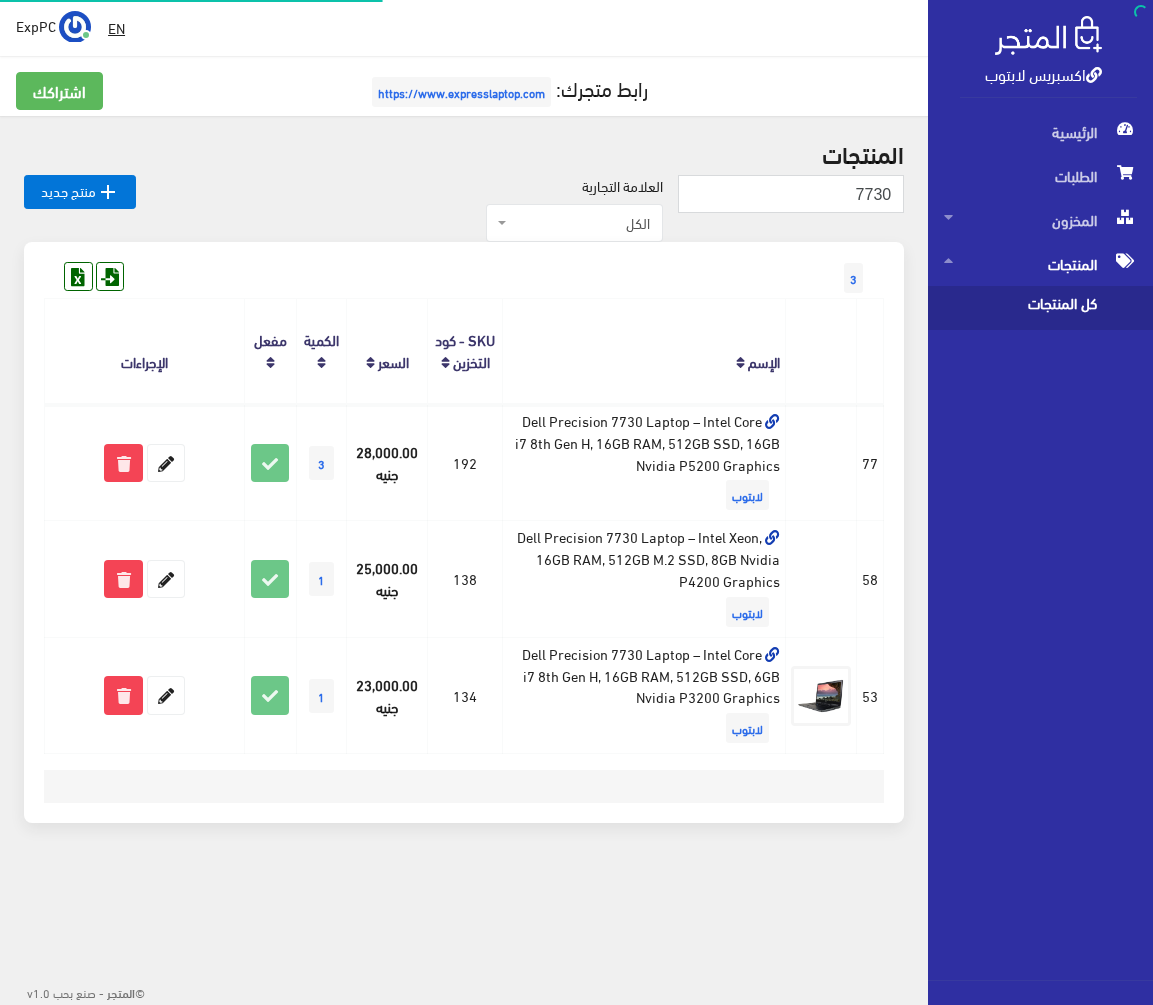 scroll, scrollTop: 0, scrollLeft: 0, axis: both 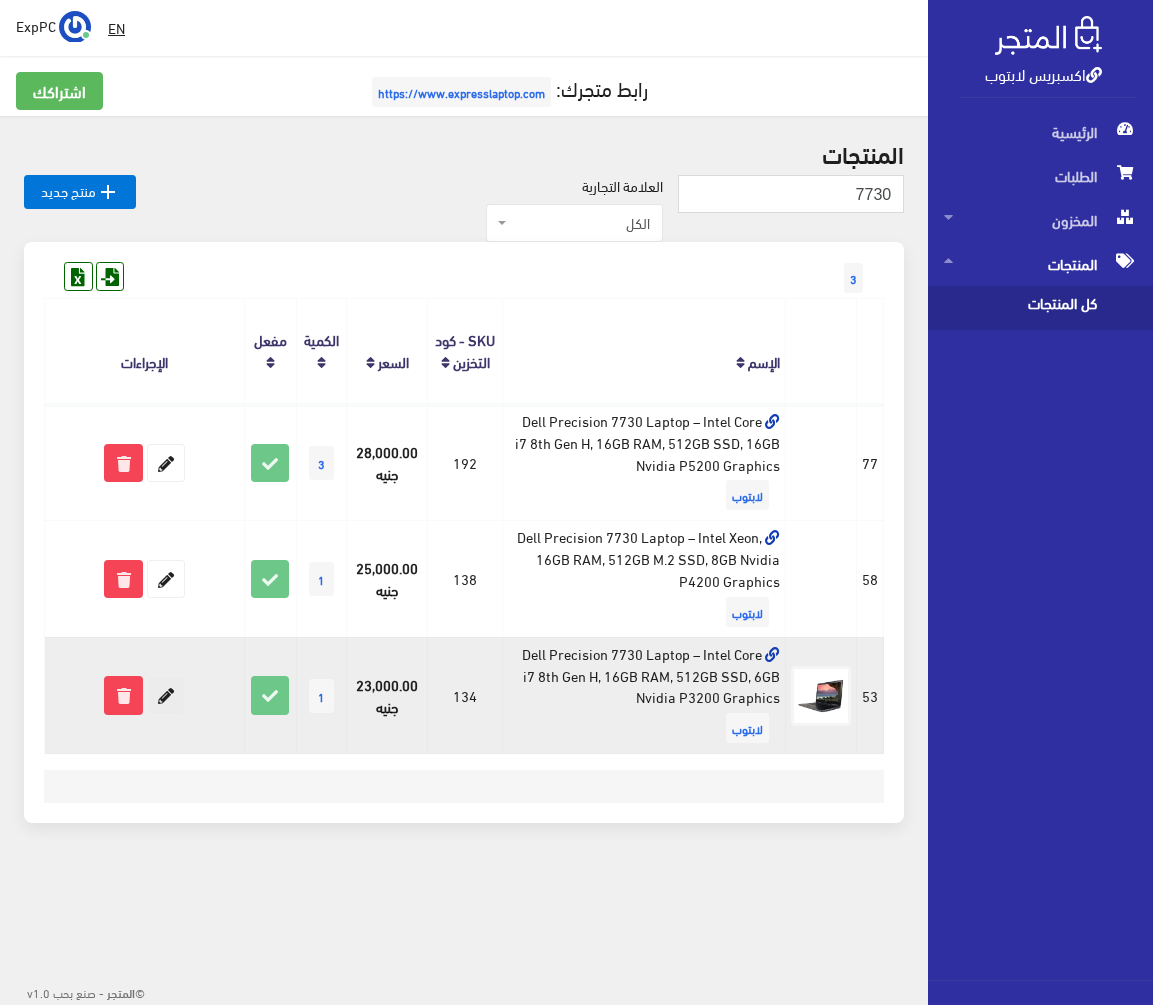 click at bounding box center [166, 695] 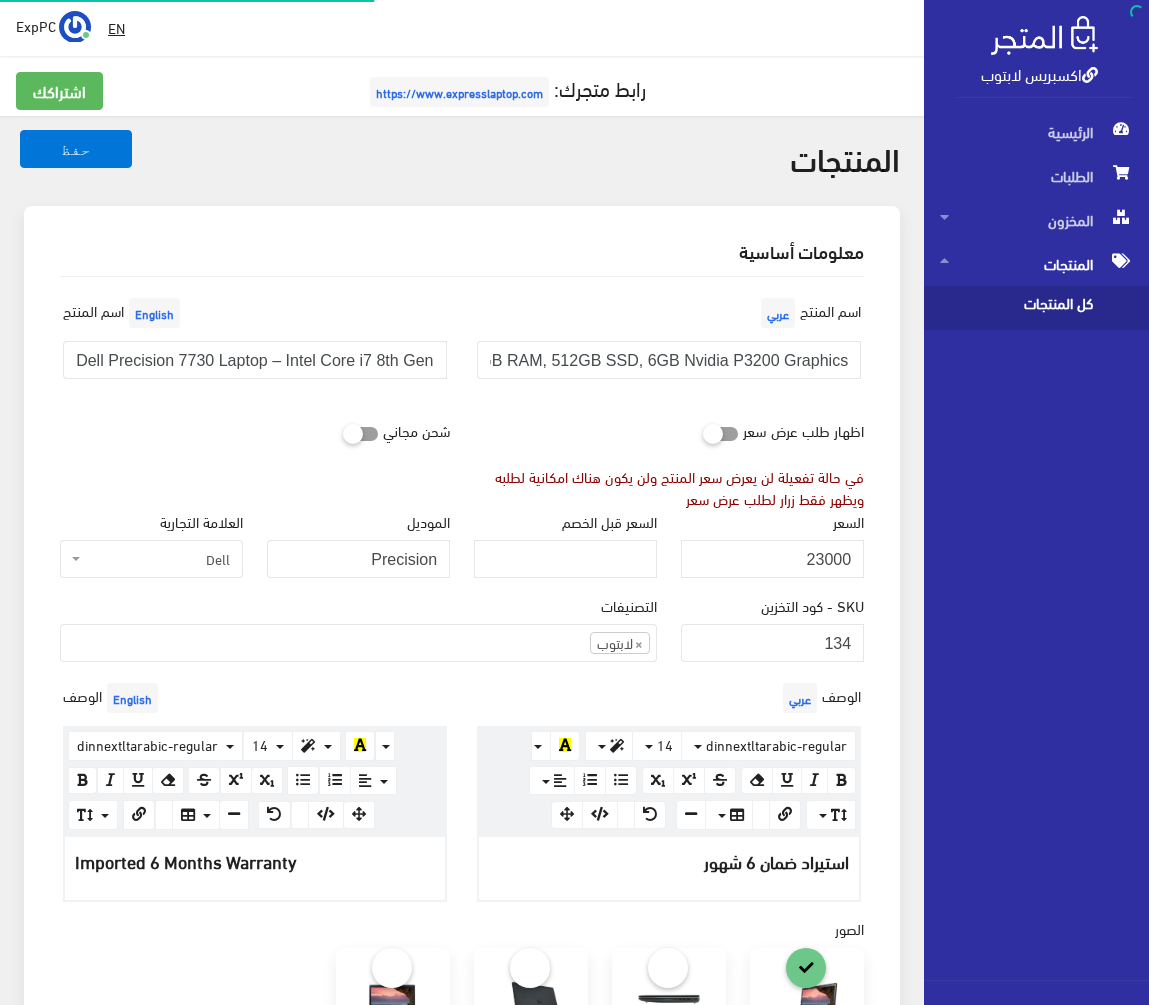 scroll, scrollTop: 0, scrollLeft: 0, axis: both 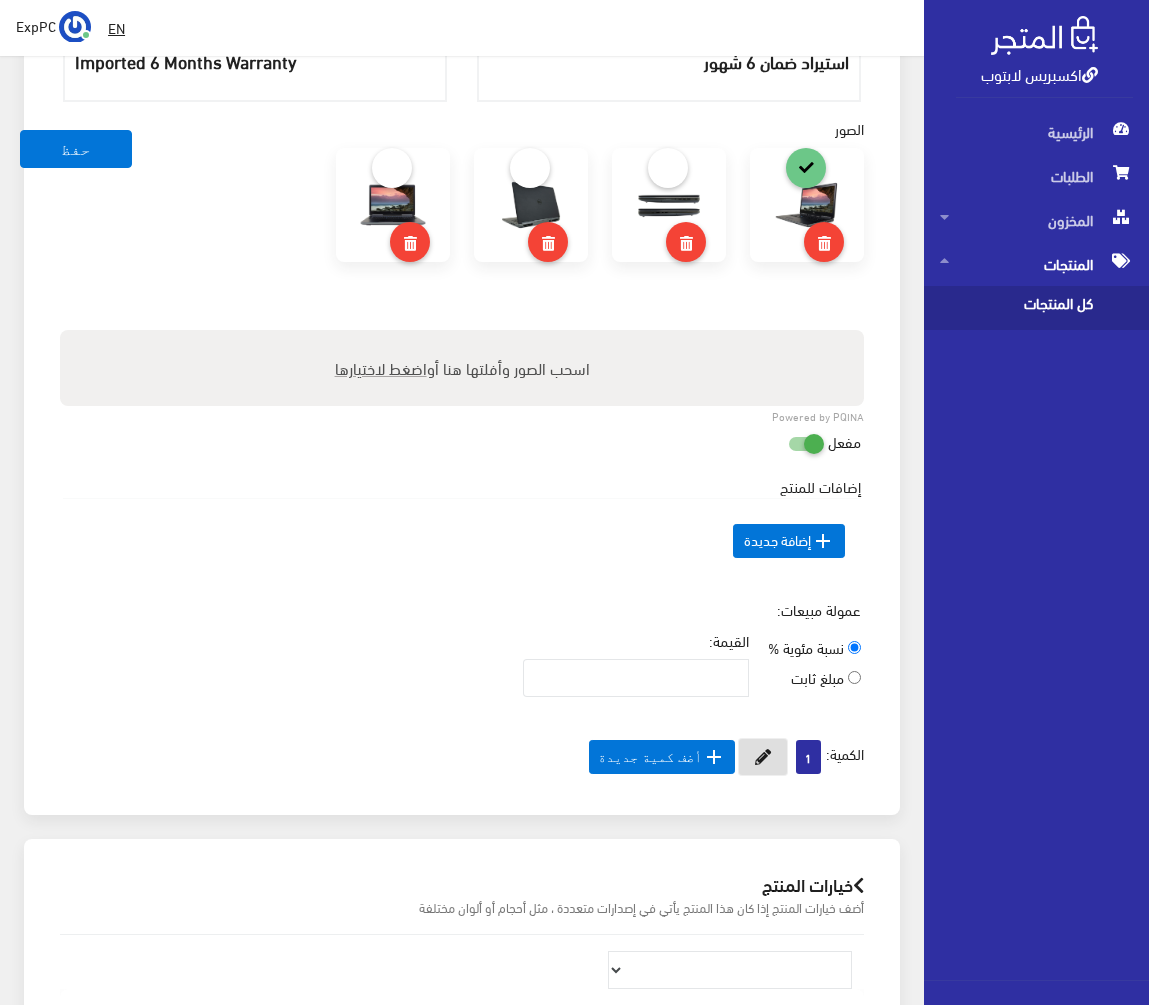 click at bounding box center (763, 757) 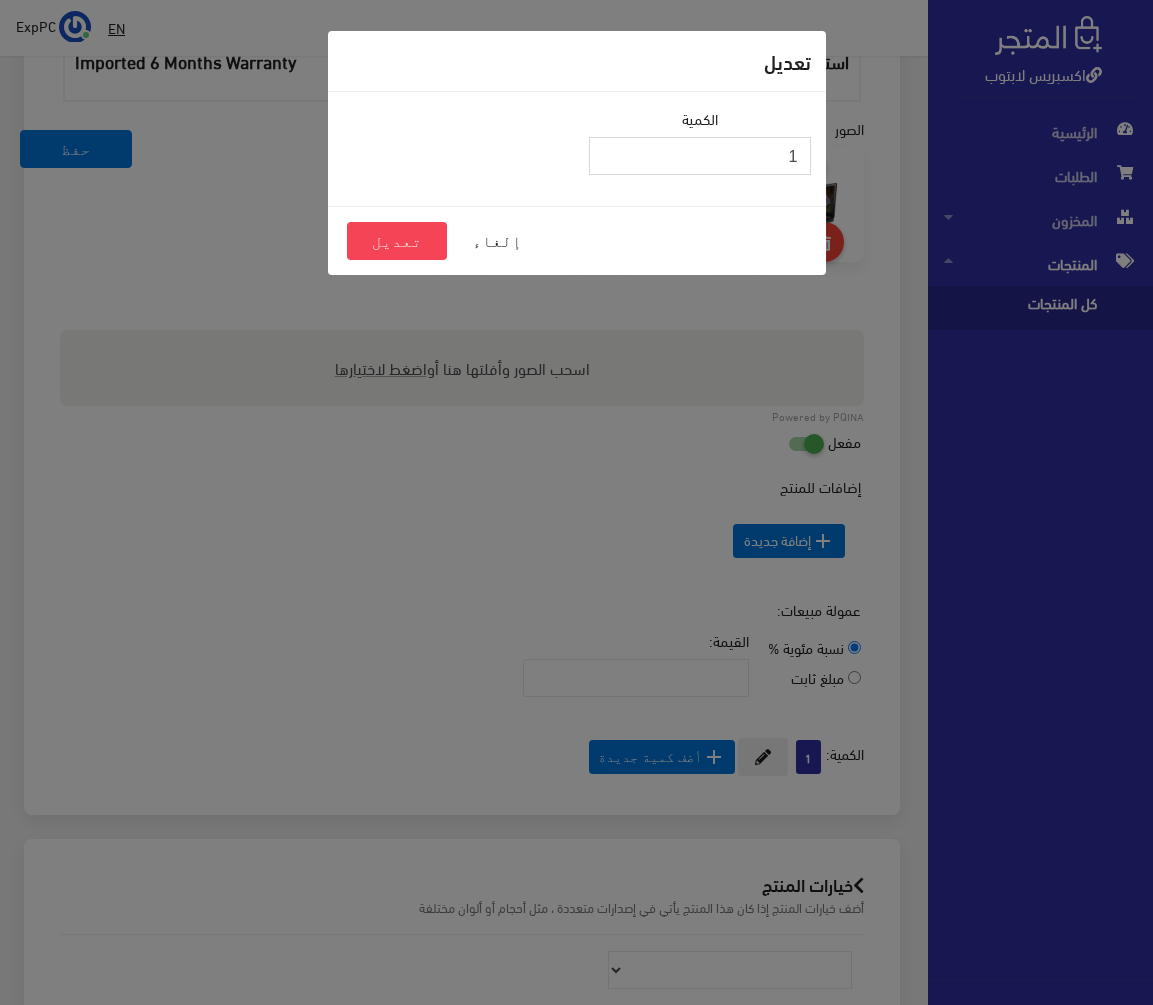 drag, startPoint x: 751, startPoint y: 144, endPoint x: 805, endPoint y: 146, distance: 54.037025 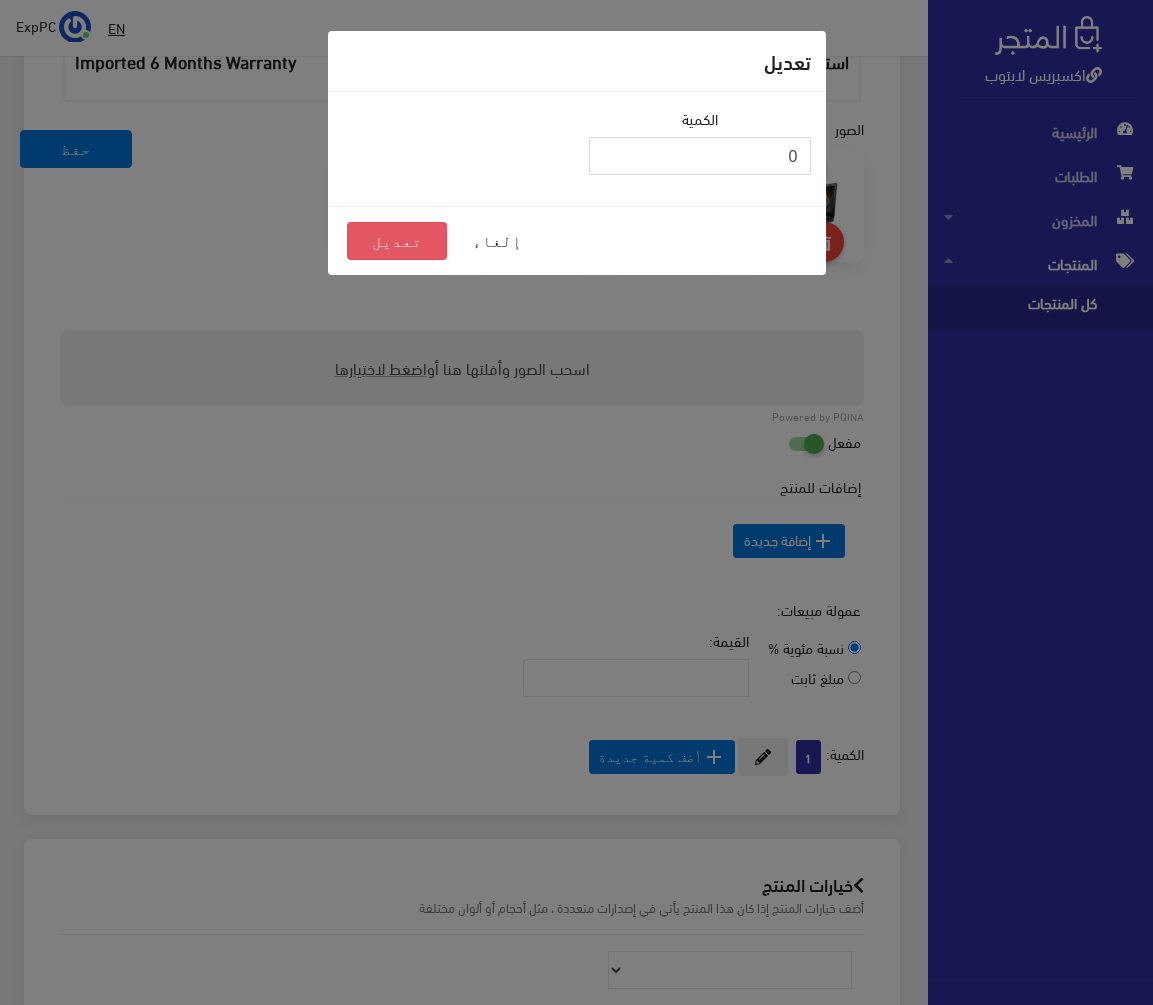 type on "0" 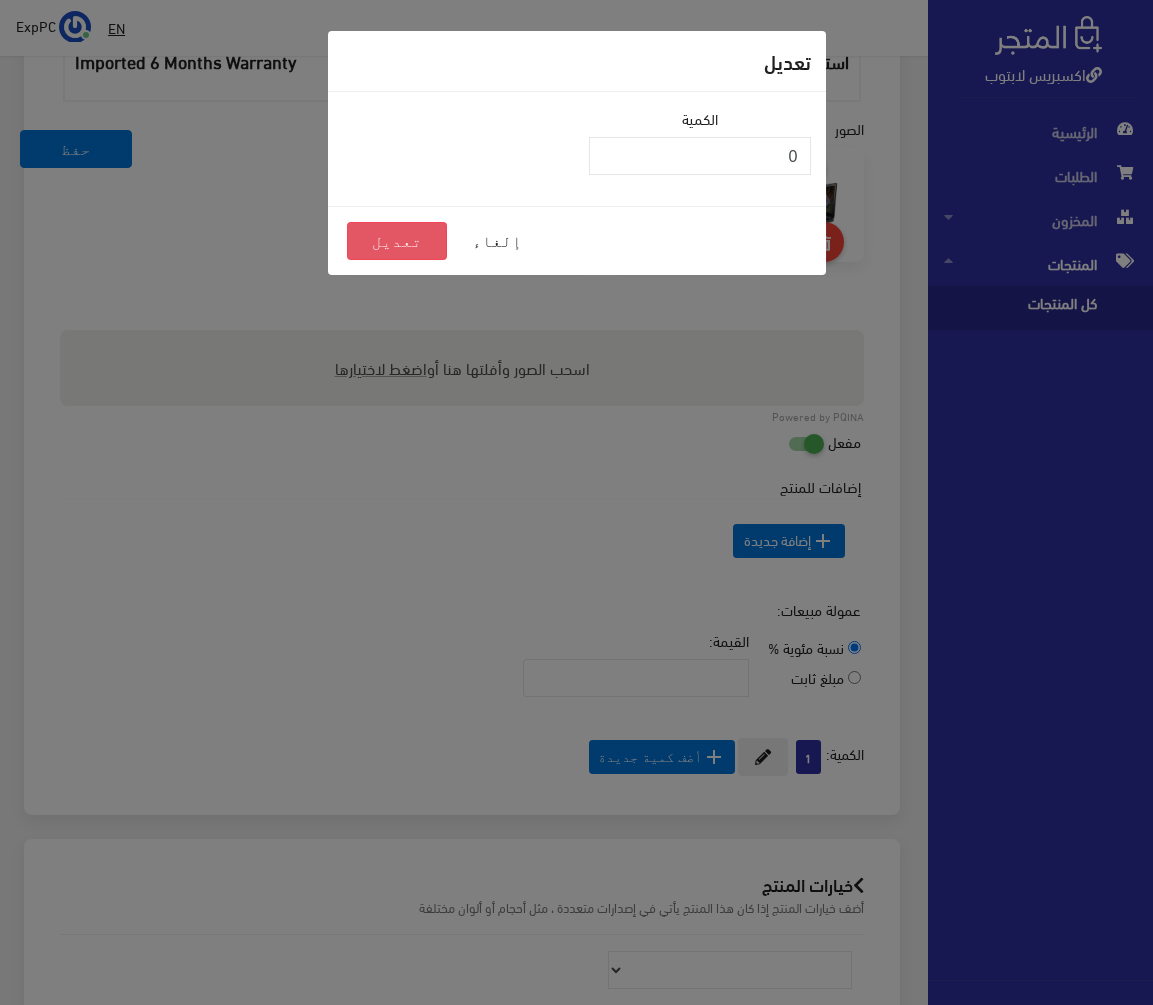 click on "تعديل" at bounding box center [397, 241] 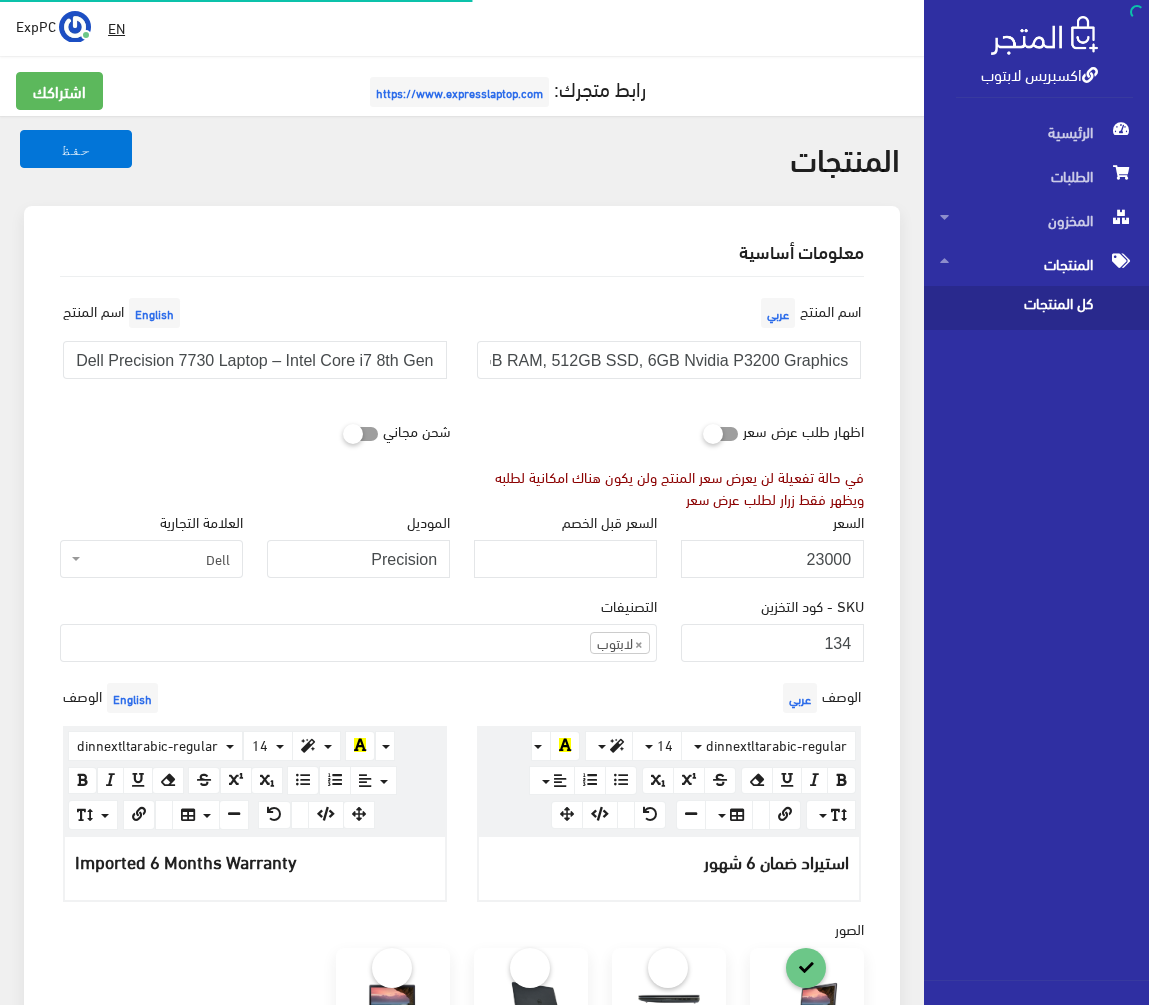 scroll, scrollTop: 800, scrollLeft: 0, axis: vertical 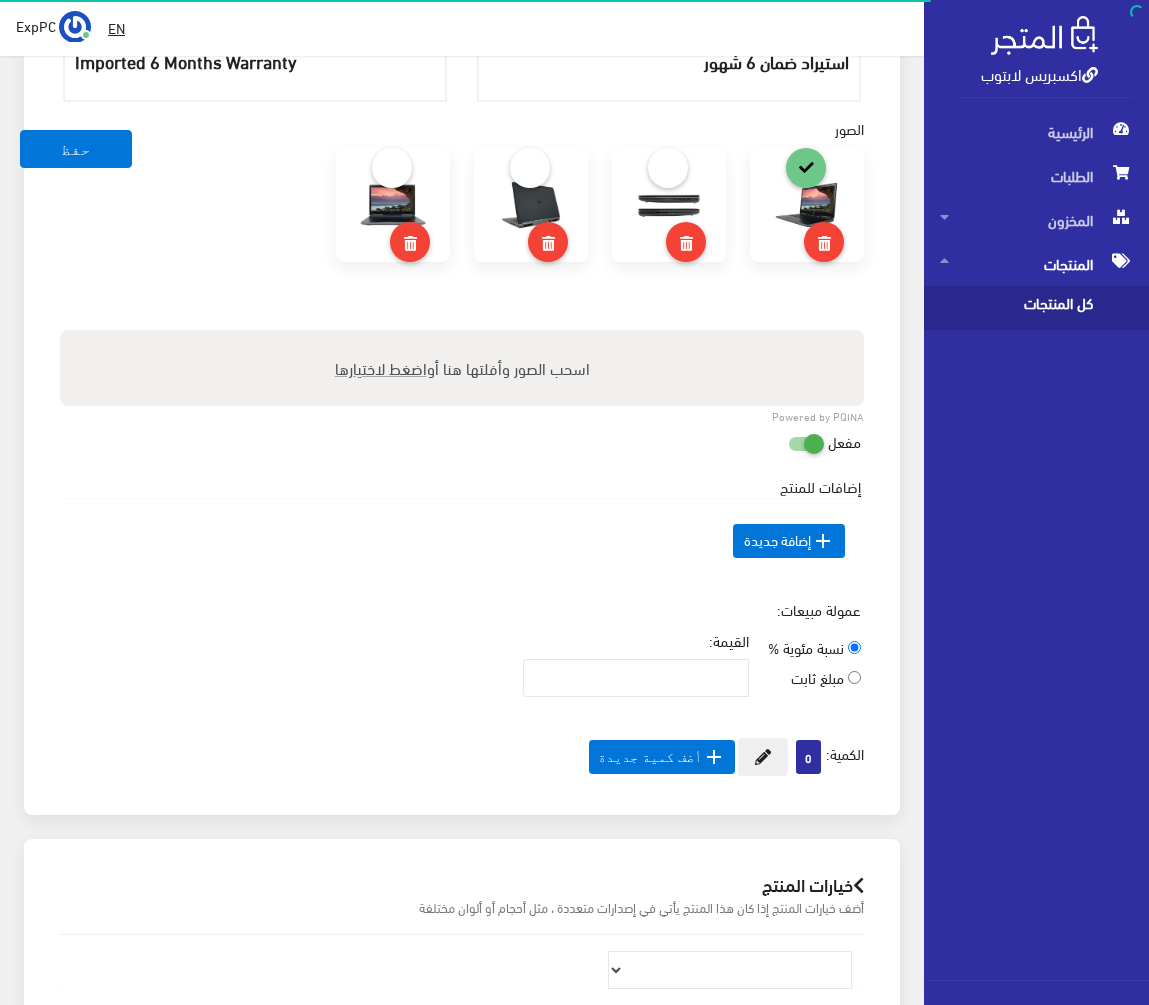 click on "كل المنتجات" at bounding box center [1016, 308] 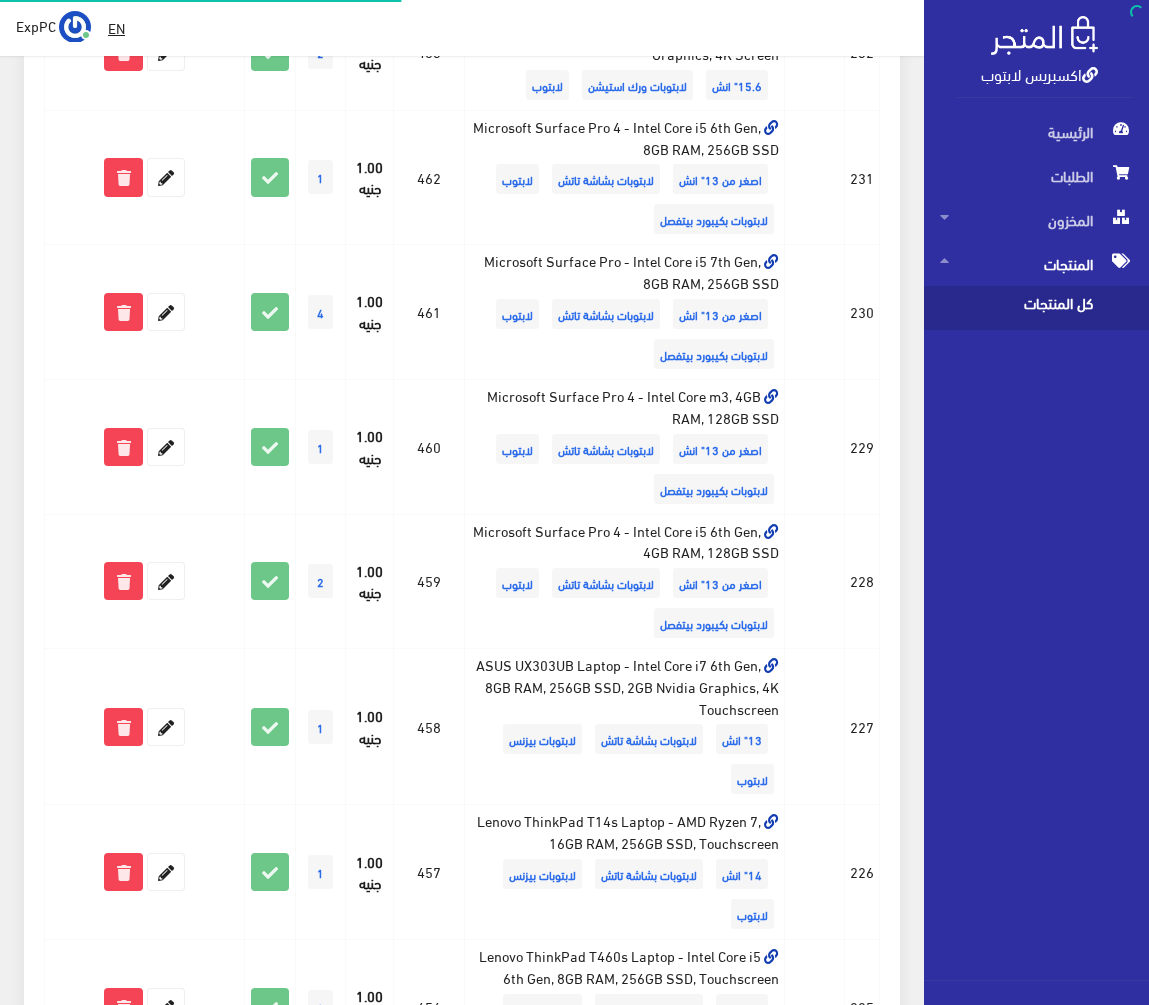 scroll, scrollTop: 0, scrollLeft: 0, axis: both 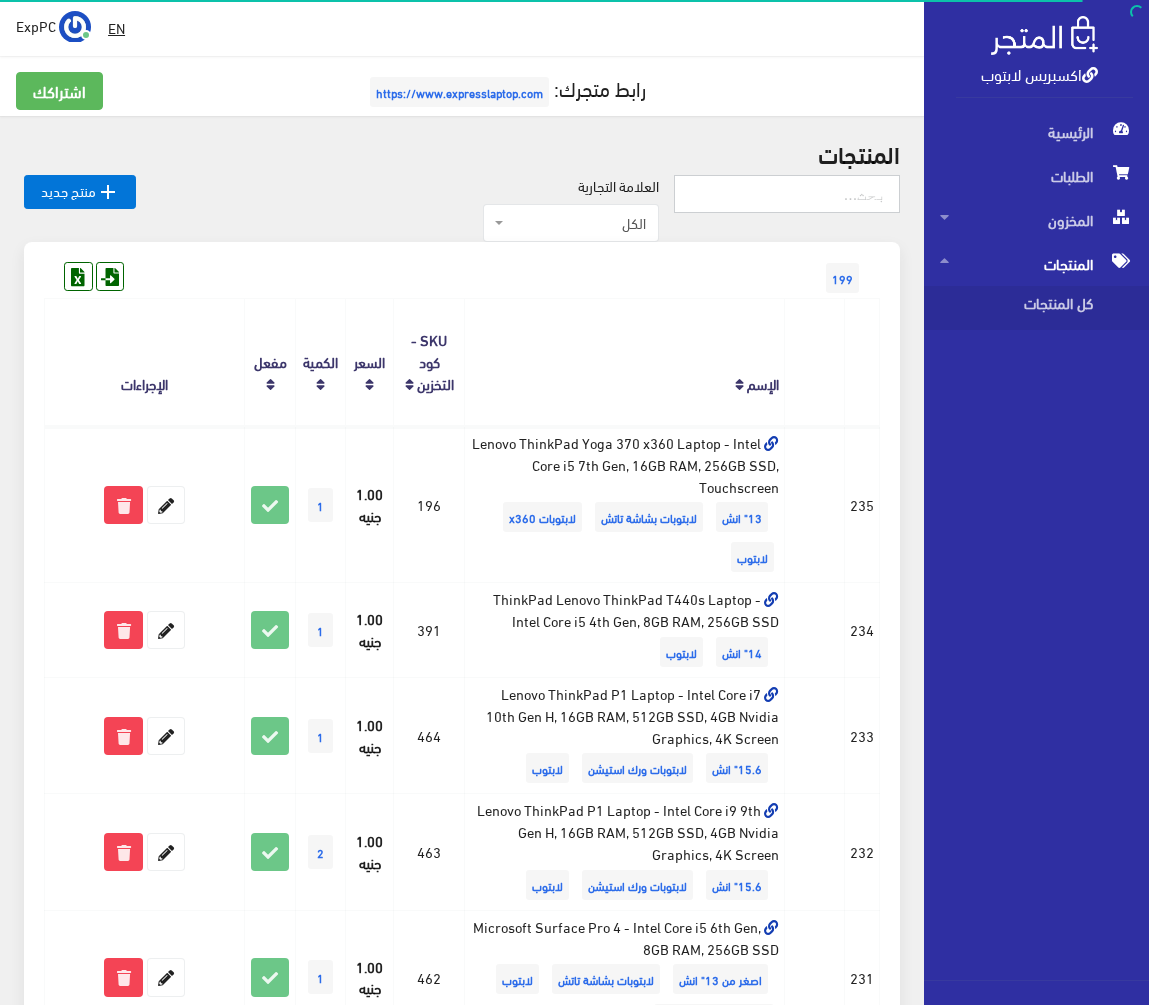 click at bounding box center [787, 194] 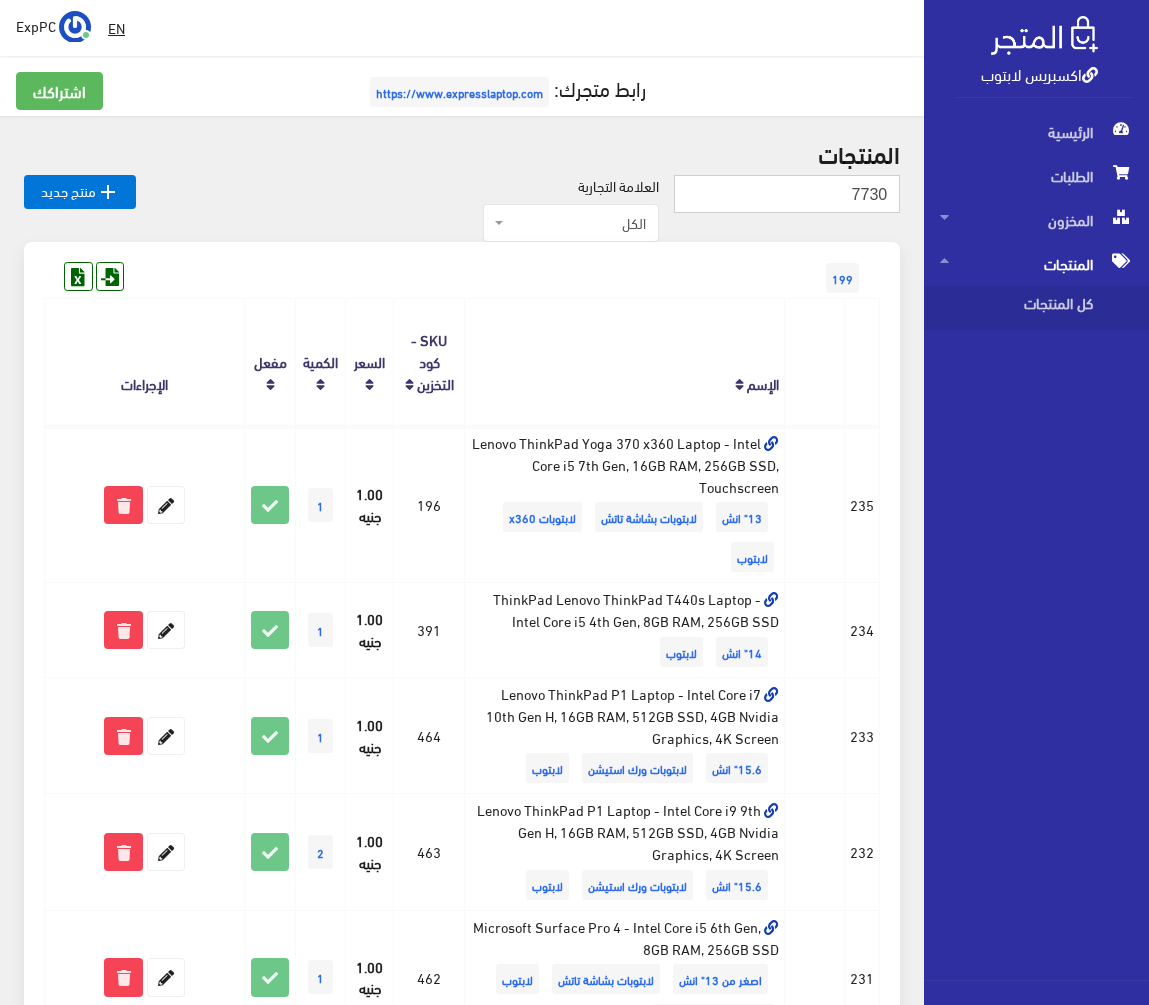 type on "7730" 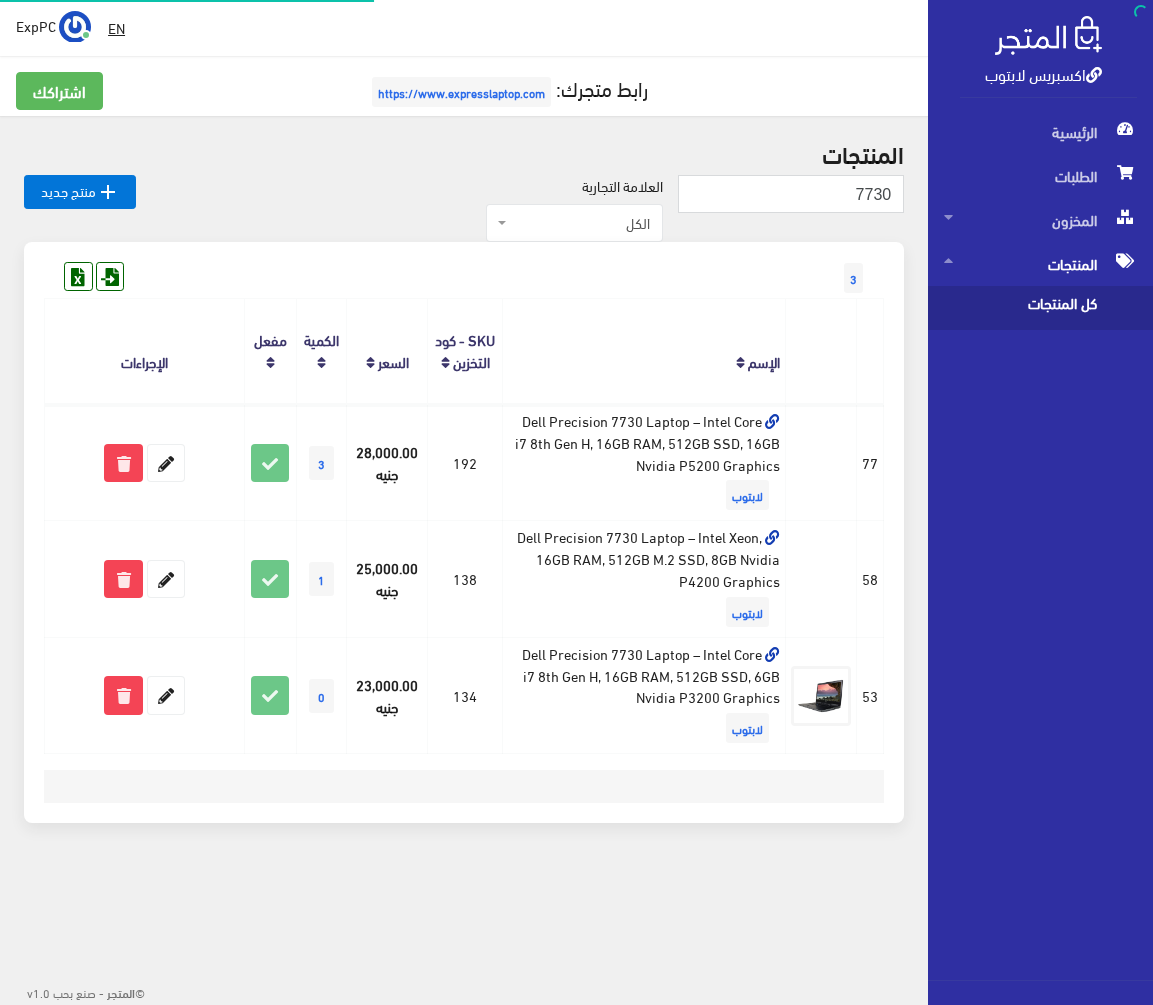 scroll, scrollTop: 0, scrollLeft: 0, axis: both 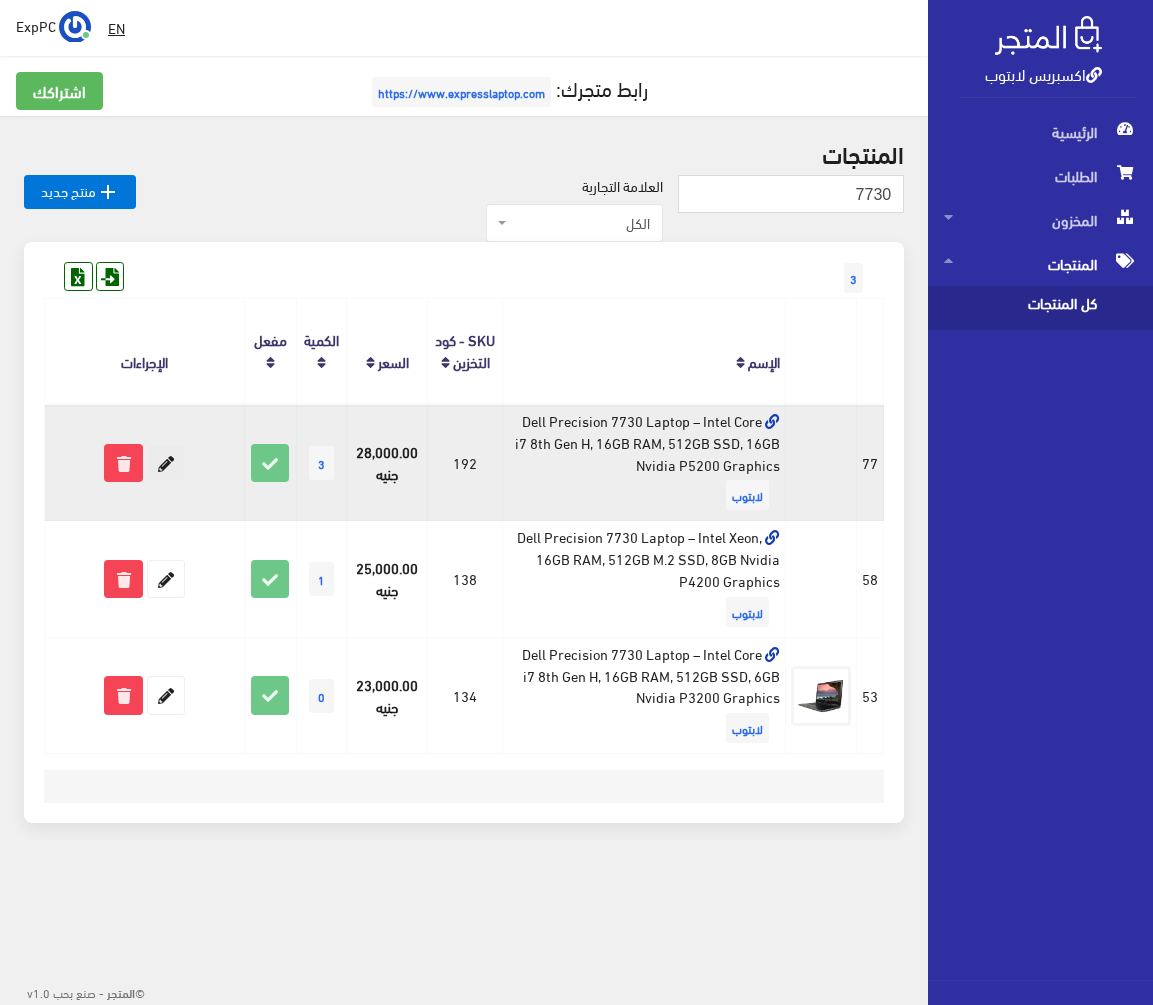 click at bounding box center (166, 463) 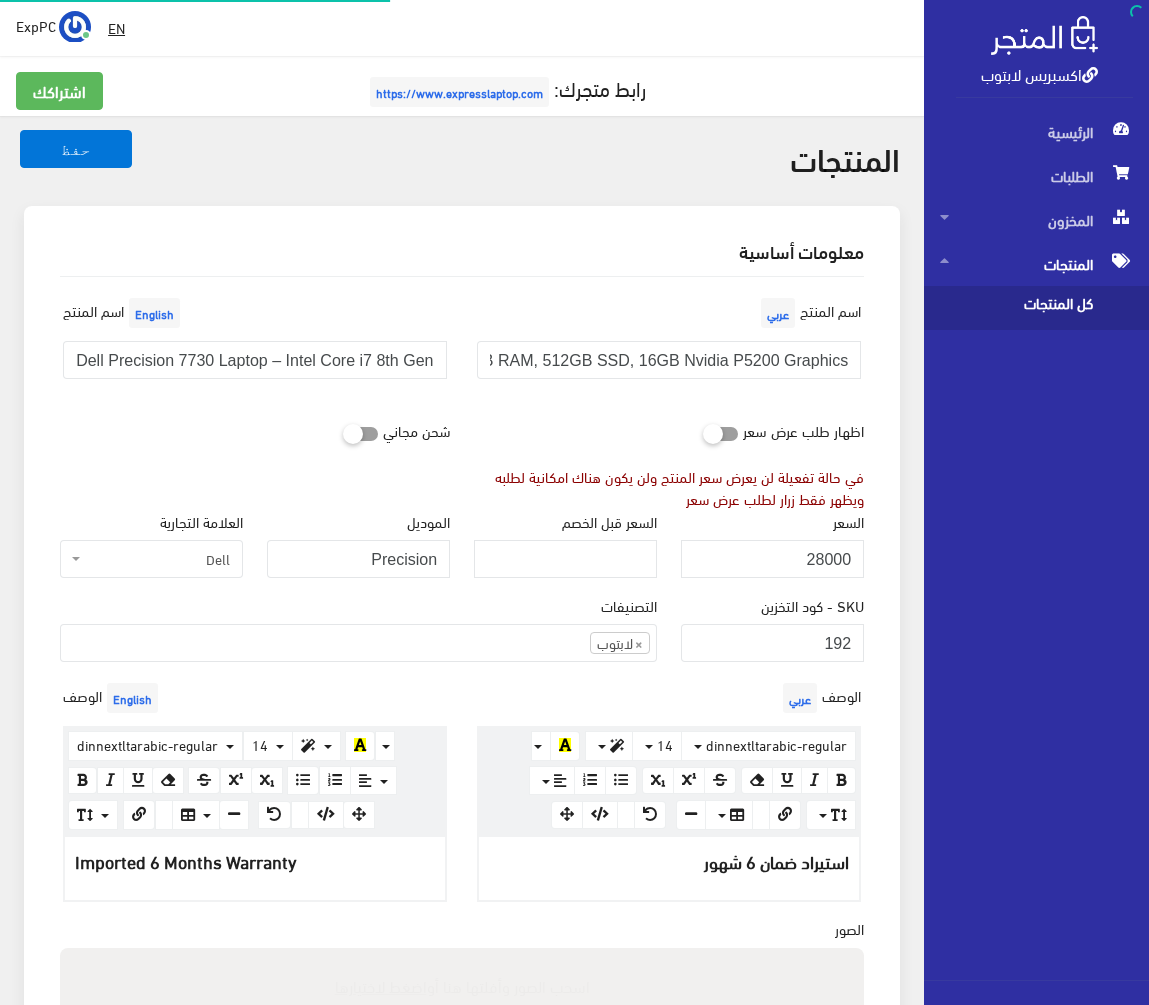 scroll, scrollTop: 0, scrollLeft: 0, axis: both 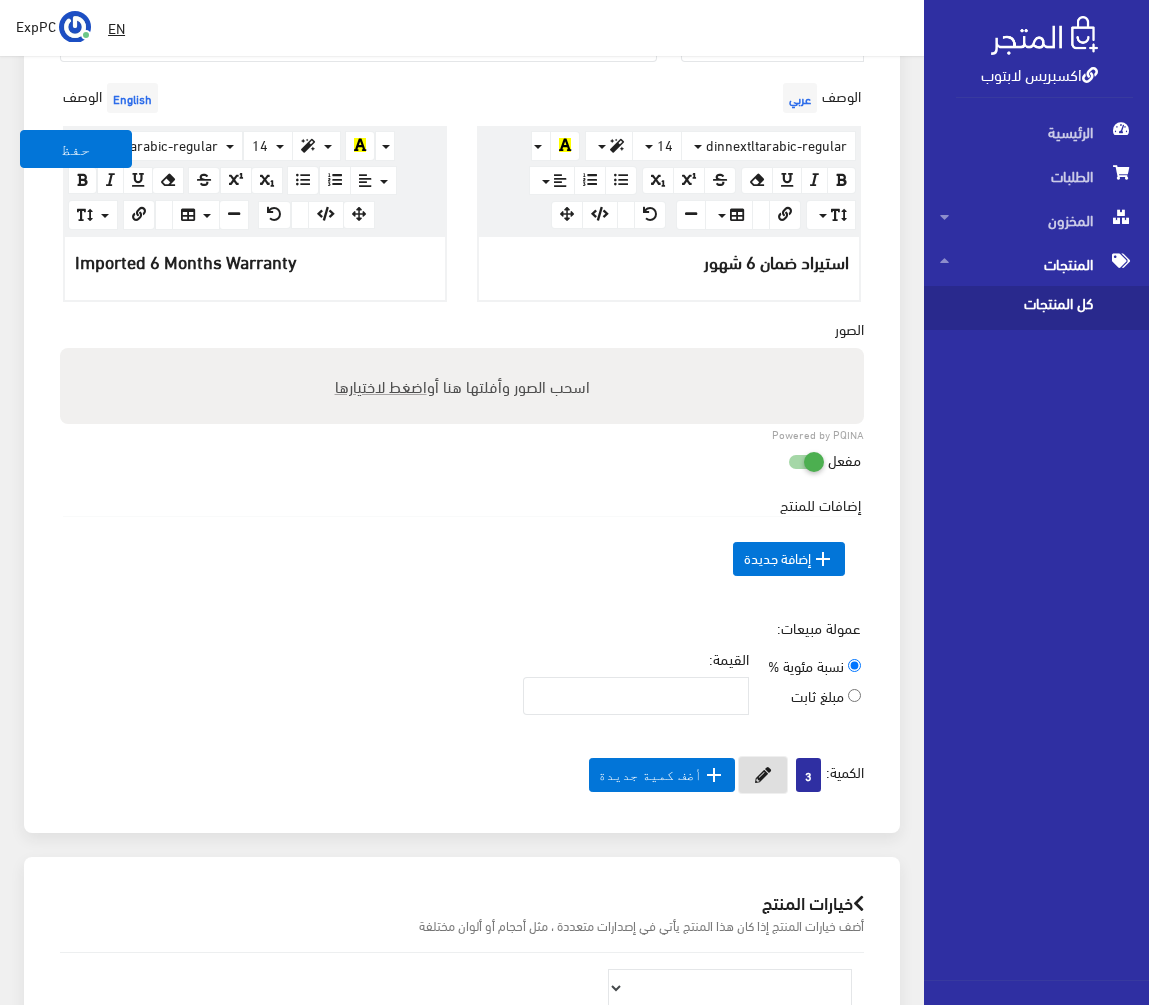 click at bounding box center (763, 775) 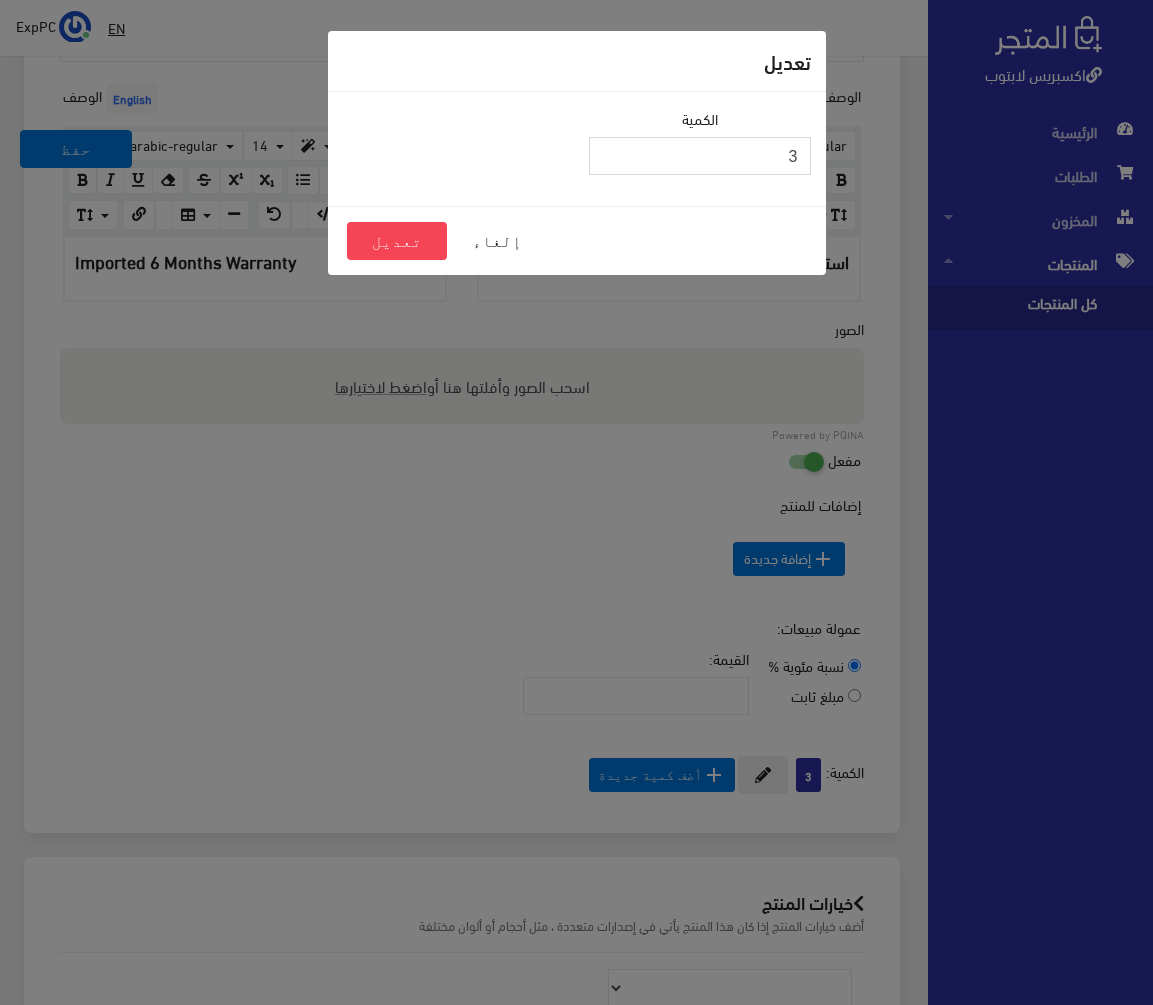 drag, startPoint x: 797, startPoint y: 149, endPoint x: 825, endPoint y: 149, distance: 28 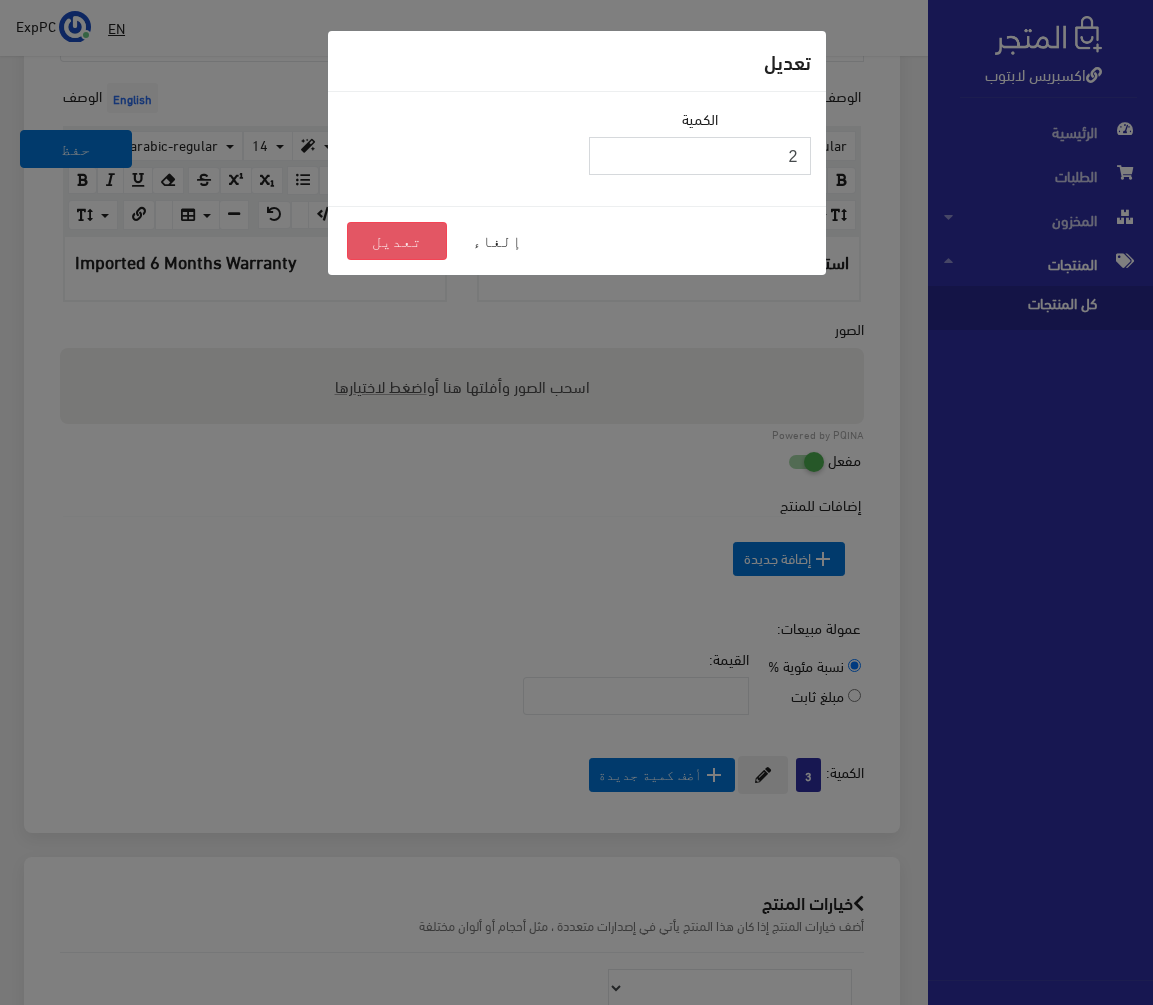 type on "2" 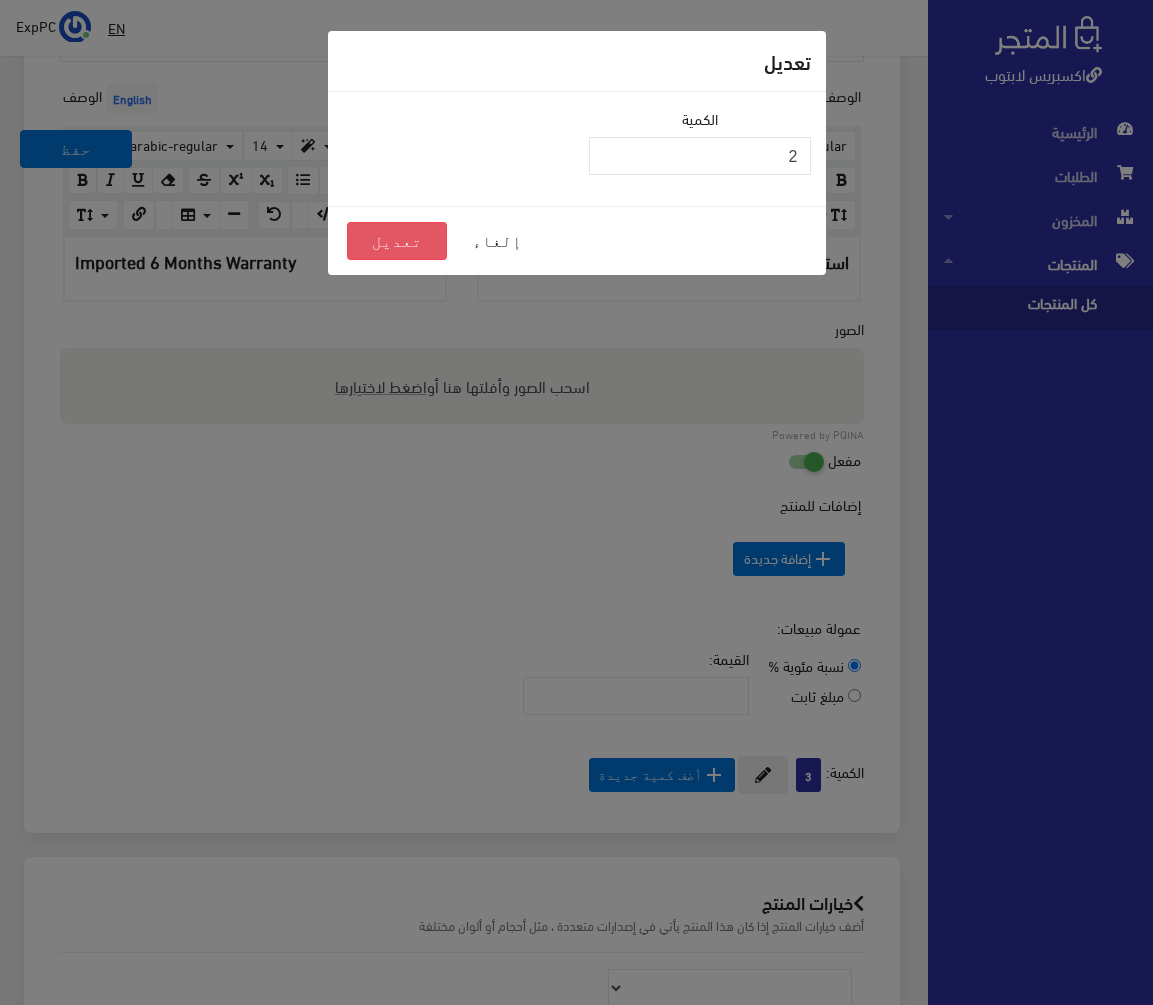 click on "تعديل" at bounding box center (397, 241) 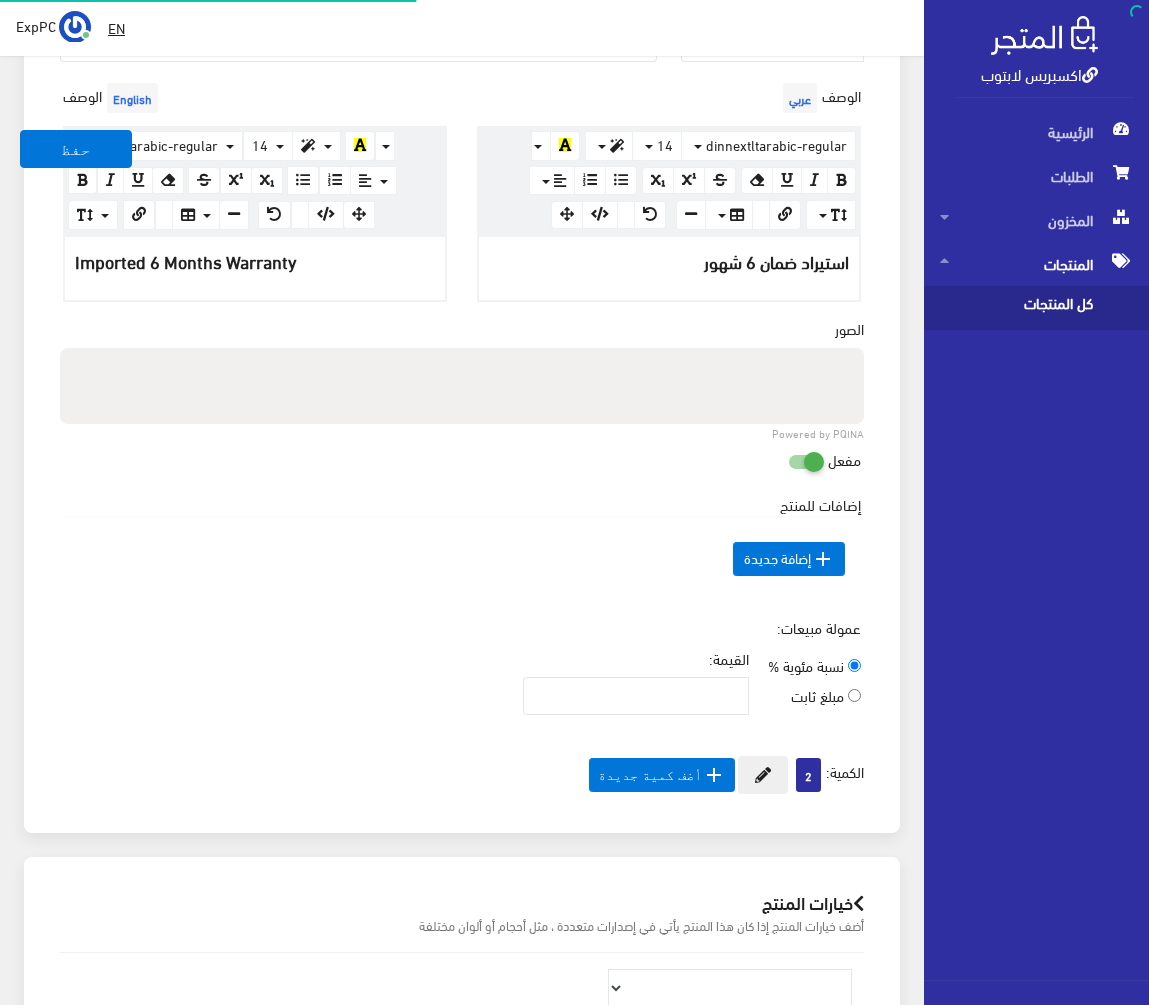 scroll, scrollTop: 600, scrollLeft: 0, axis: vertical 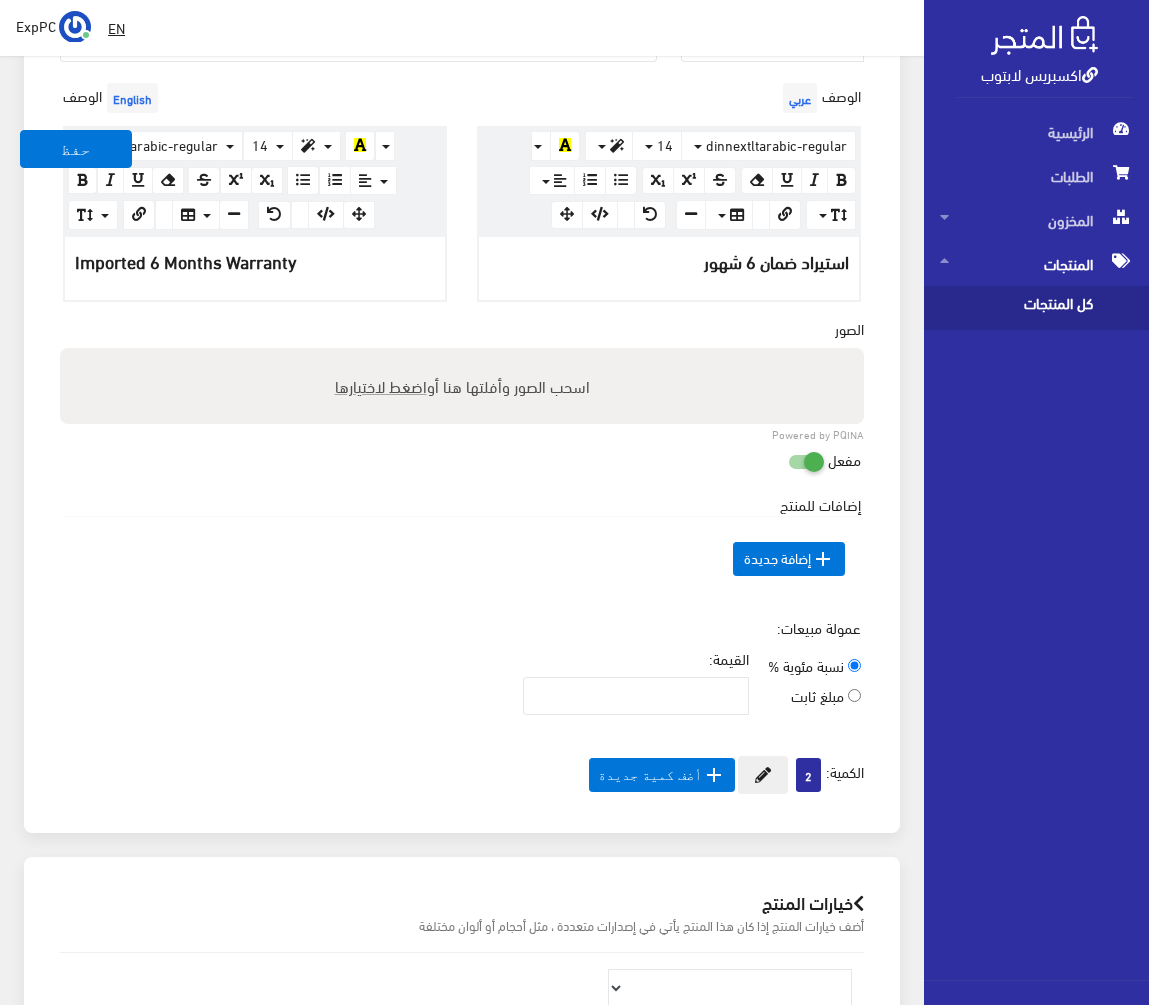 click on "كل المنتجات" at bounding box center (1016, 308) 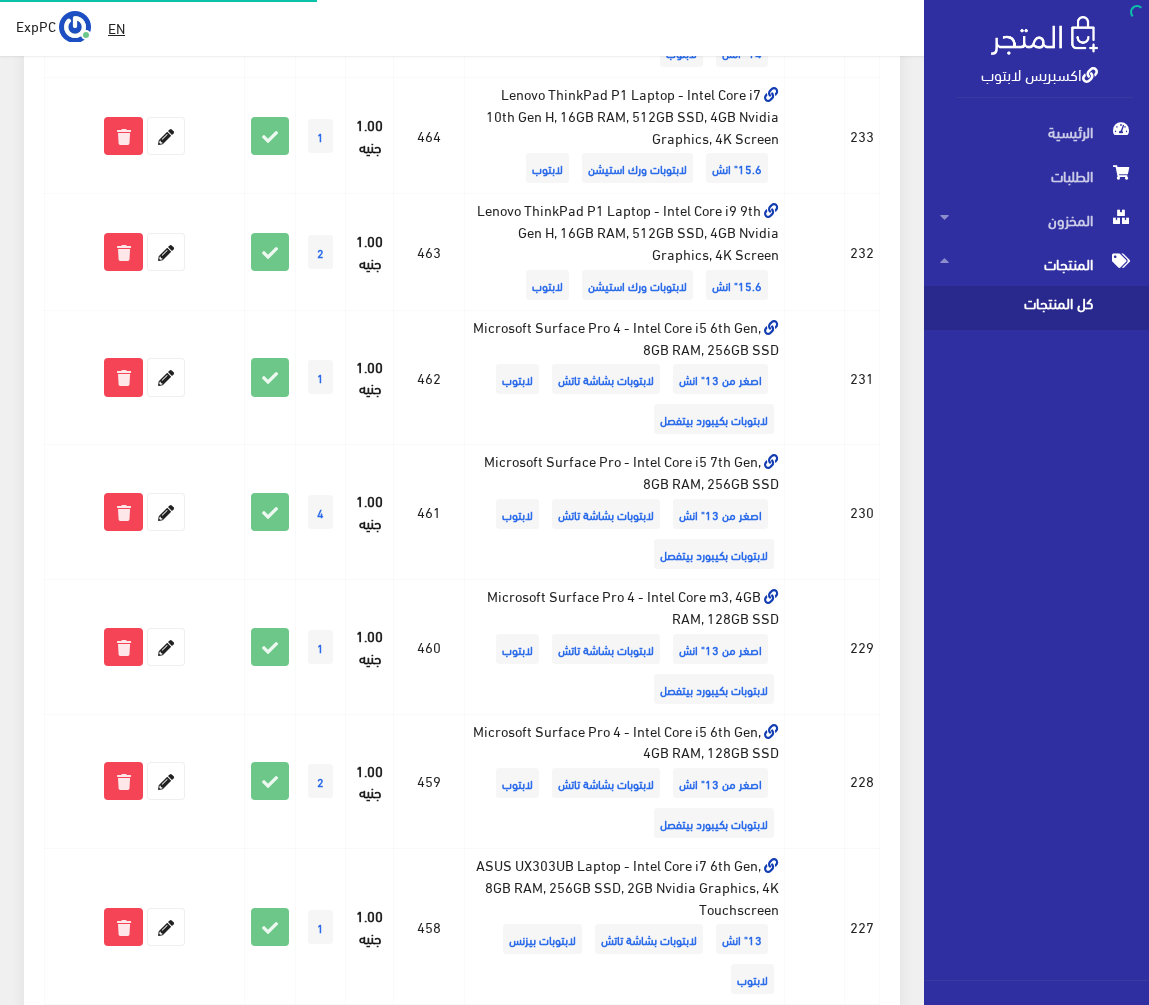 scroll, scrollTop: 0, scrollLeft: 0, axis: both 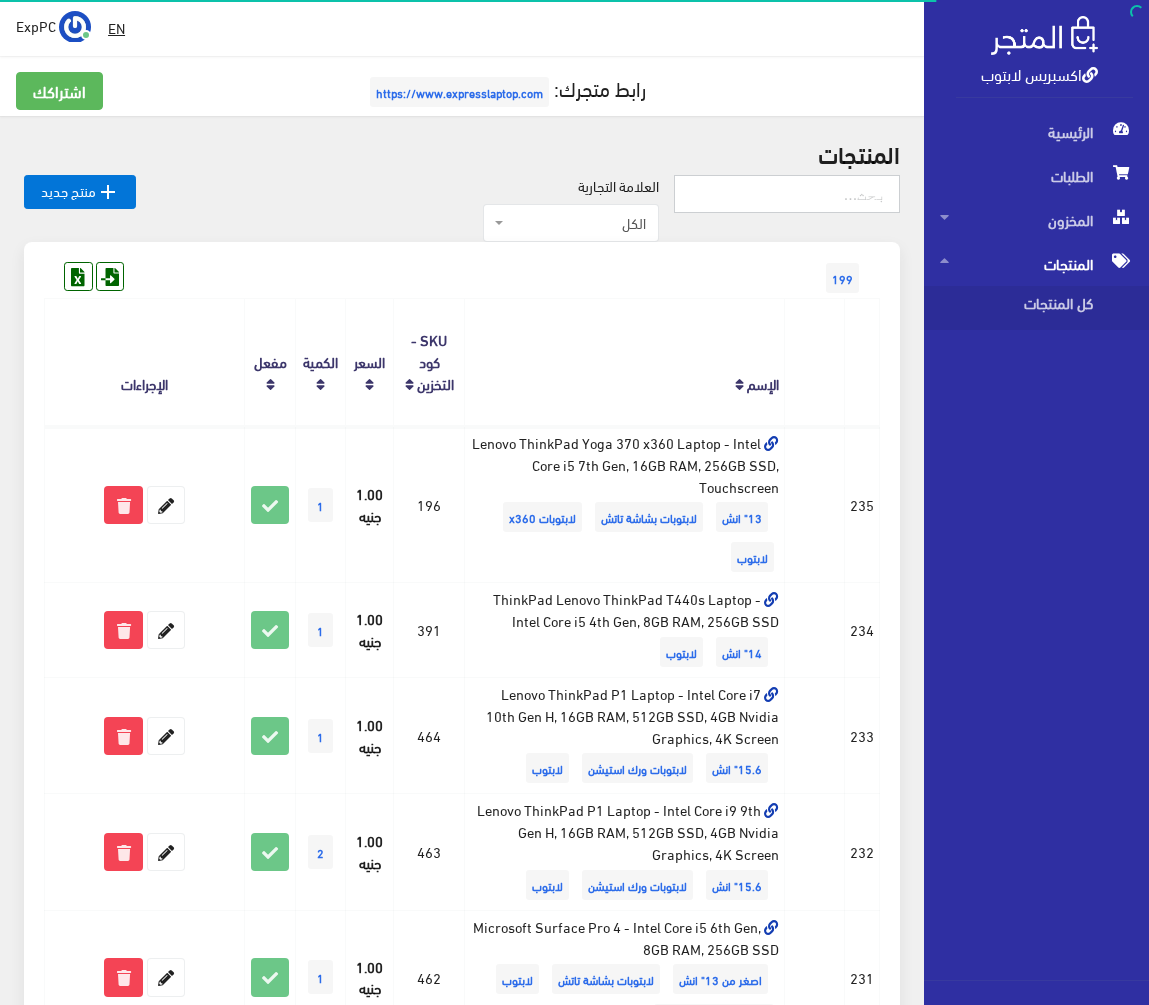 click at bounding box center (787, 194) 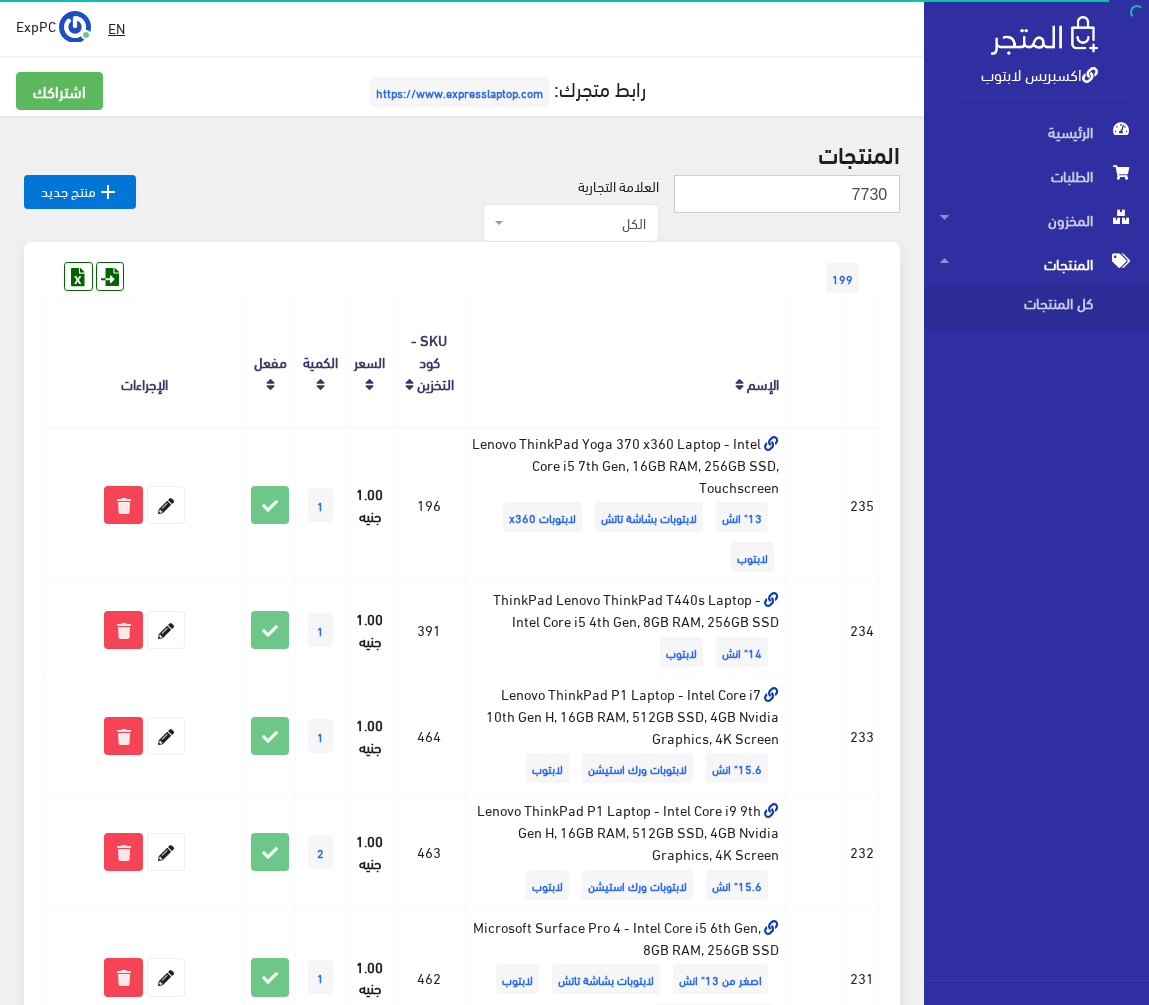 type on "7730" 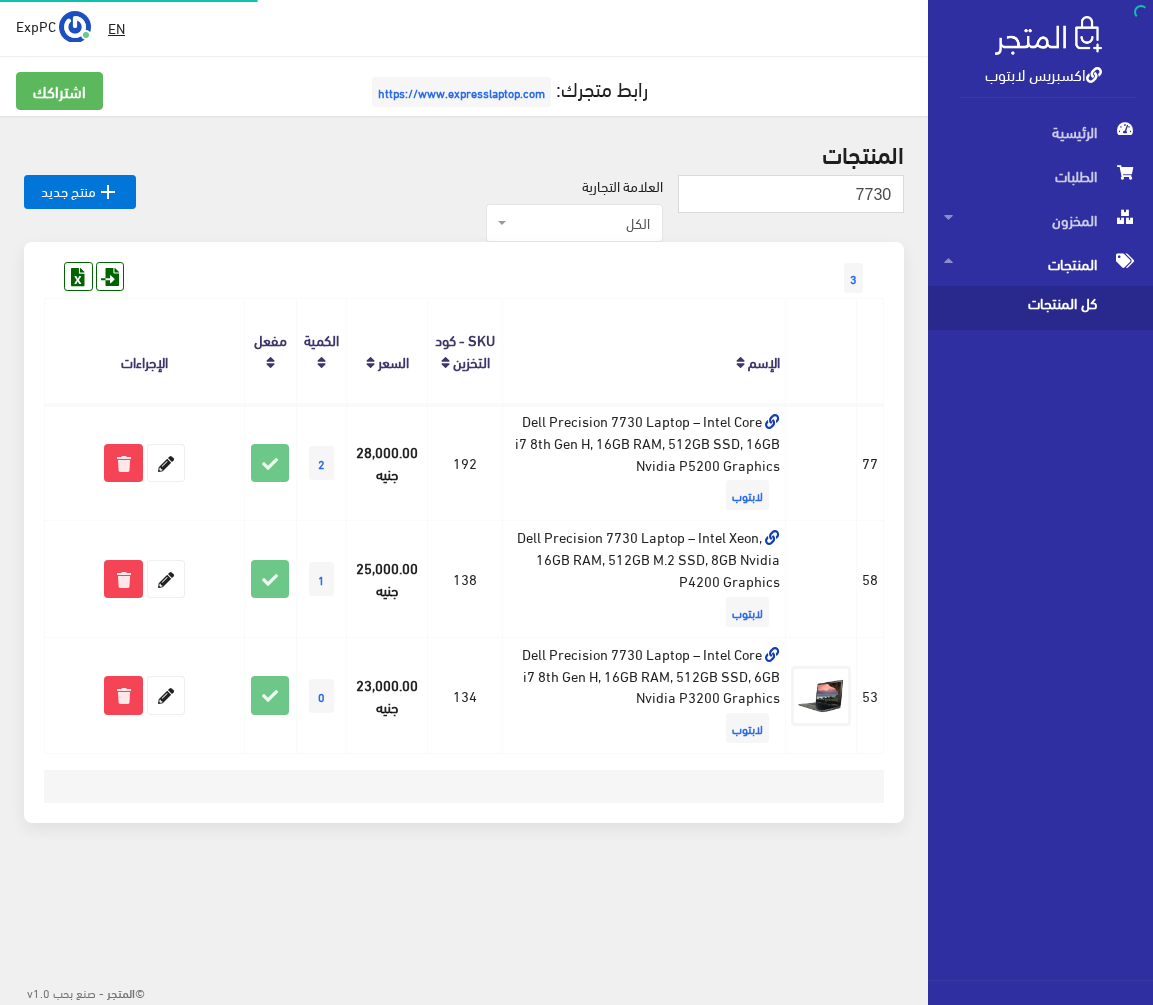 scroll, scrollTop: 0, scrollLeft: 0, axis: both 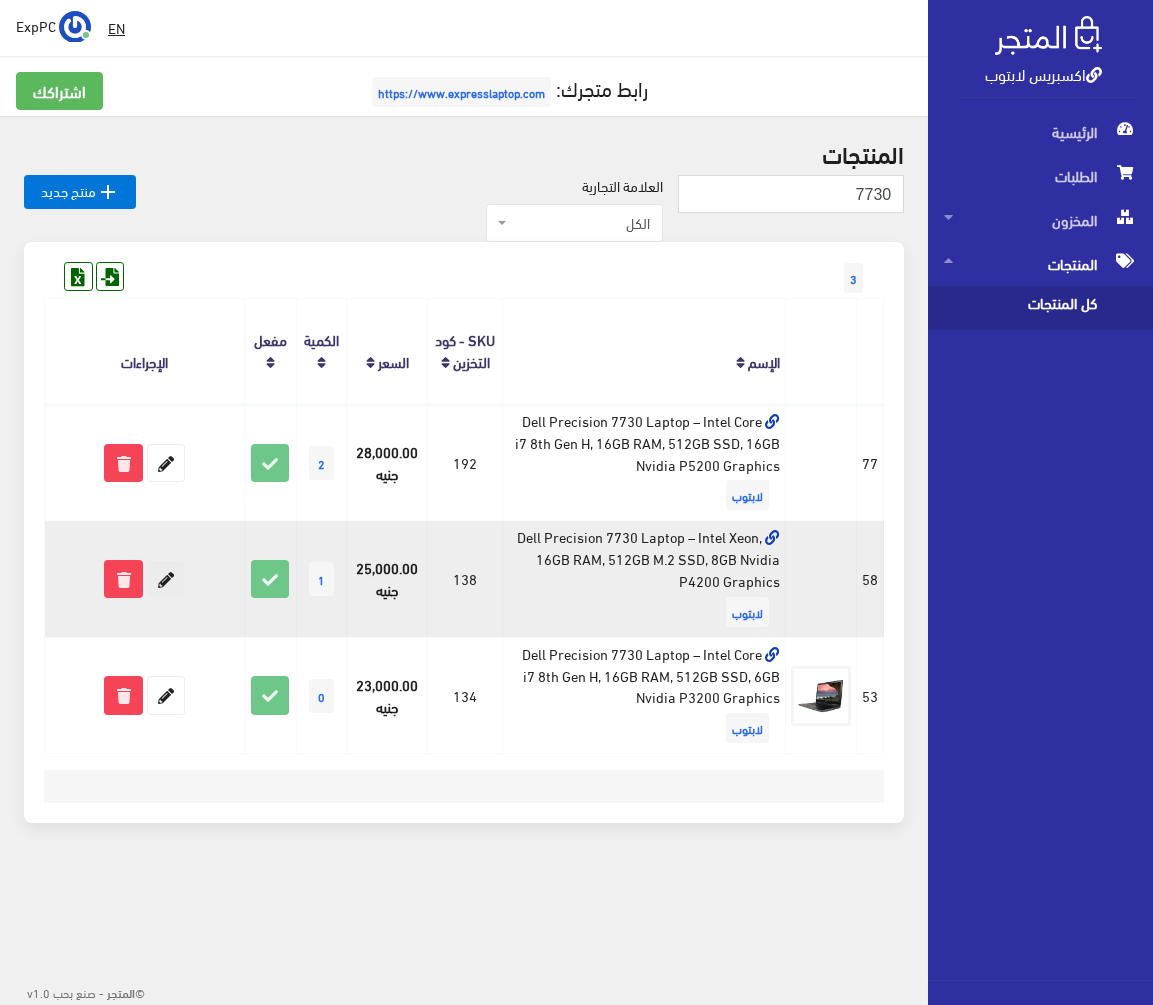 click at bounding box center [166, 579] 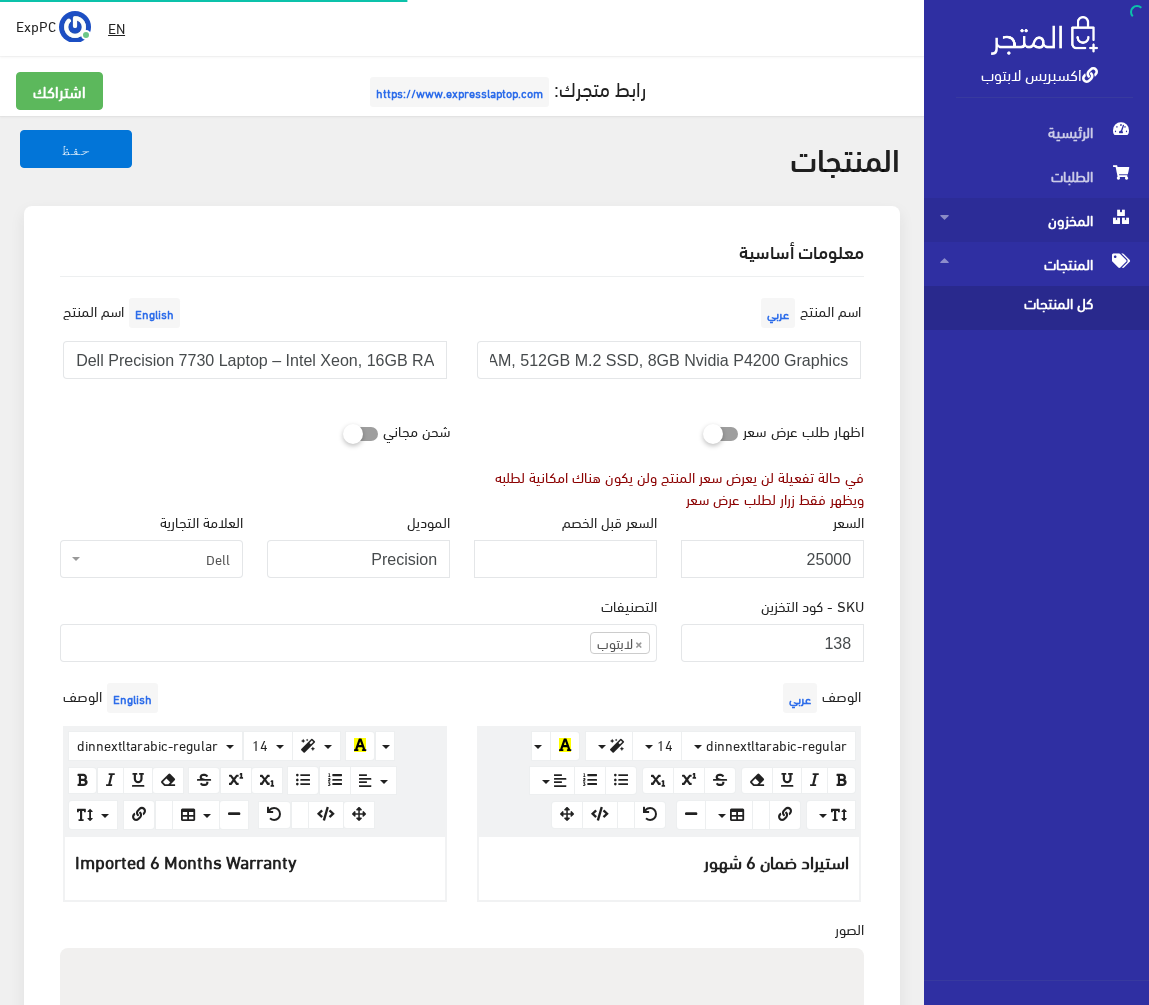 scroll, scrollTop: 0, scrollLeft: 0, axis: both 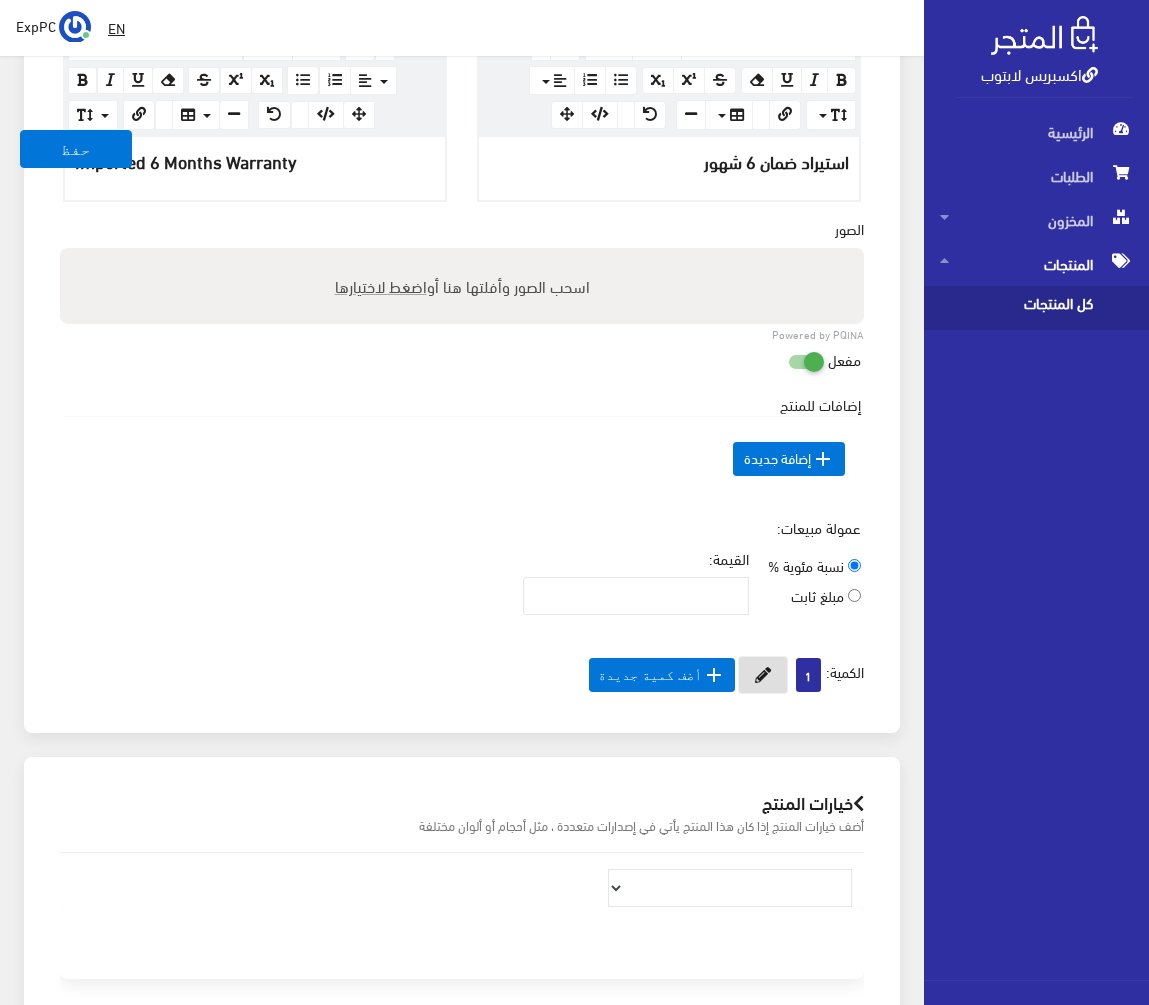 click at bounding box center [763, 675] 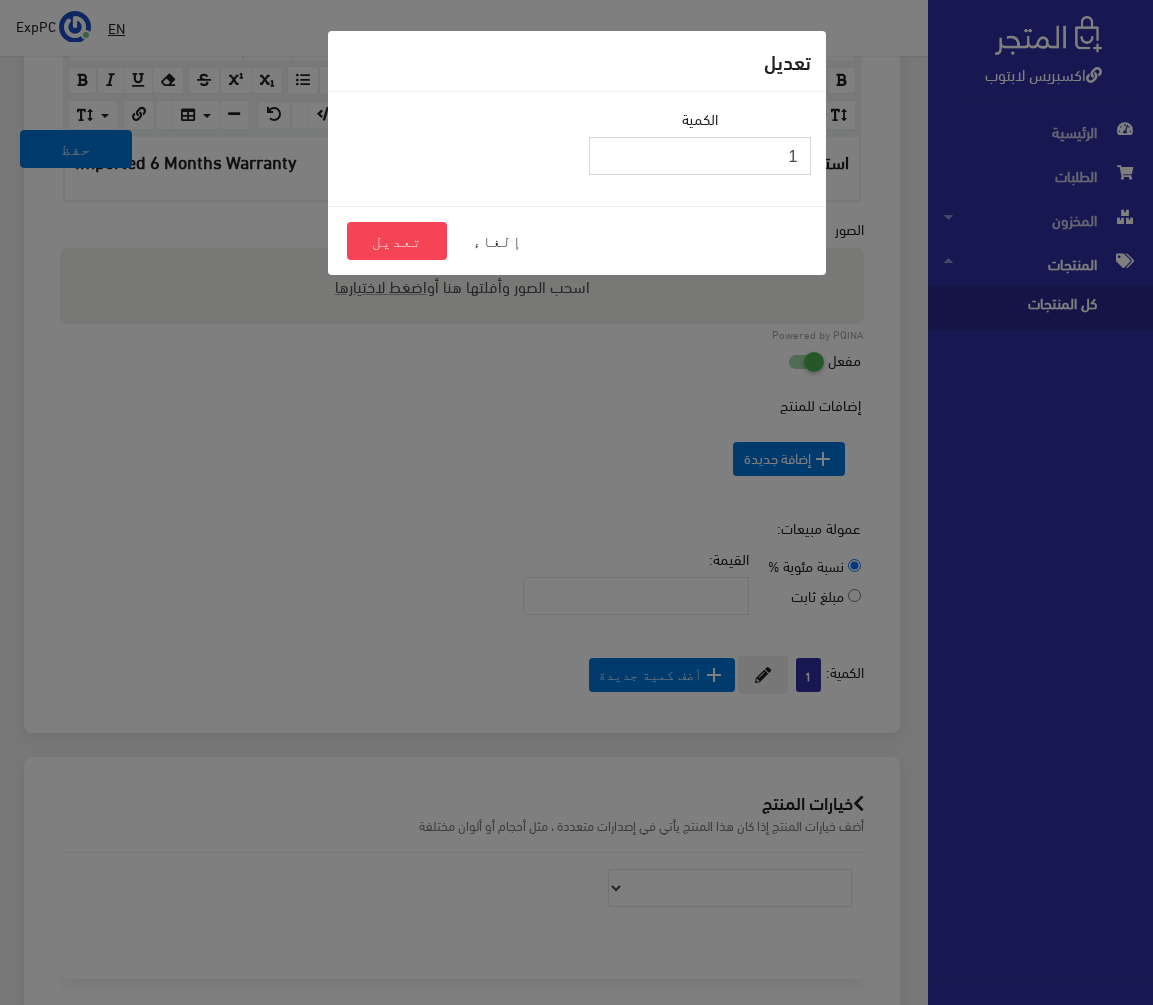 drag, startPoint x: 781, startPoint y: 157, endPoint x: 817, endPoint y: 157, distance: 36 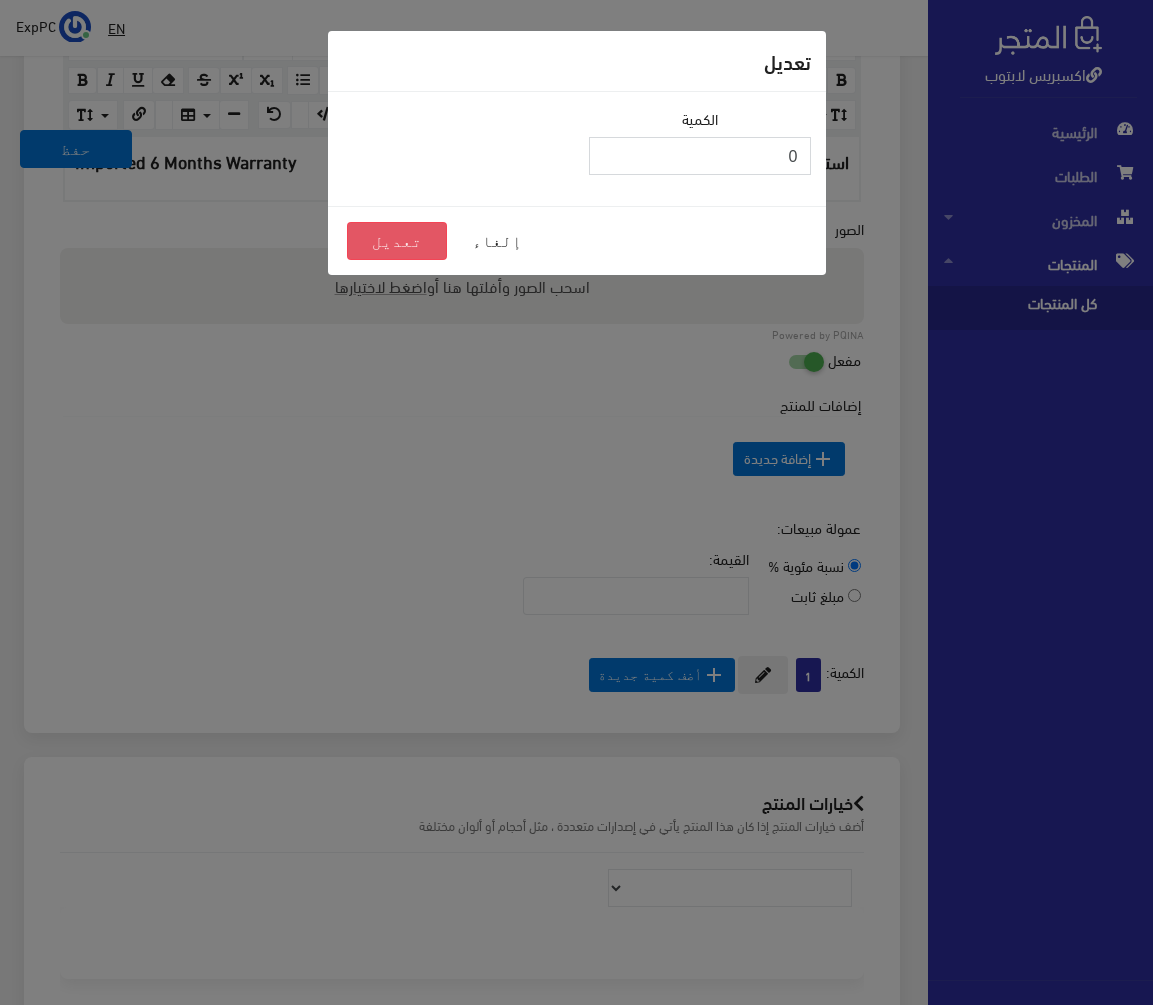 type on "0" 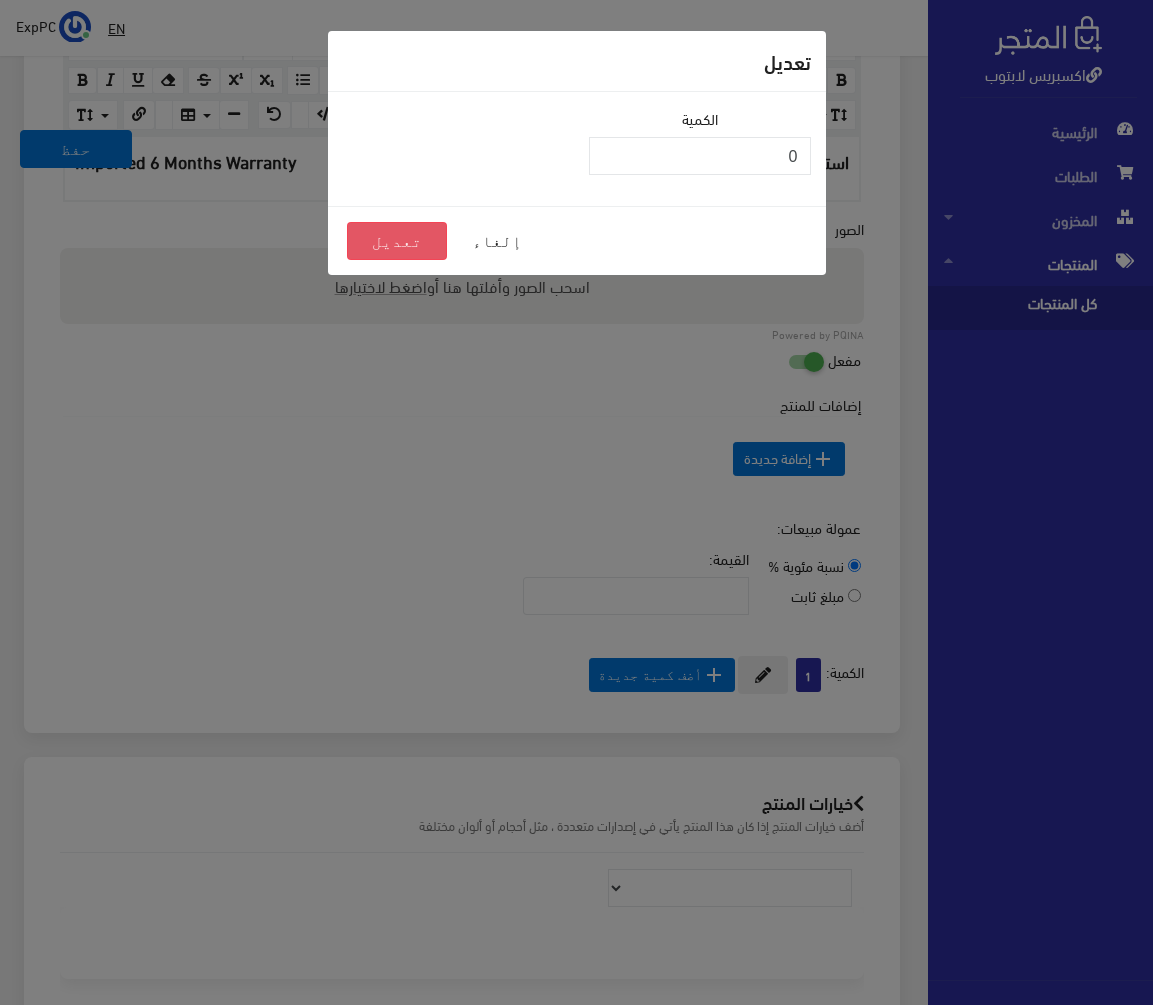 click on "تعديل" at bounding box center [397, 241] 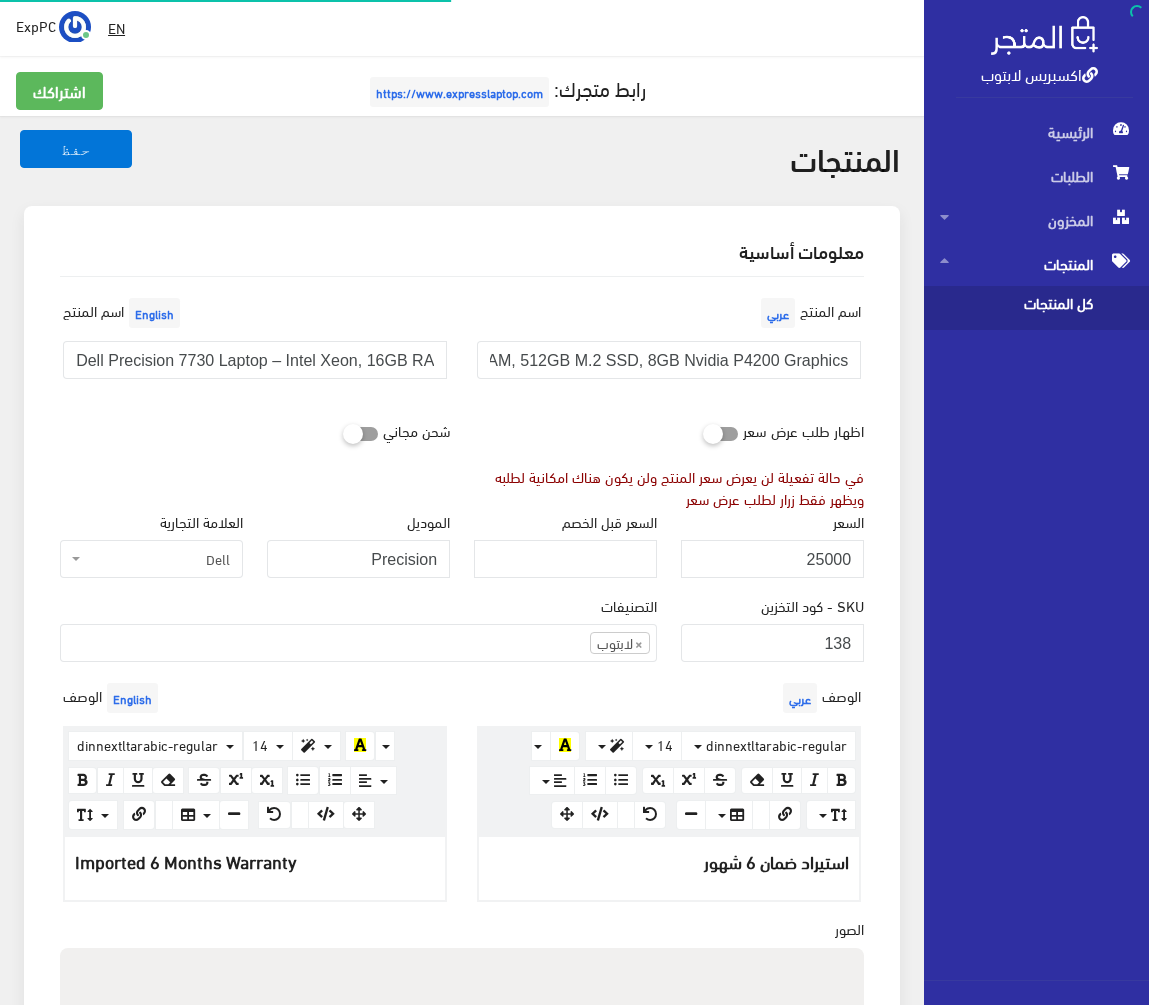 scroll, scrollTop: 766, scrollLeft: 0, axis: vertical 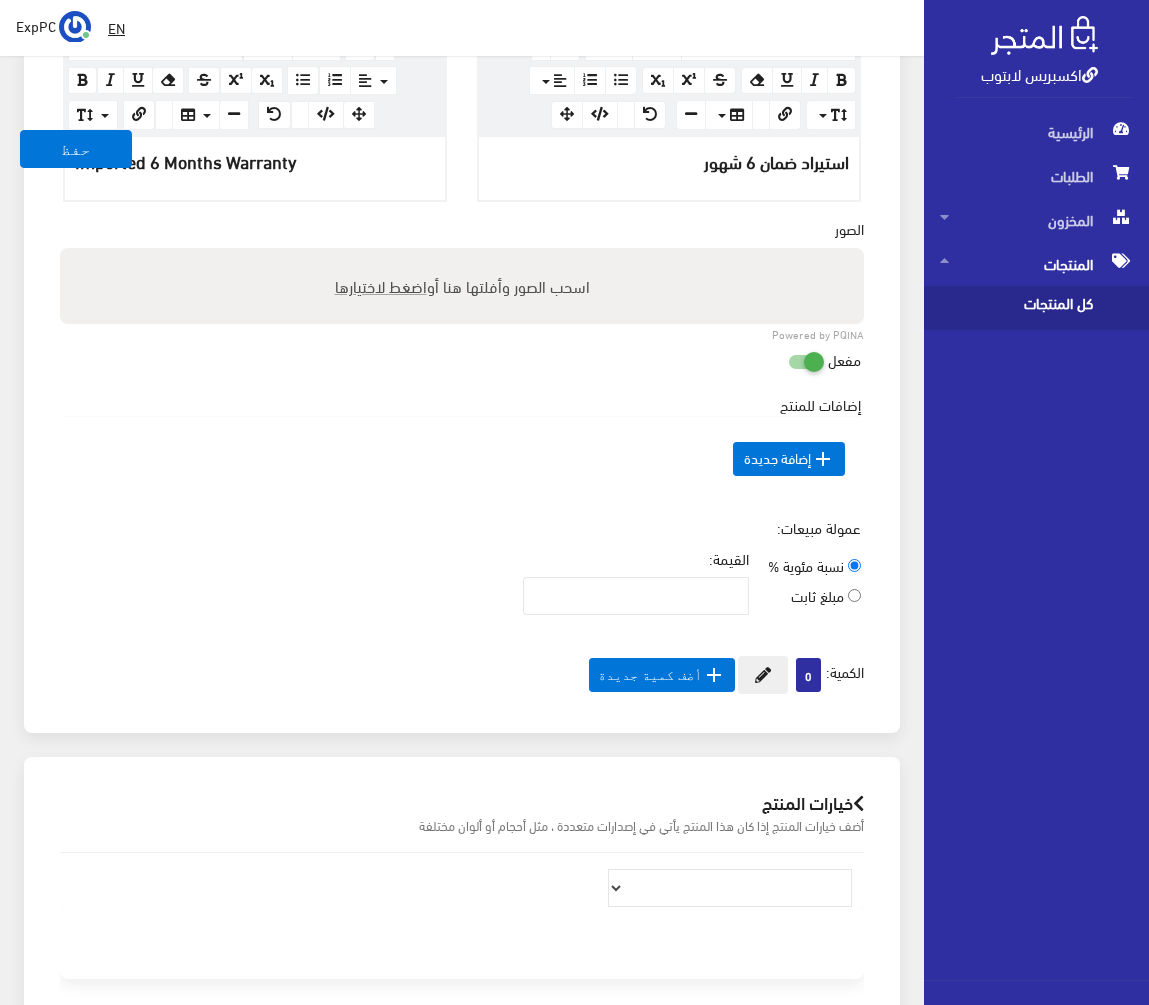 click on "كل المنتجات" at bounding box center [1016, 308] 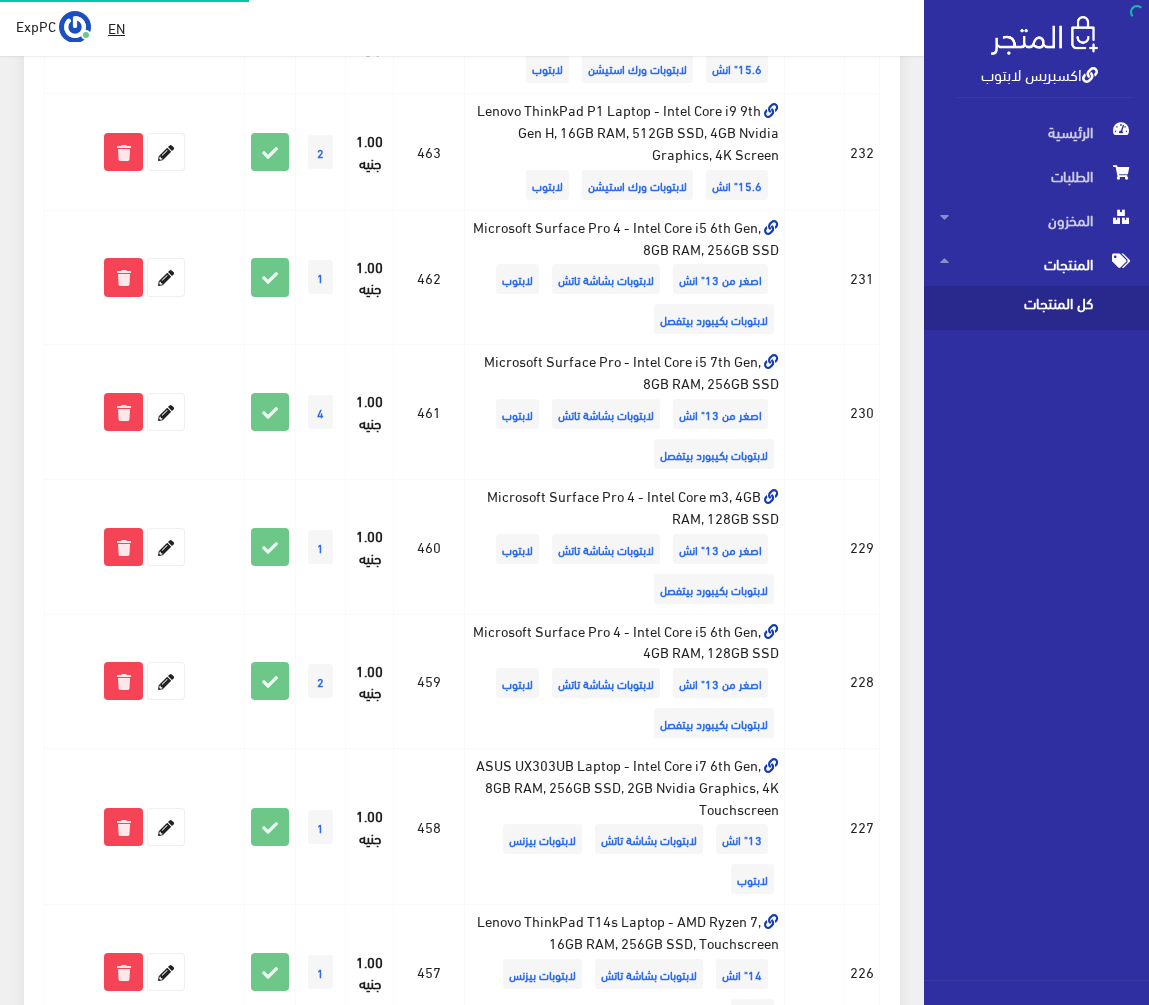 scroll, scrollTop: 0, scrollLeft: 0, axis: both 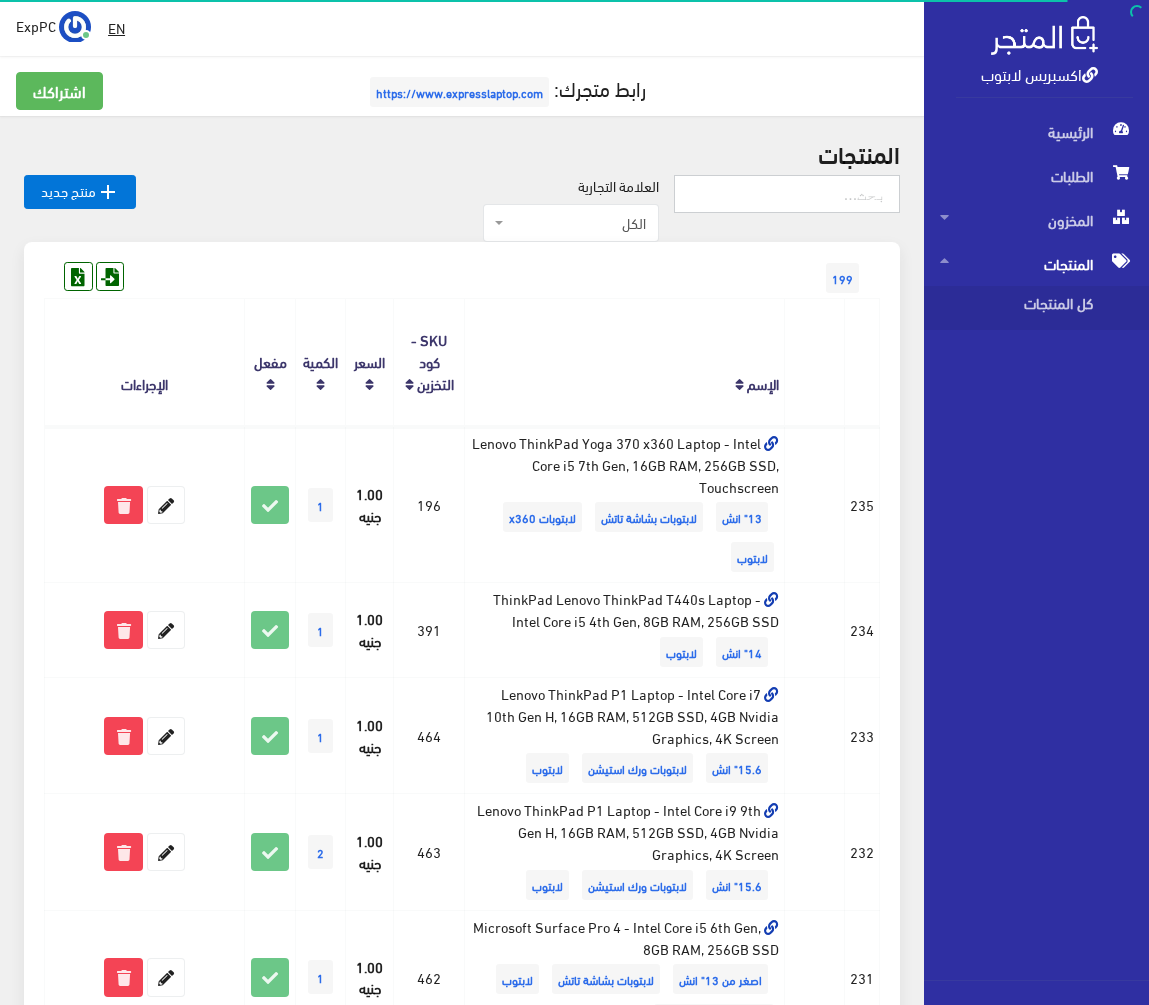 click at bounding box center [787, 194] 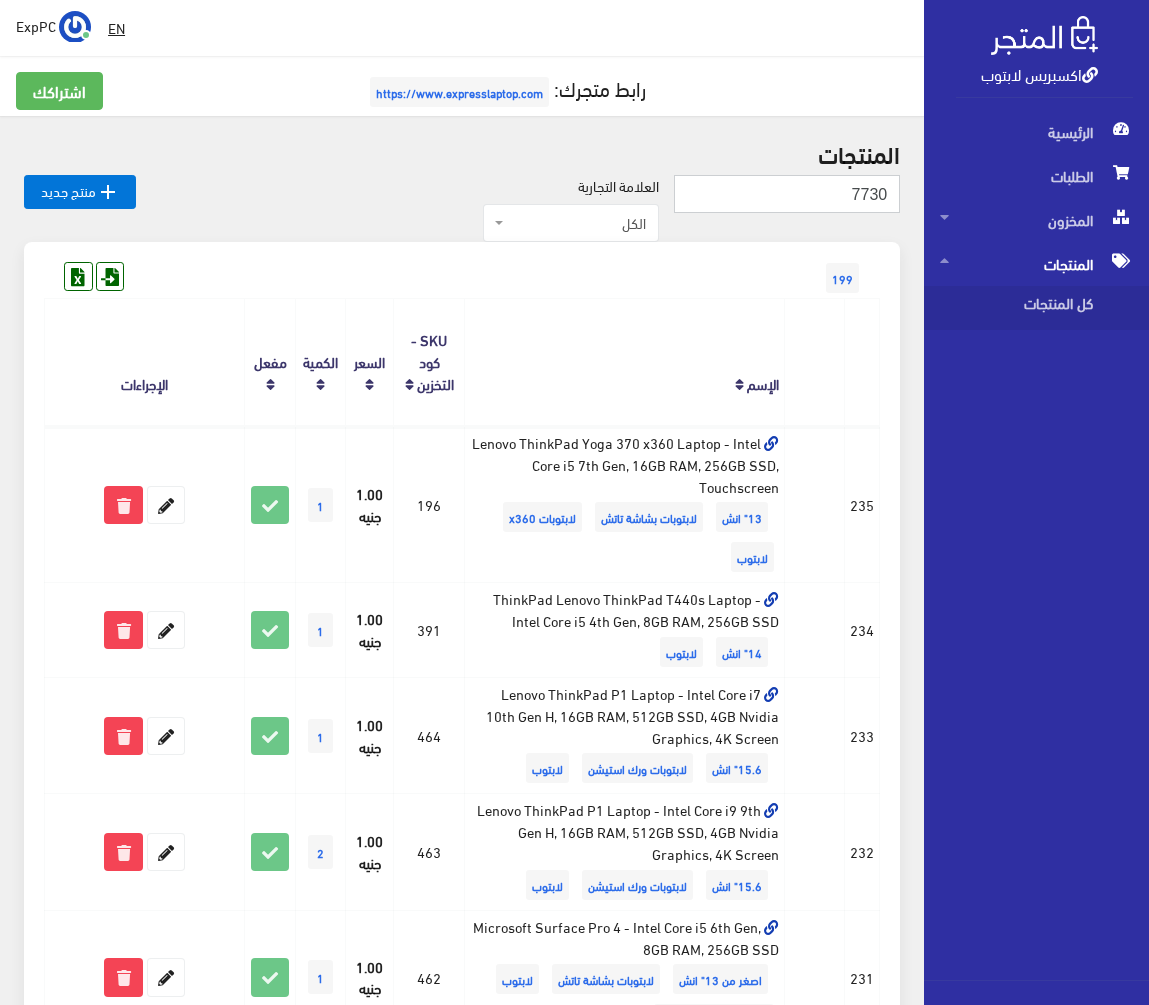 type on "7730" 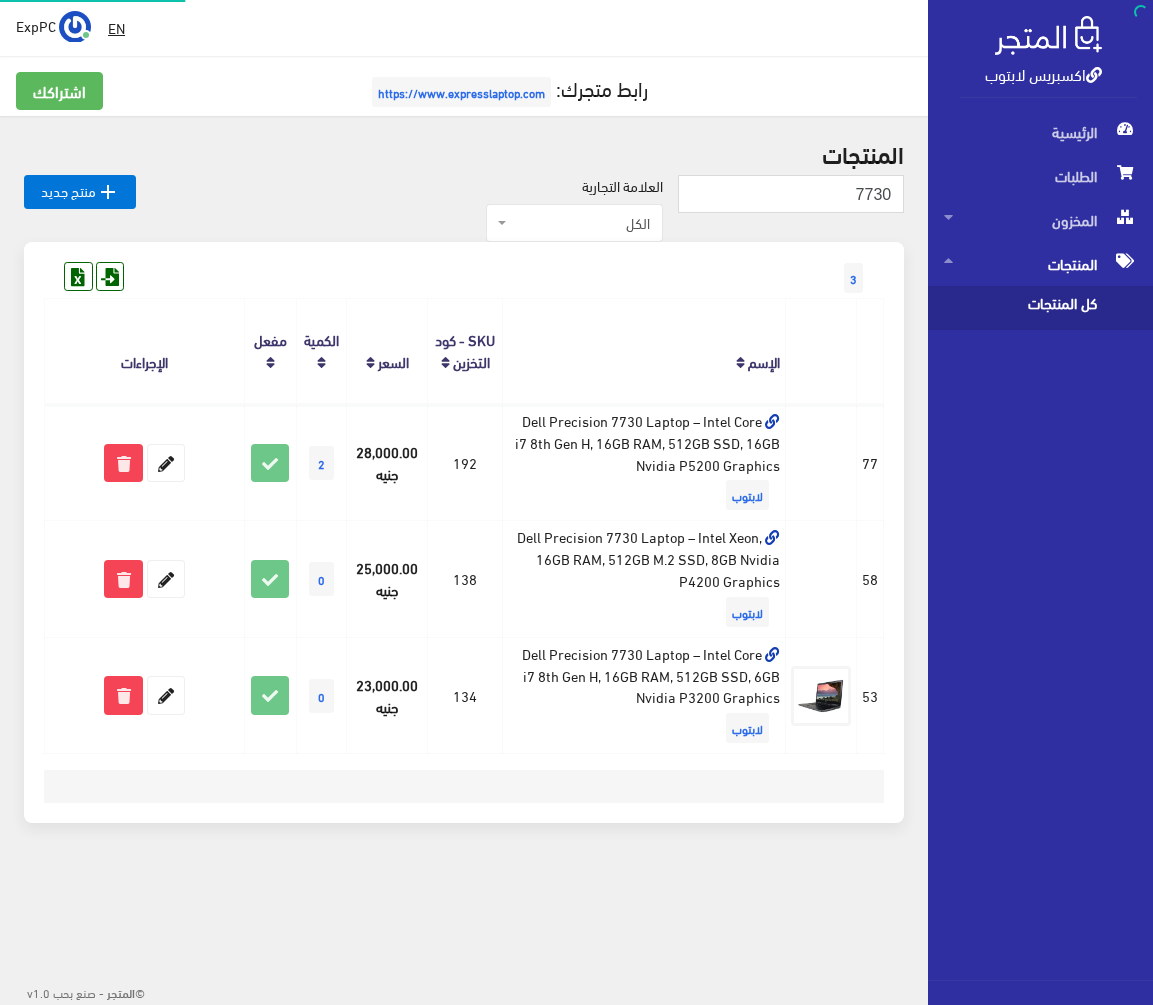 scroll, scrollTop: 0, scrollLeft: 0, axis: both 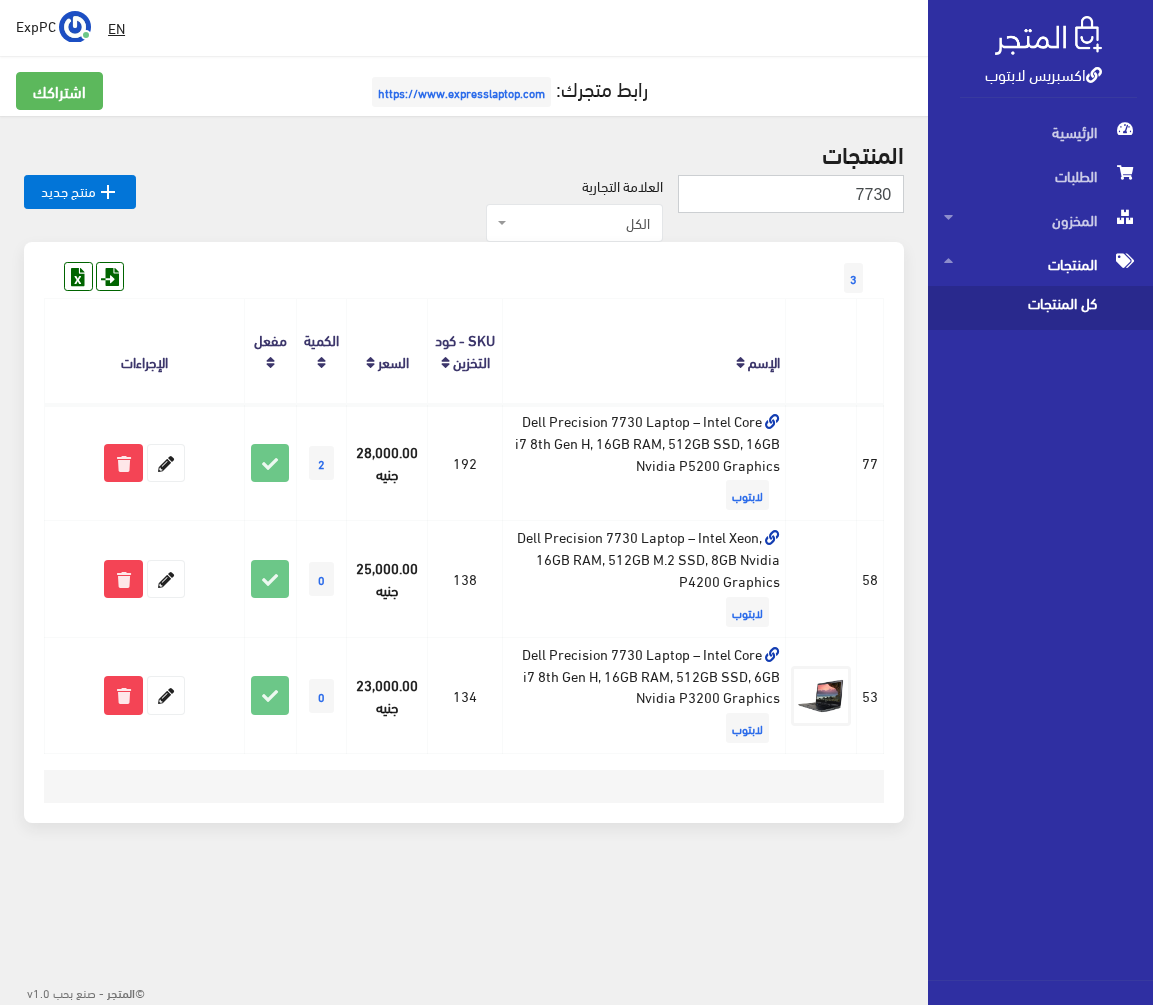 drag, startPoint x: 836, startPoint y: 187, endPoint x: 902, endPoint y: 187, distance: 66 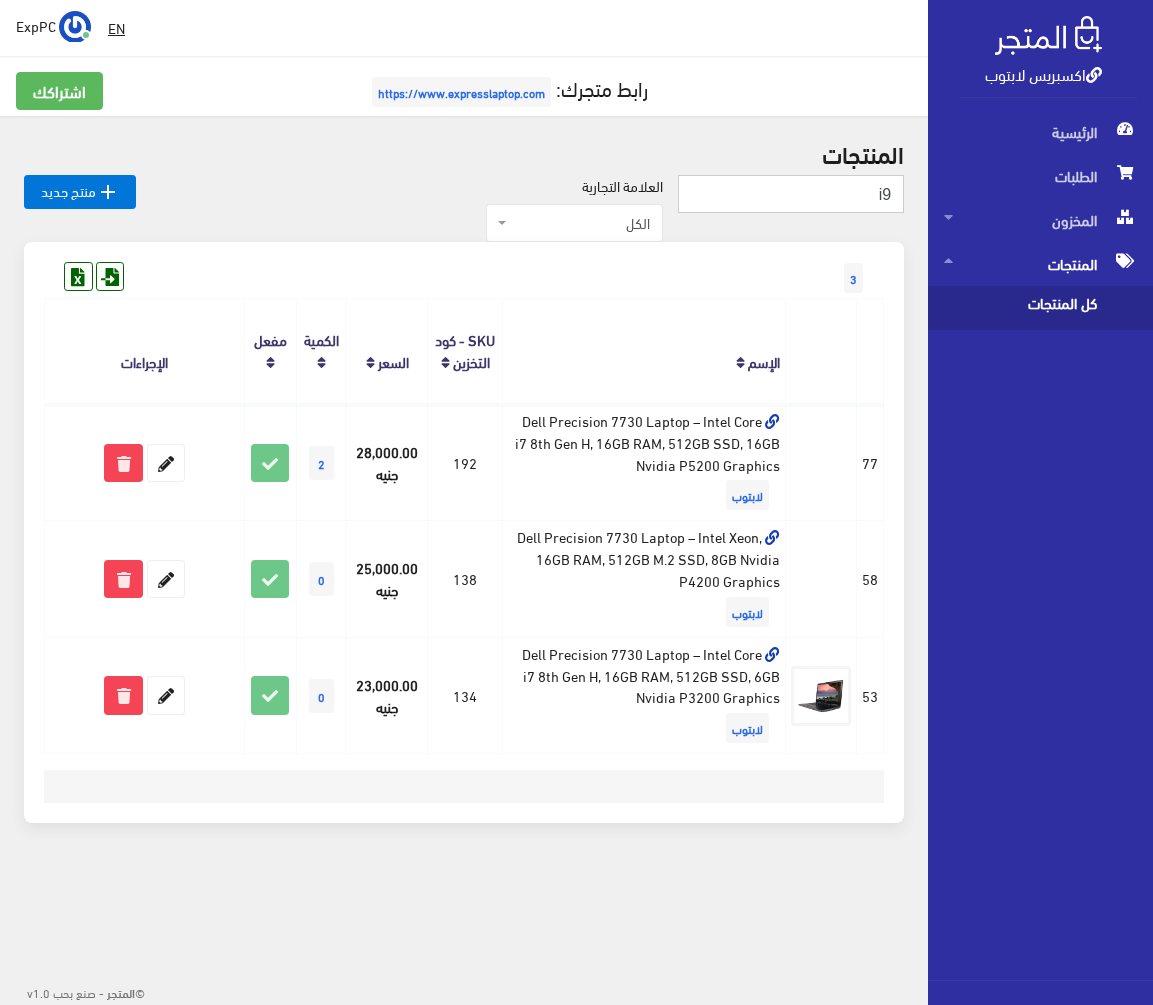 type on "i9" 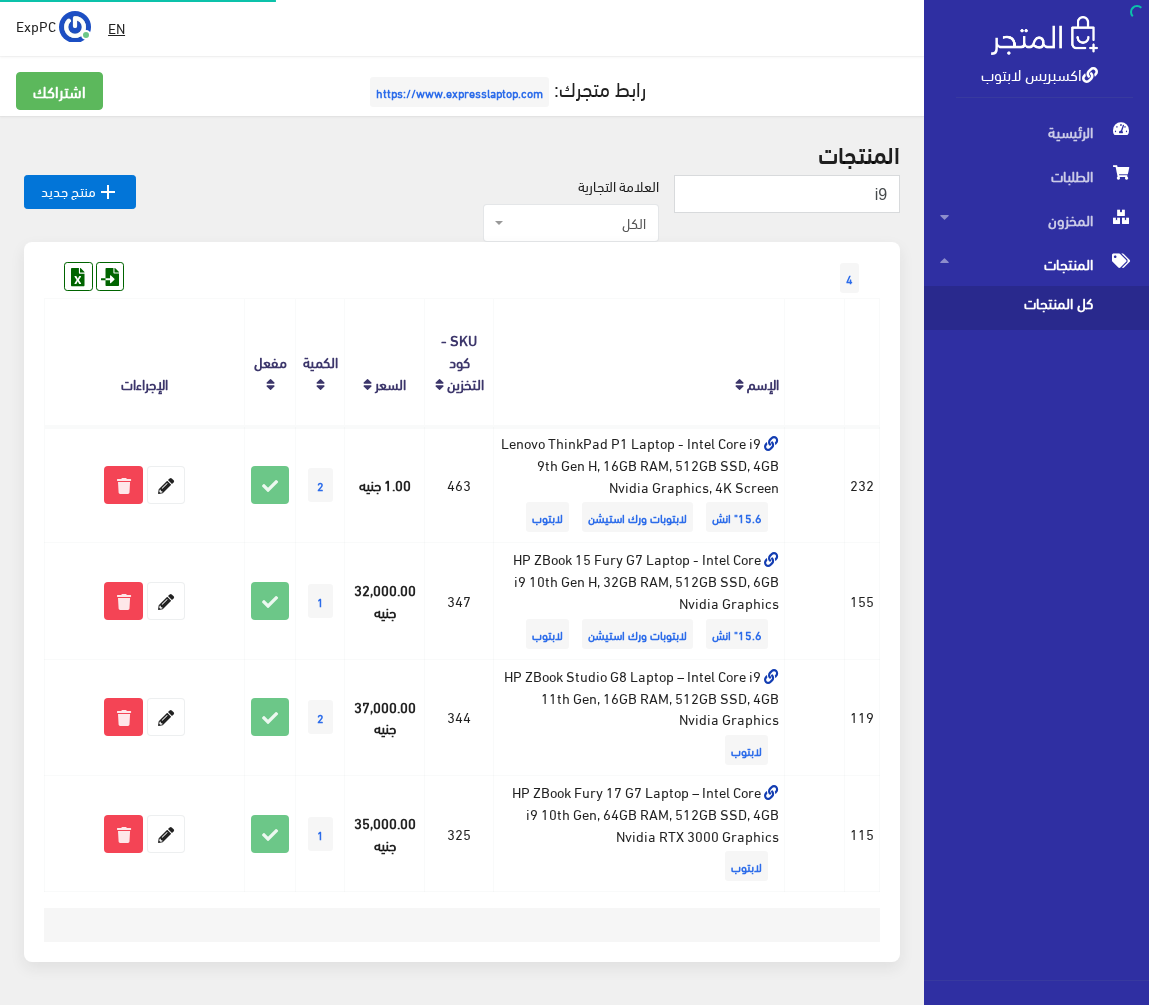 scroll, scrollTop: 0, scrollLeft: 0, axis: both 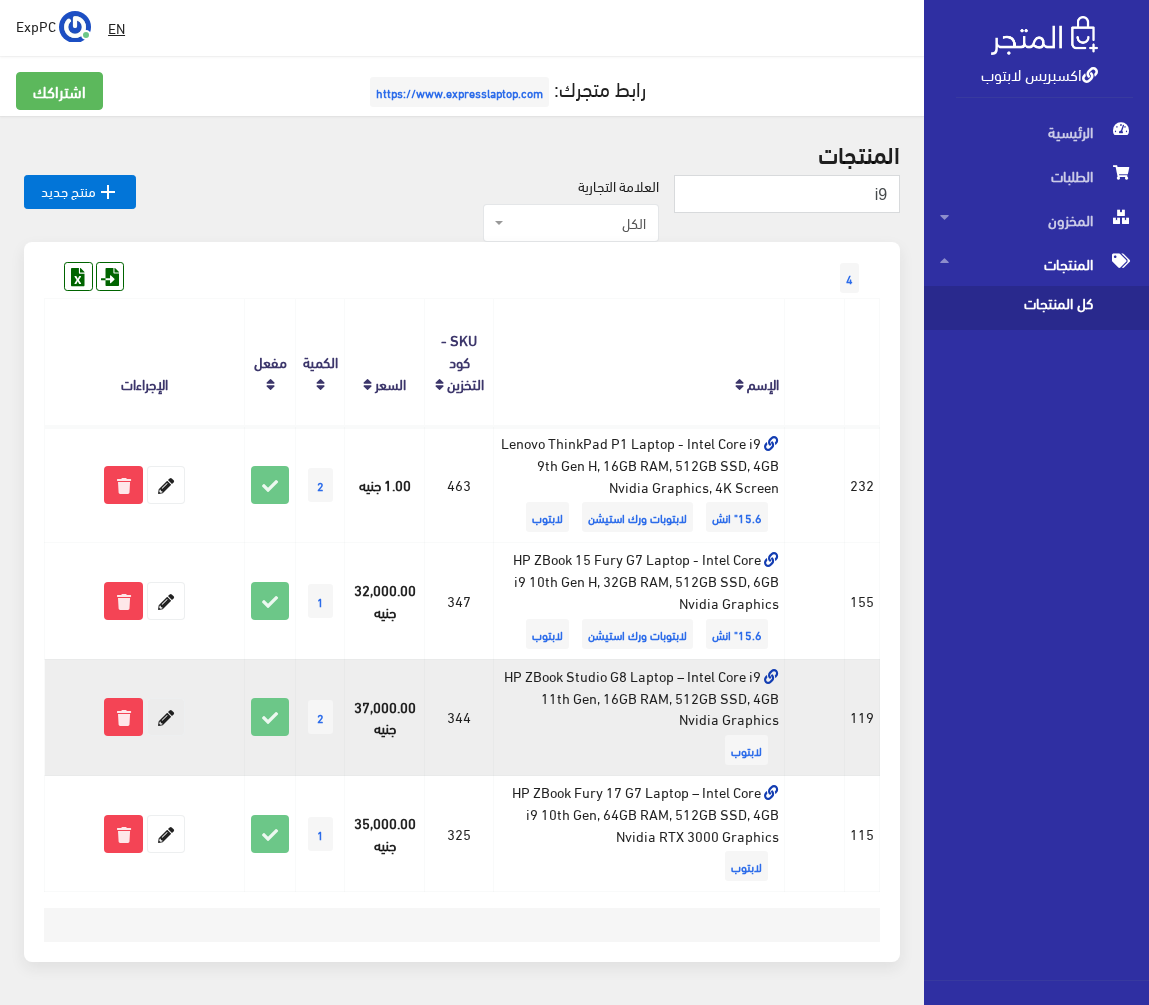 click at bounding box center [166, 717] 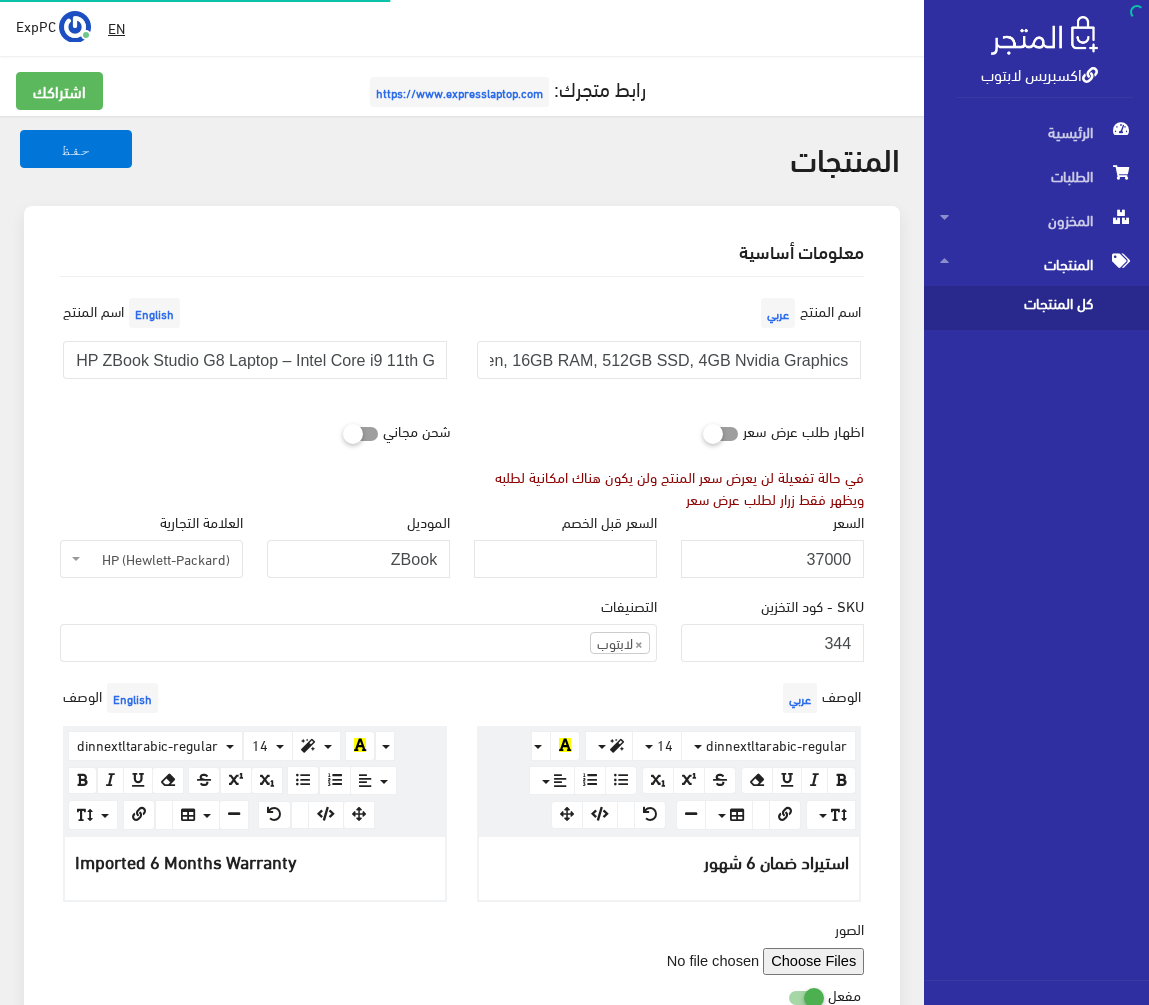 scroll, scrollTop: 0, scrollLeft: 0, axis: both 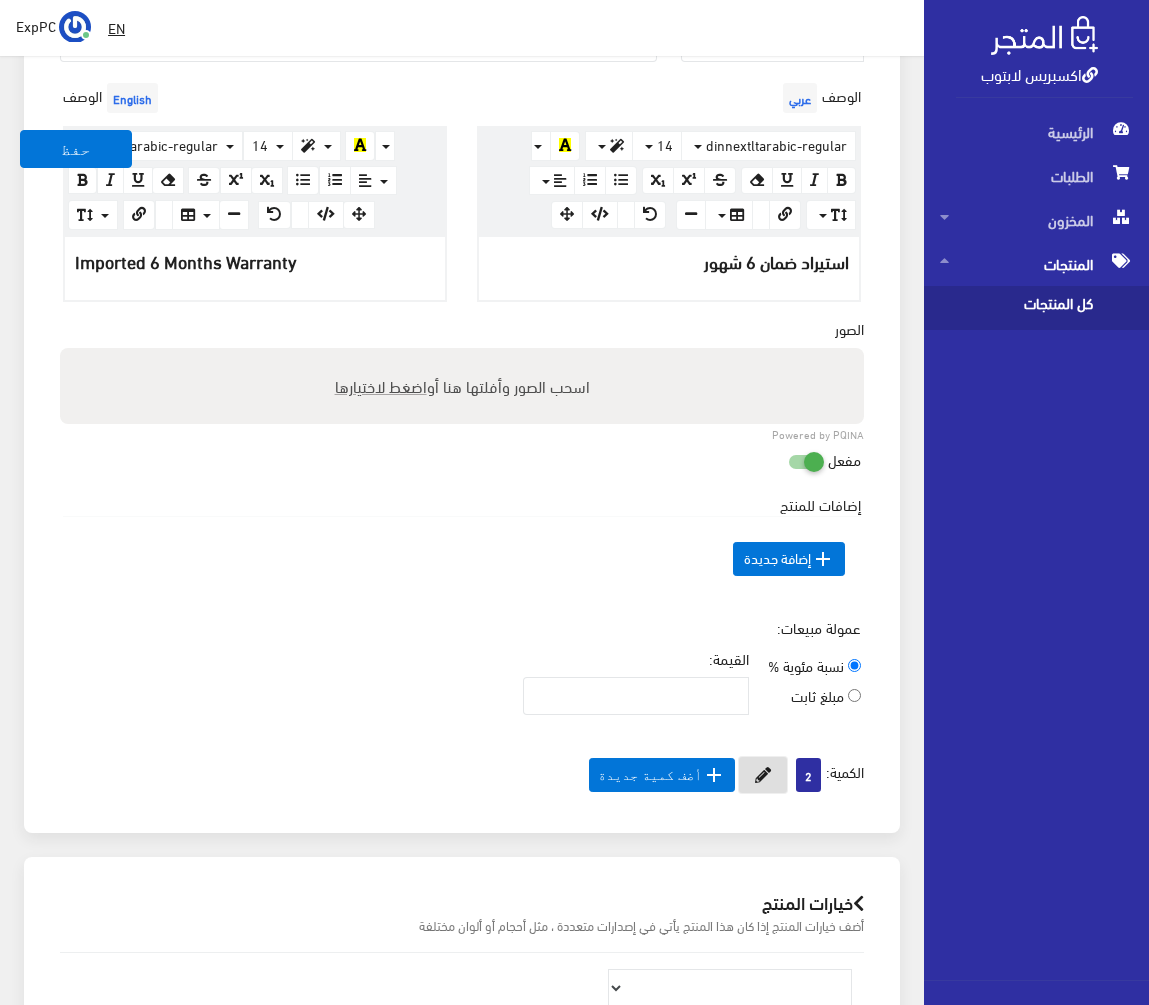 click at bounding box center (763, 775) 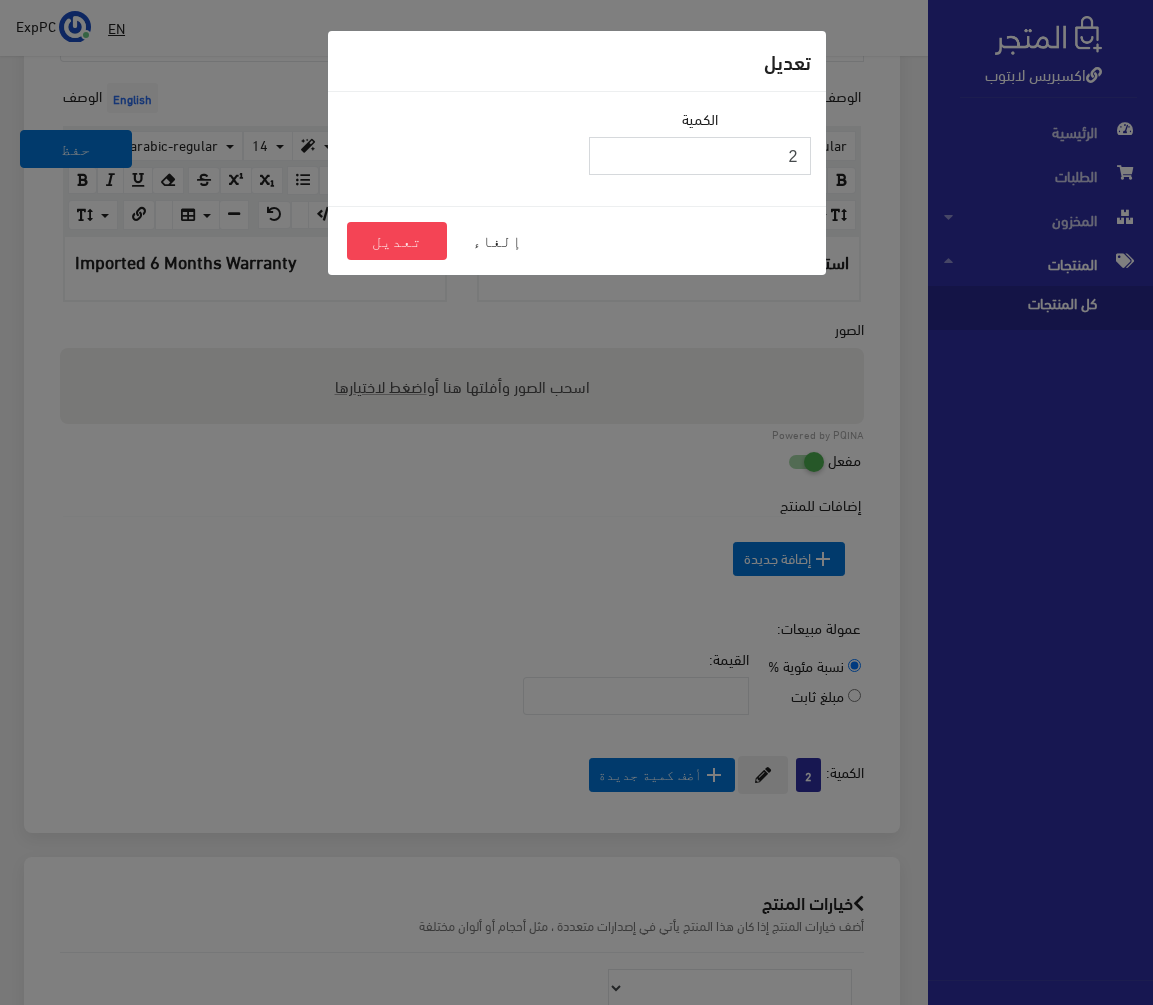 drag, startPoint x: 801, startPoint y: 147, endPoint x: 824, endPoint y: 146, distance: 23.021729 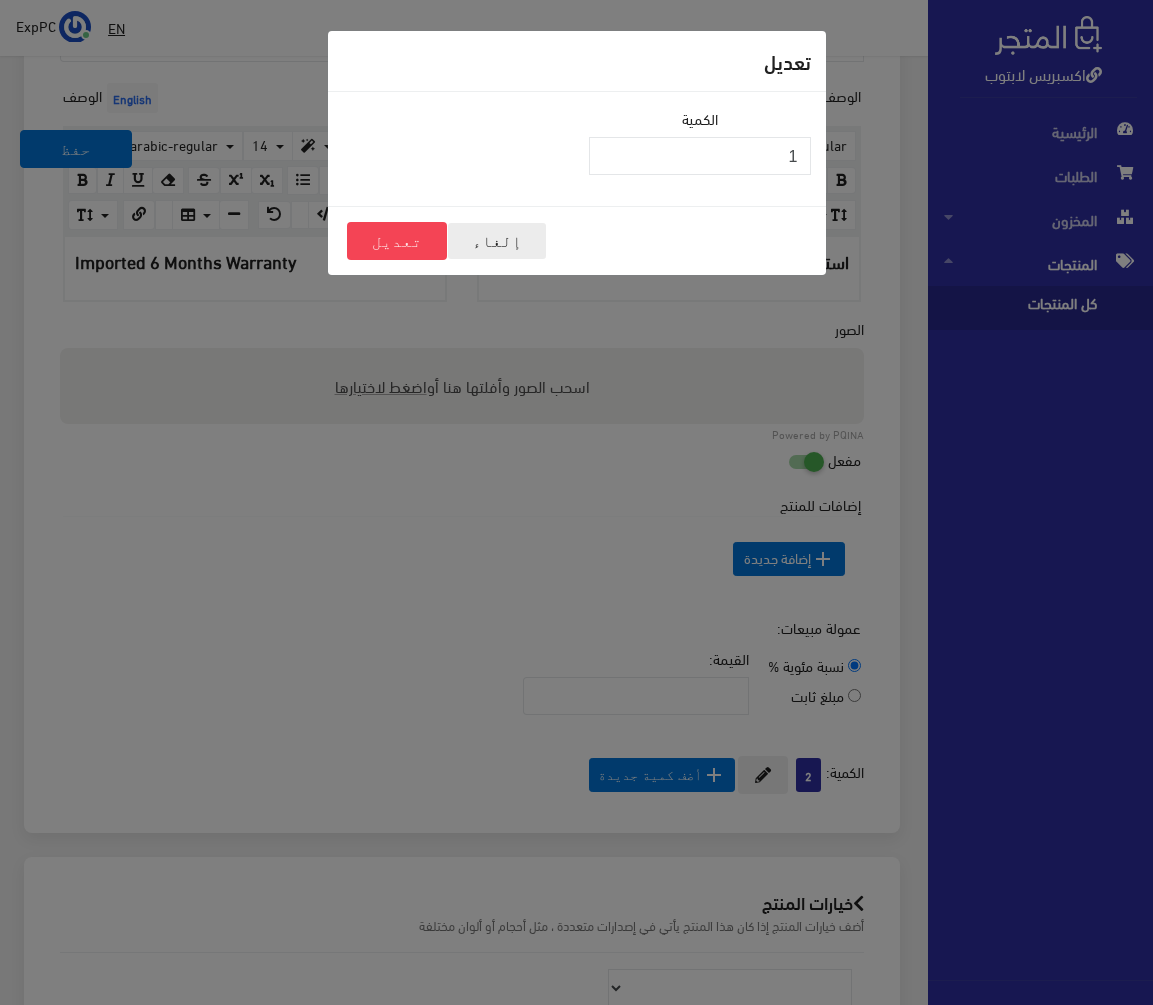 click on "إلغاء" at bounding box center (497, 241) 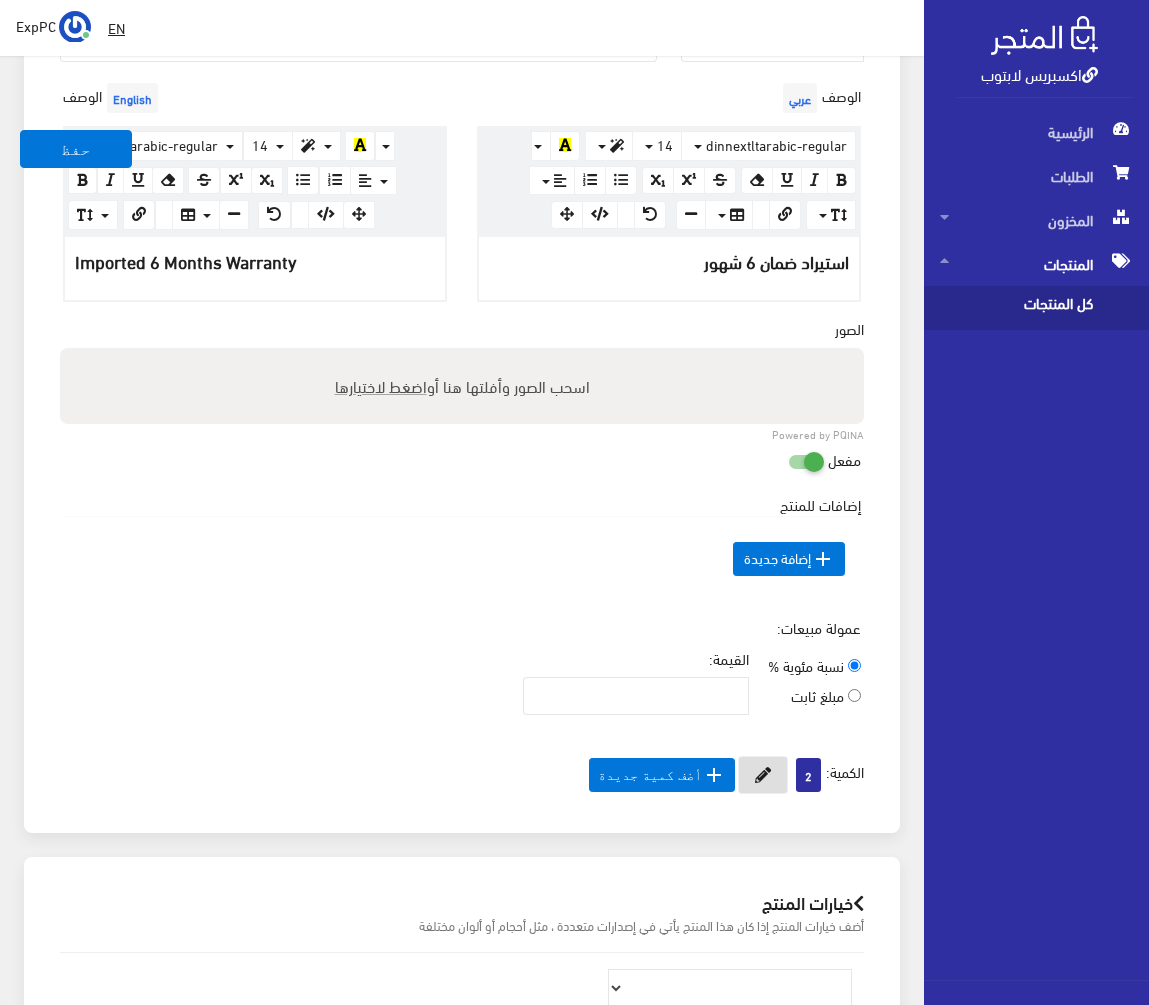 click at bounding box center [763, 775] 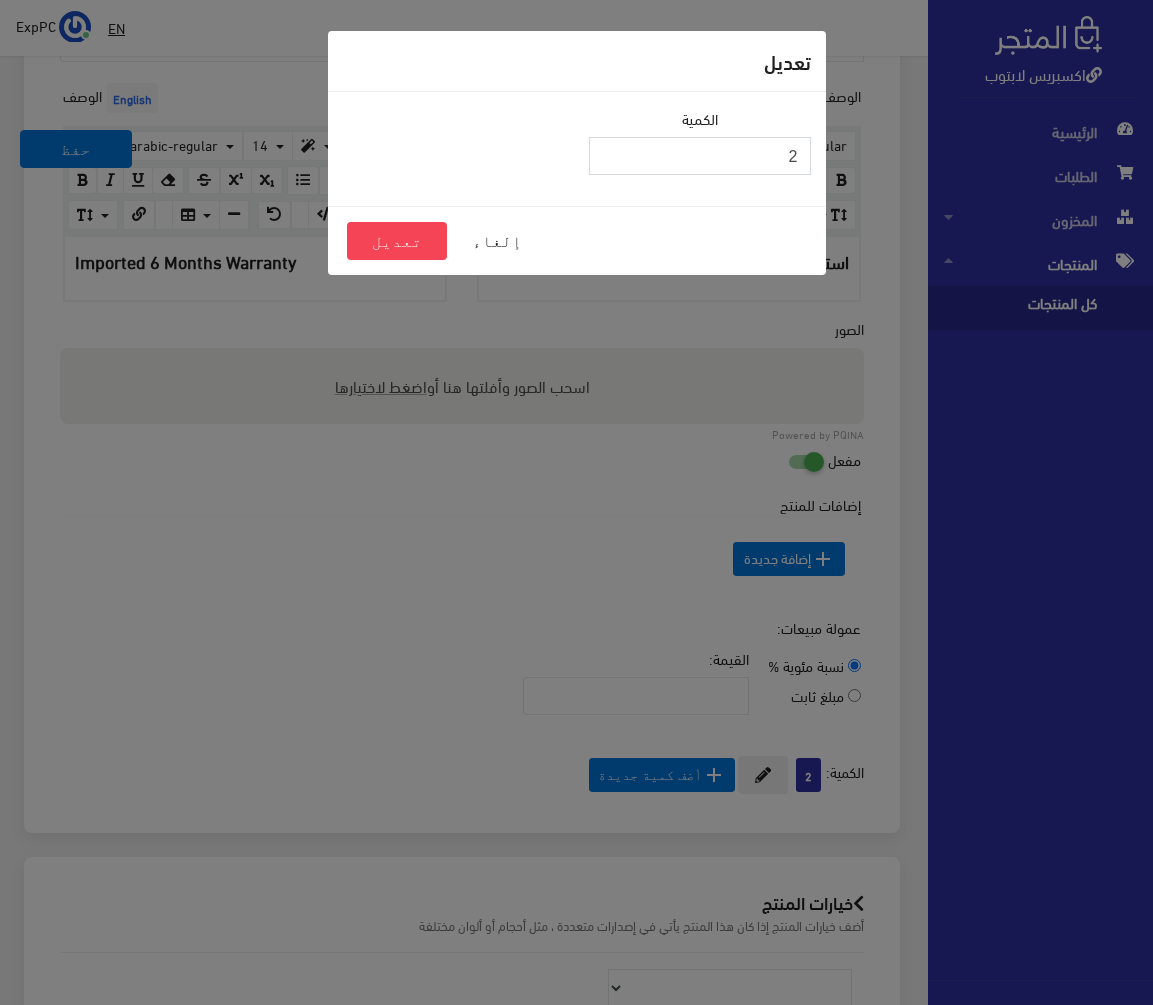 drag, startPoint x: 780, startPoint y: 164, endPoint x: 818, endPoint y: 157, distance: 38.63936 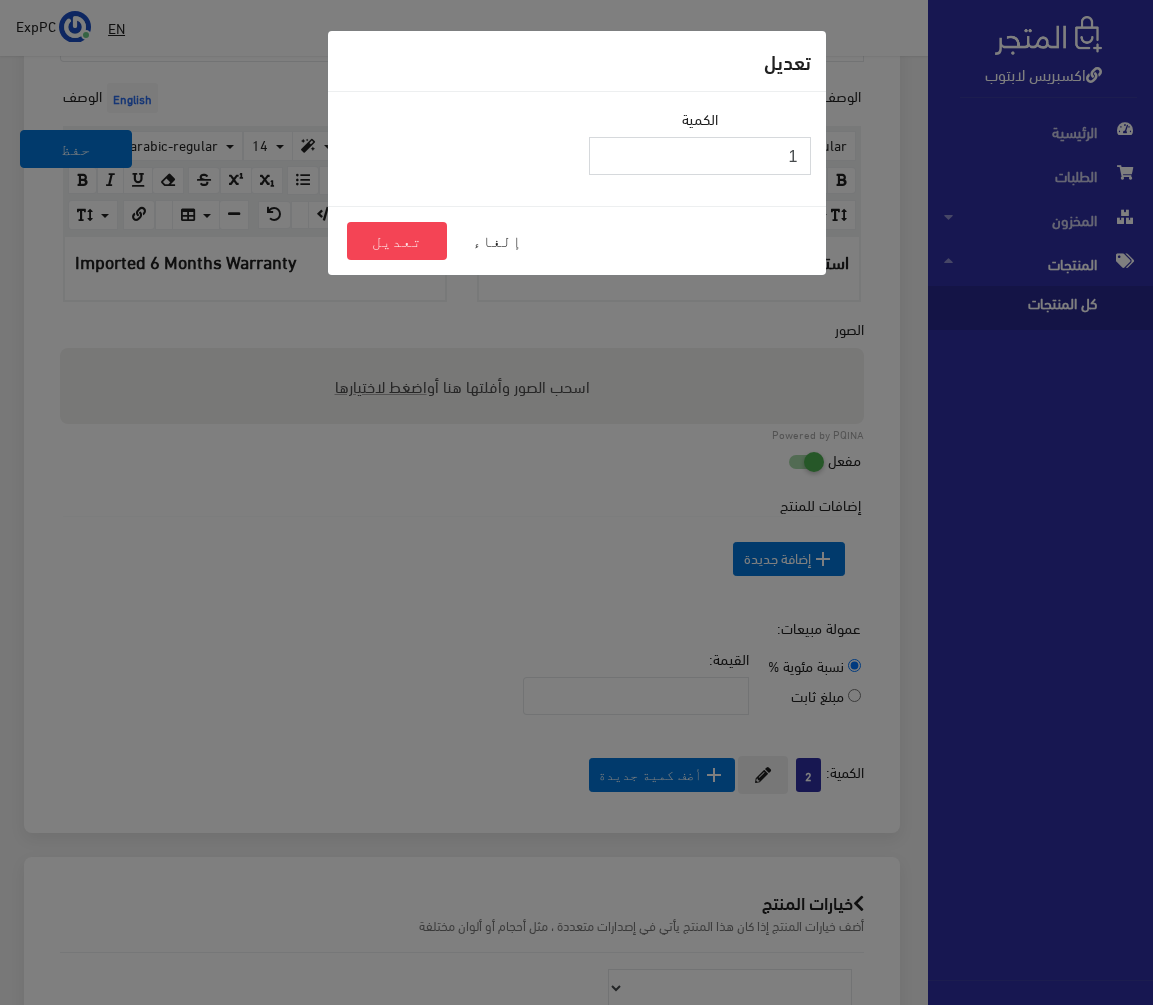 type on "1" 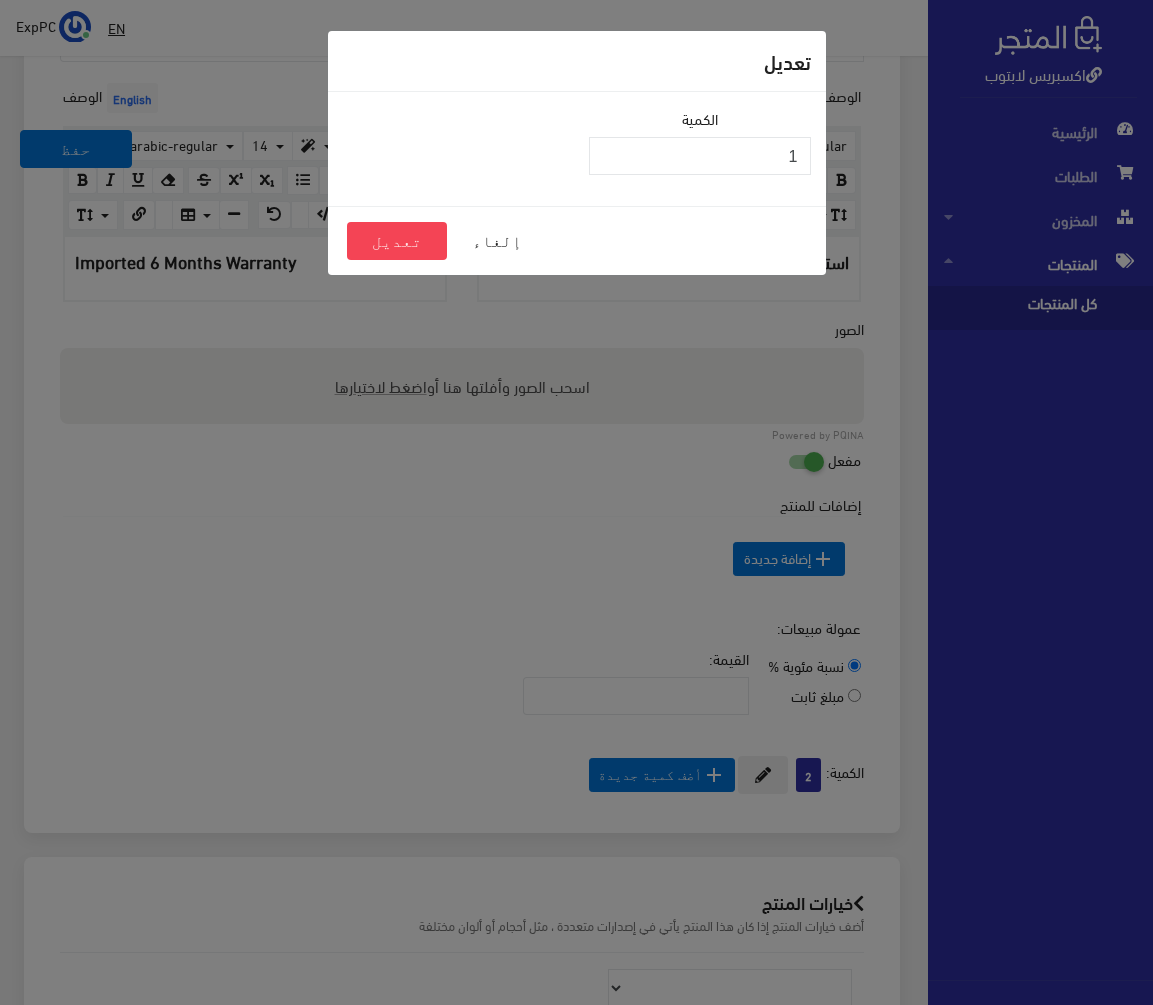 click on "إلغاء
تعديل" at bounding box center [577, 240] 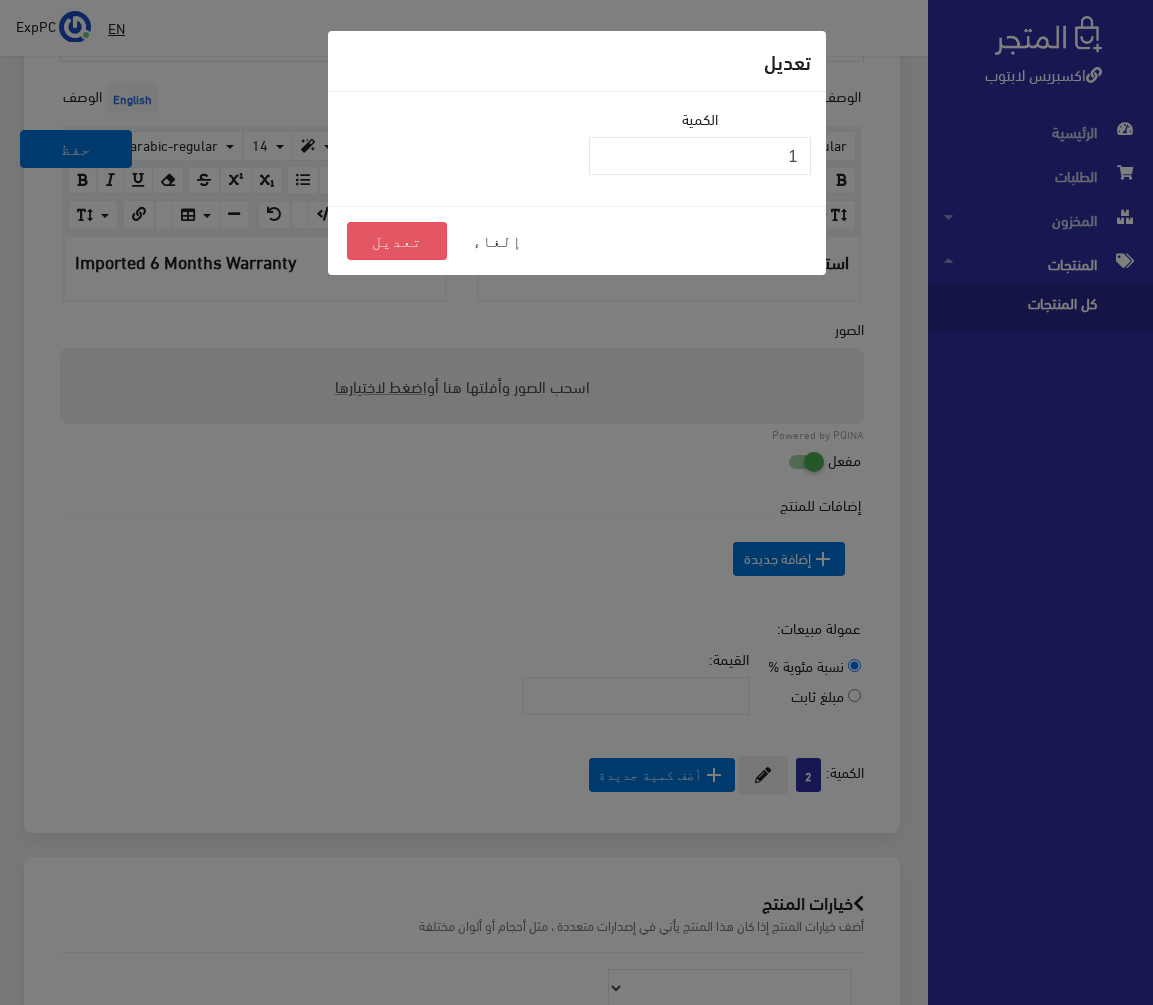 click on "تعديل" at bounding box center [397, 241] 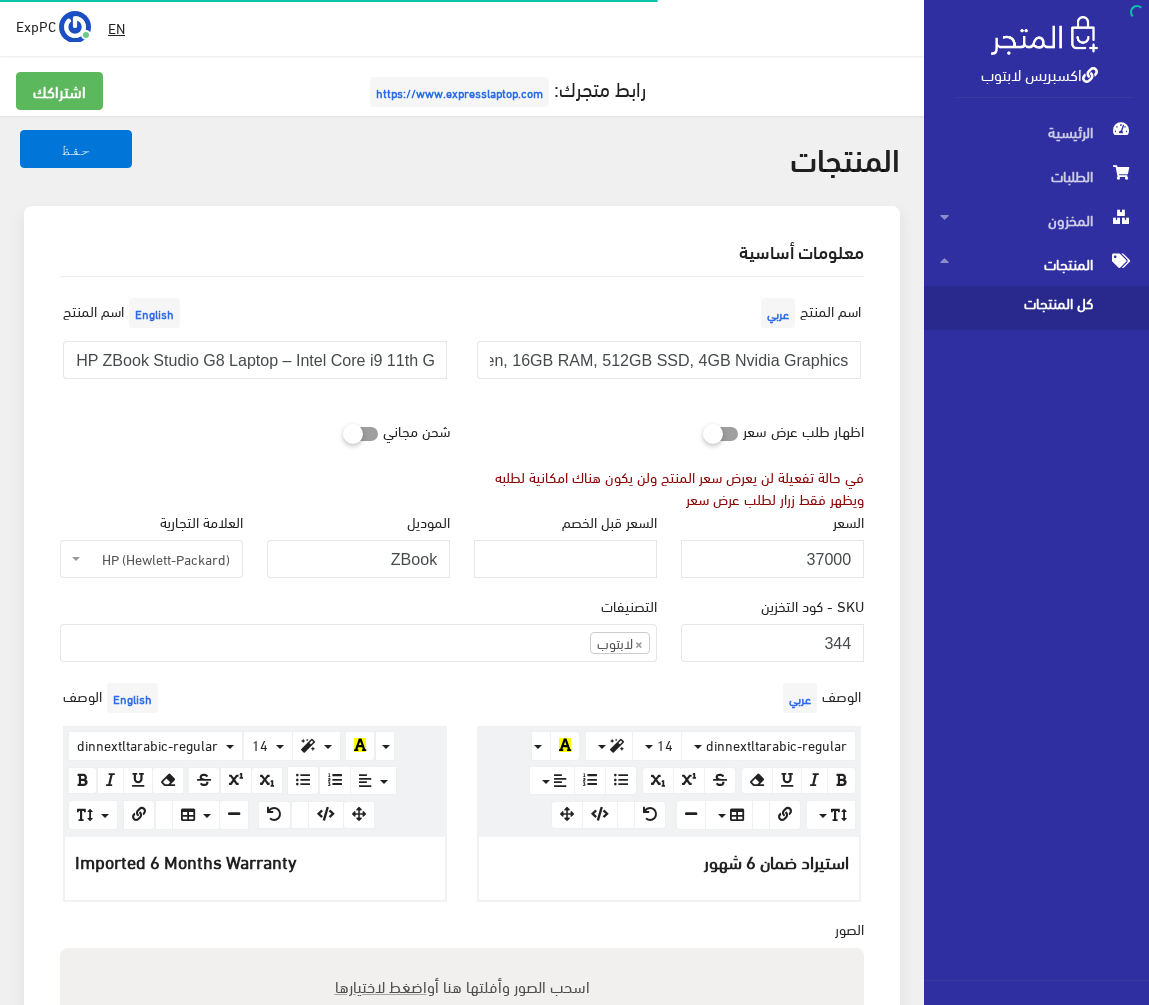 scroll, scrollTop: 597, scrollLeft: 0, axis: vertical 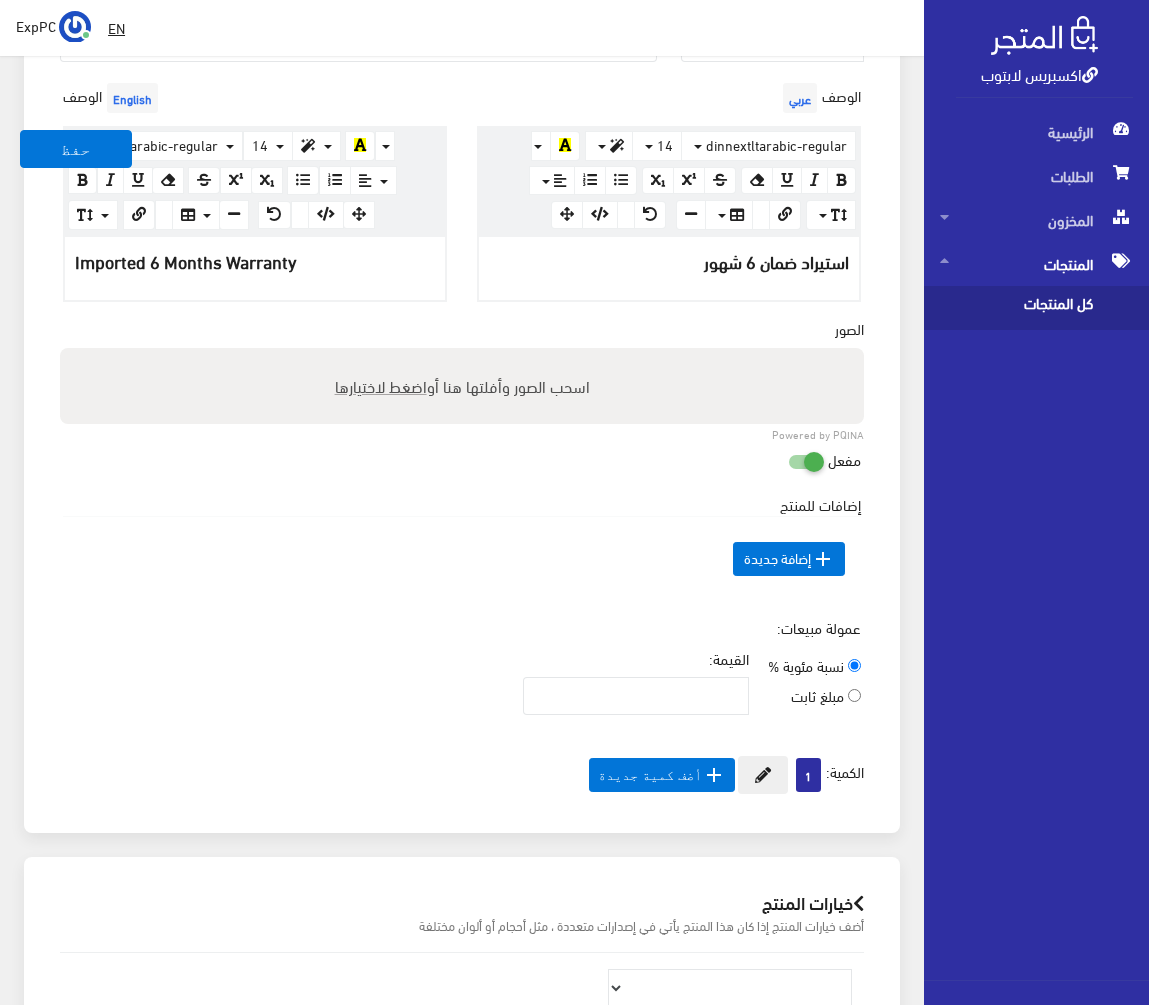 click on "كل المنتجات" at bounding box center [1016, 308] 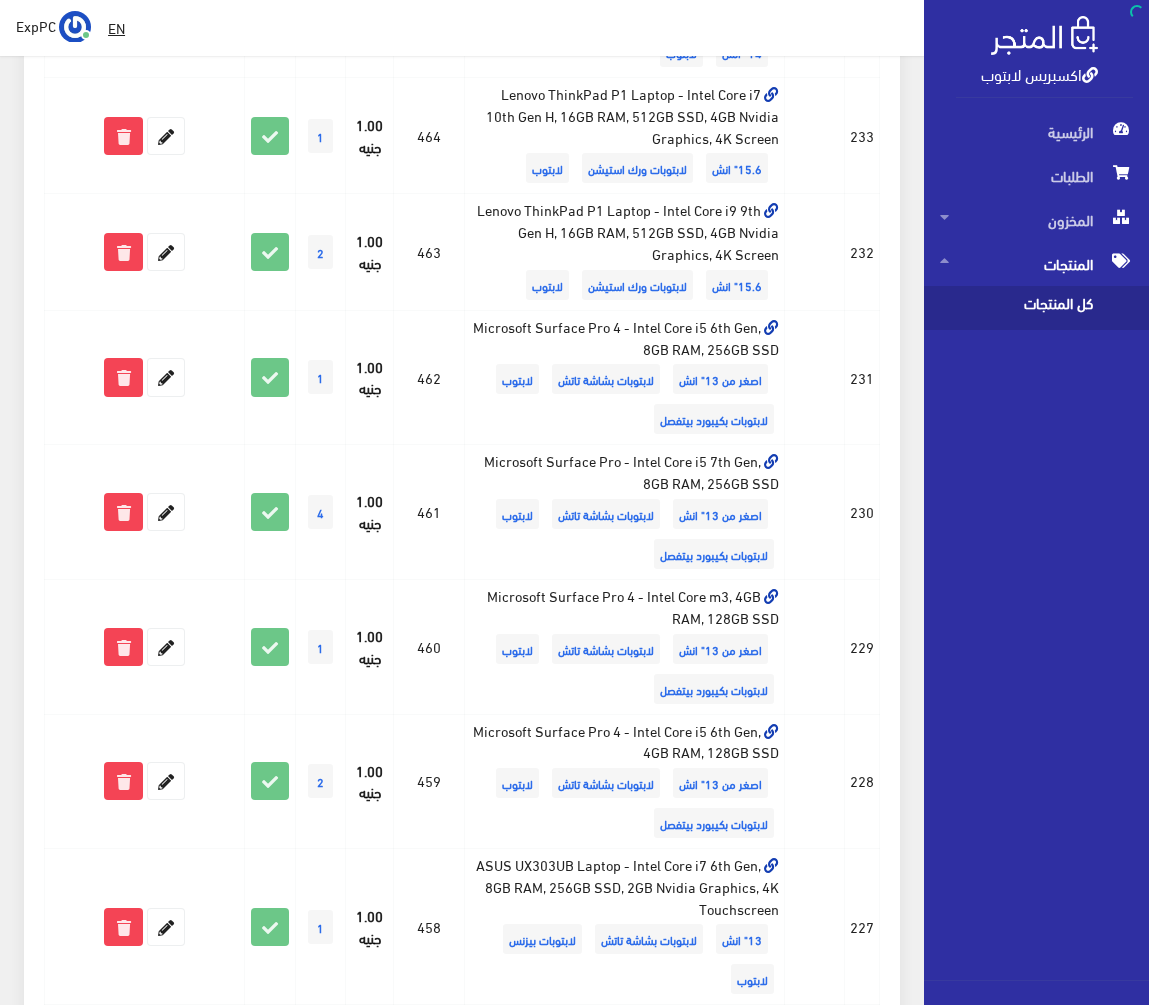 scroll, scrollTop: 0, scrollLeft: 0, axis: both 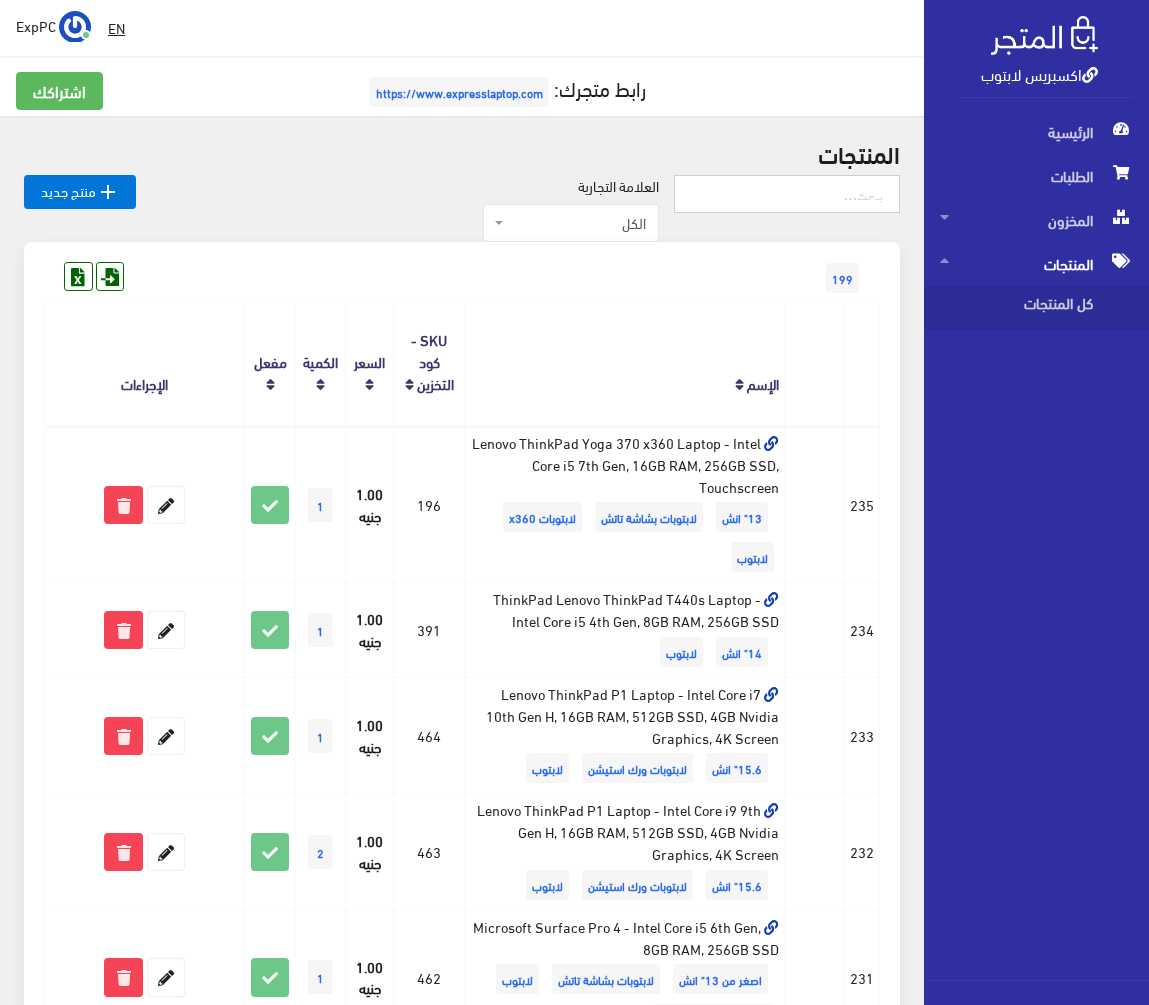 click at bounding box center (787, 194) 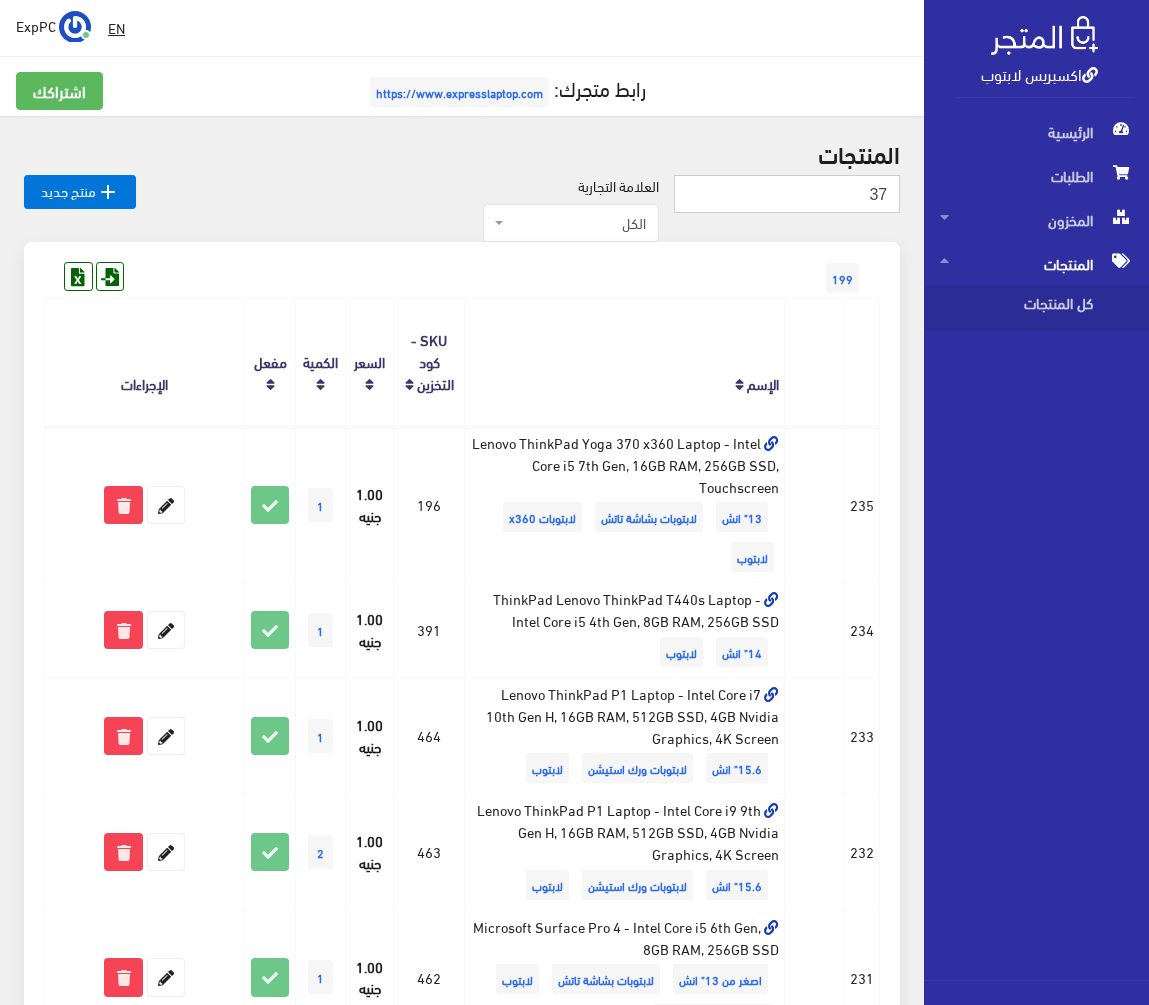 type on "3" 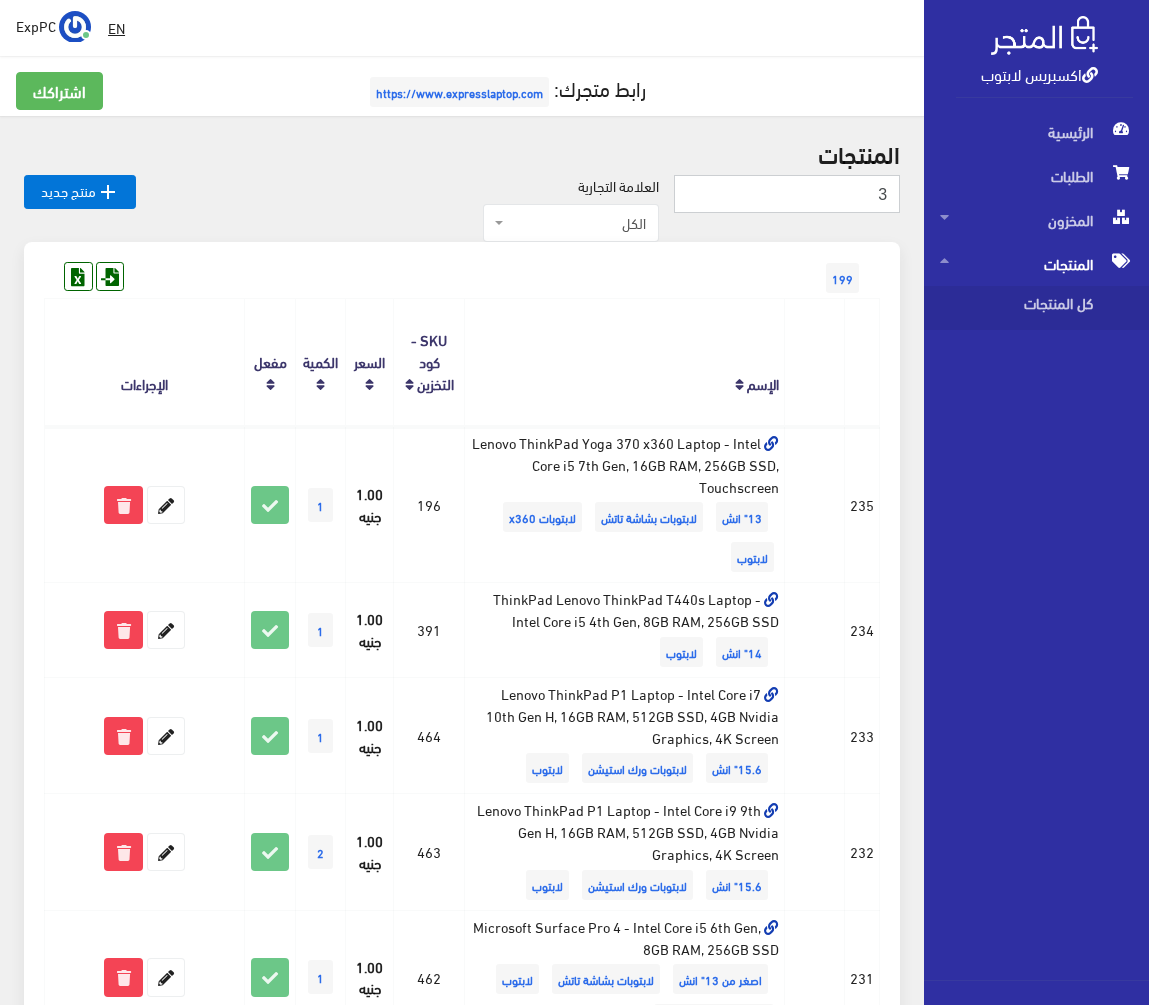 type 